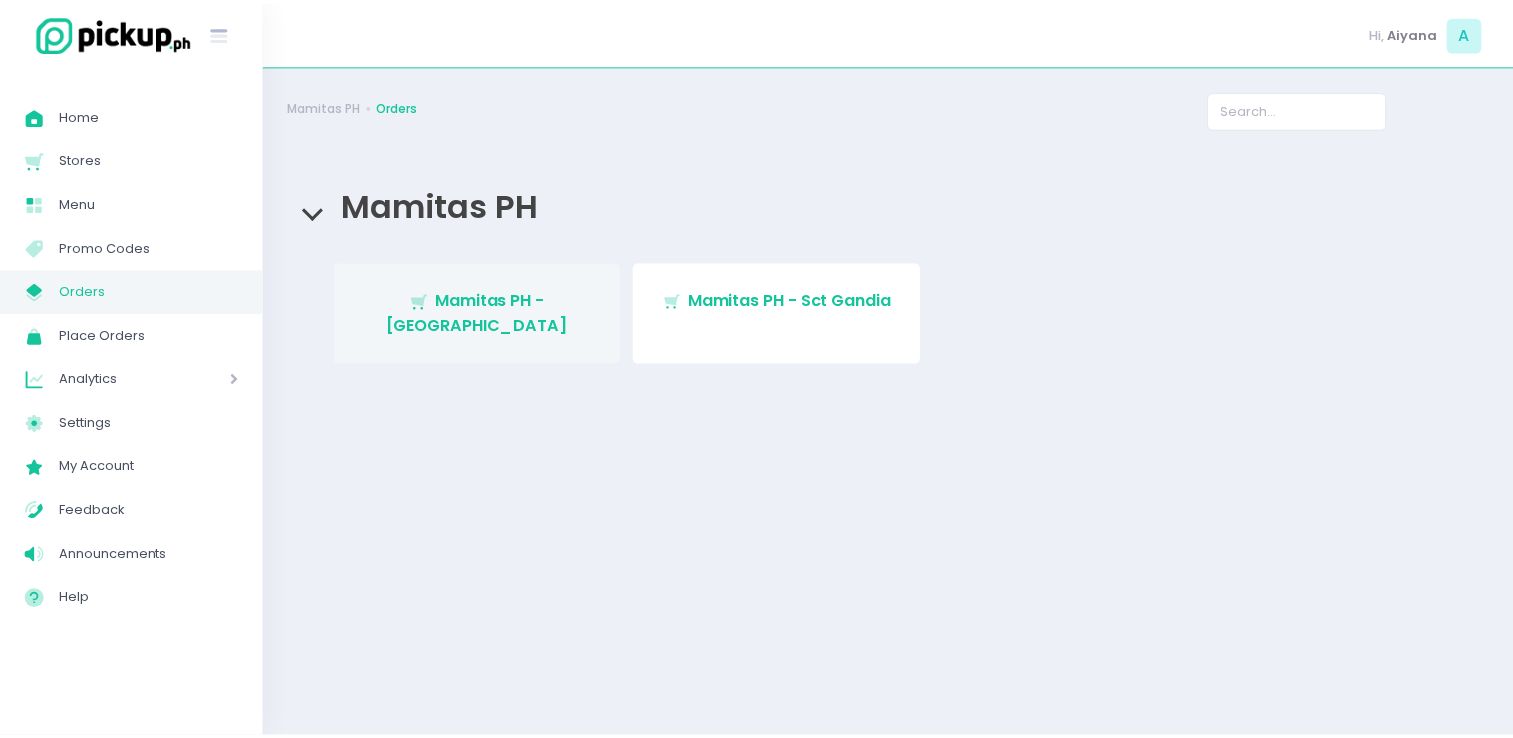 scroll, scrollTop: 0, scrollLeft: 0, axis: both 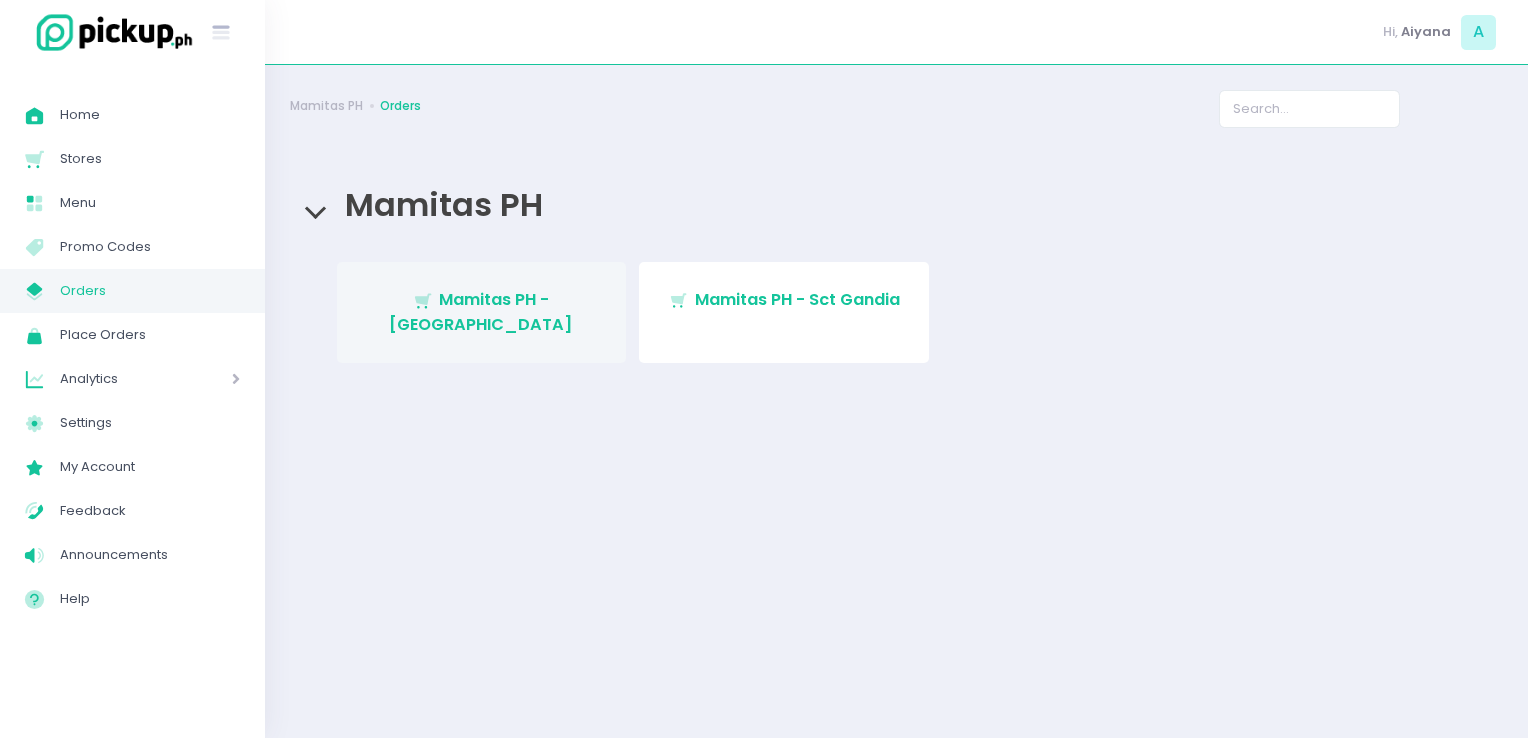 drag, startPoint x: 0, startPoint y: 0, endPoint x: 382, endPoint y: 310, distance: 491.95935 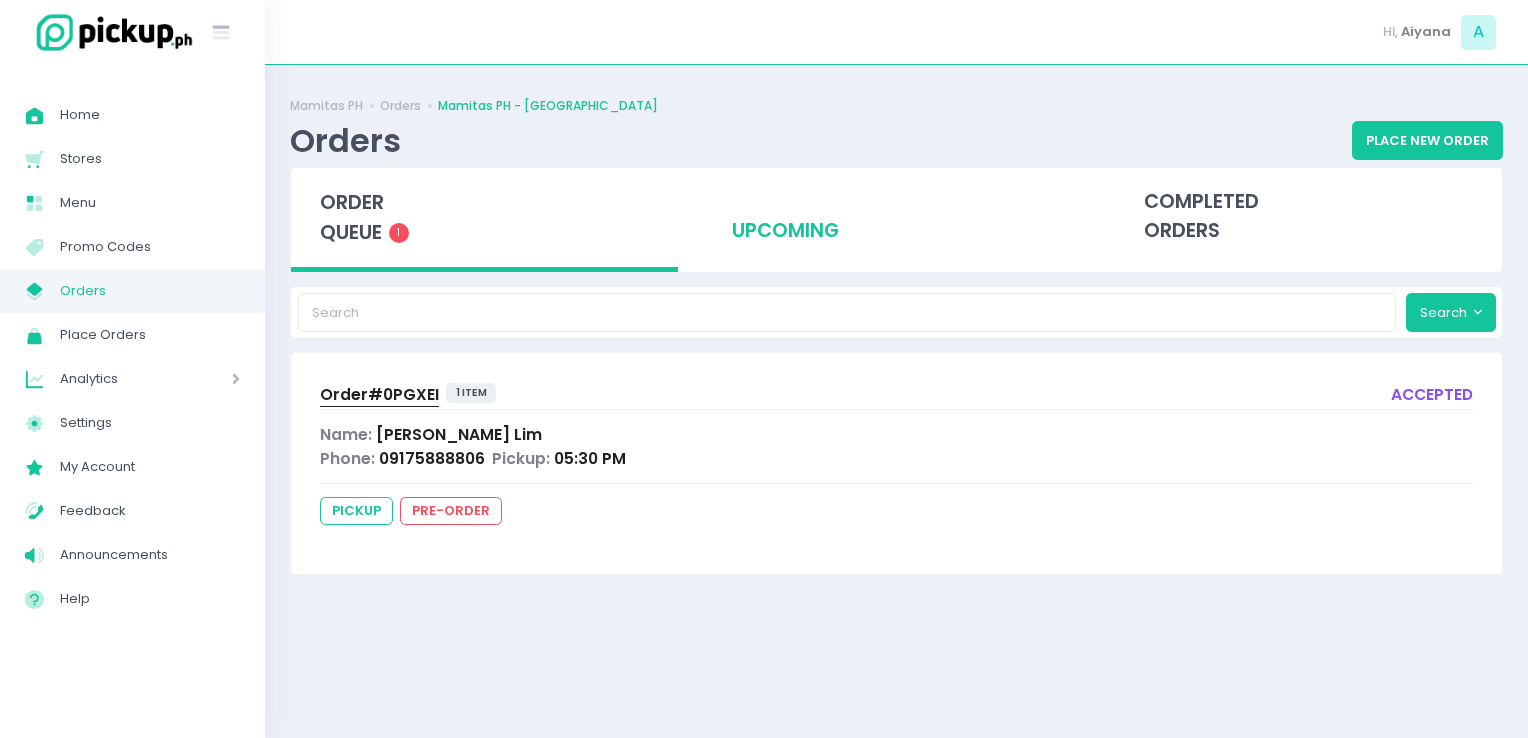 click on "upcoming" at bounding box center [896, 217] 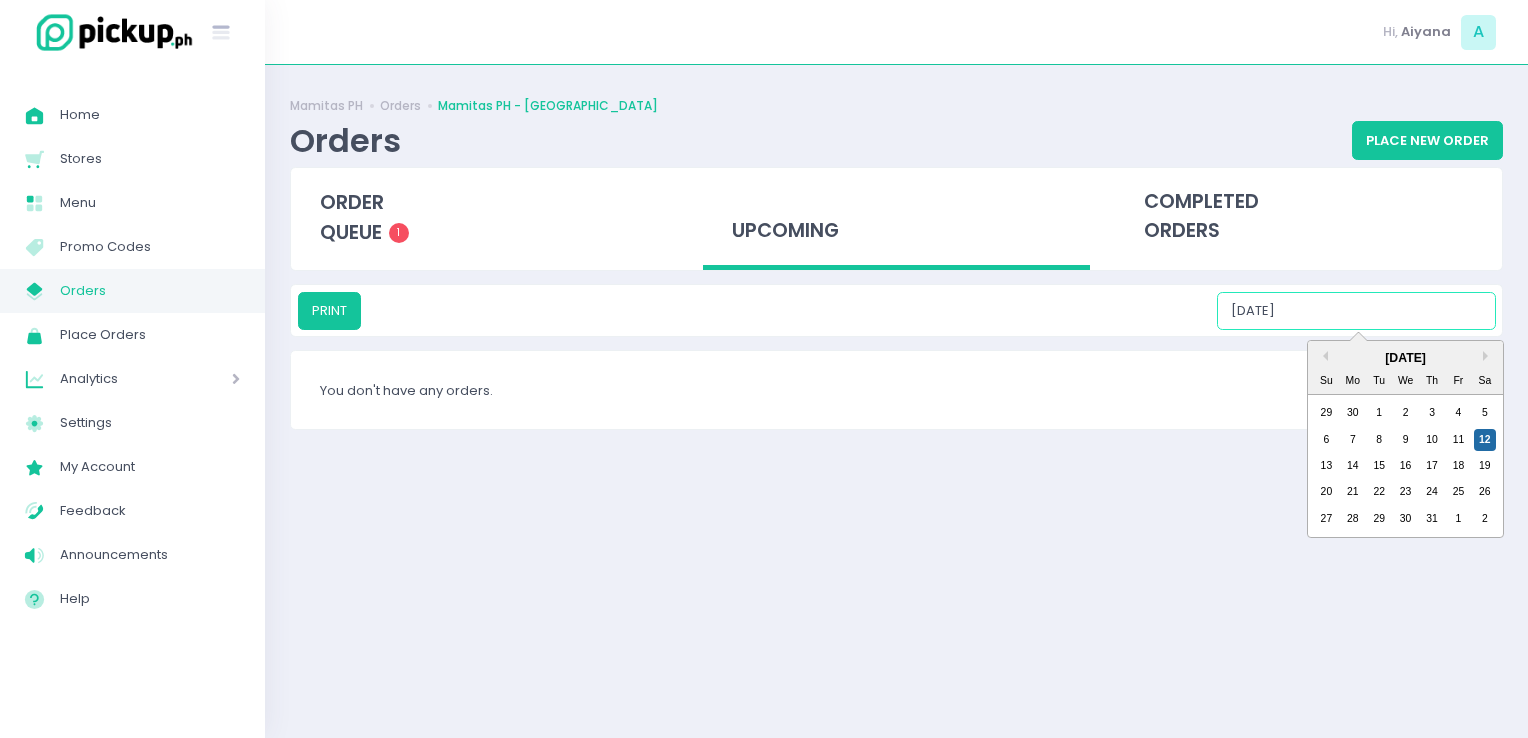 click on "07/12/2025" at bounding box center [1356, 311] 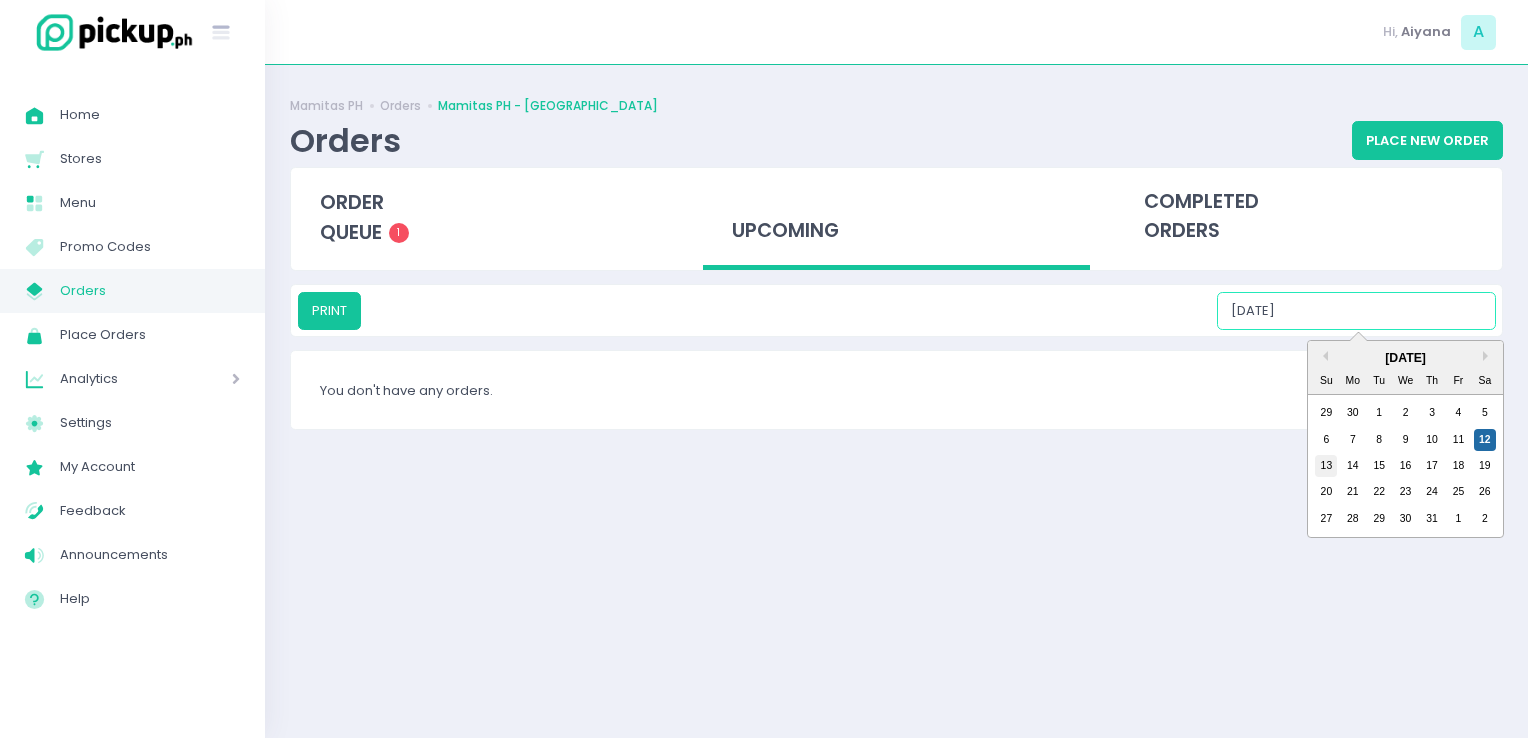 click on "13" at bounding box center [1326, 466] 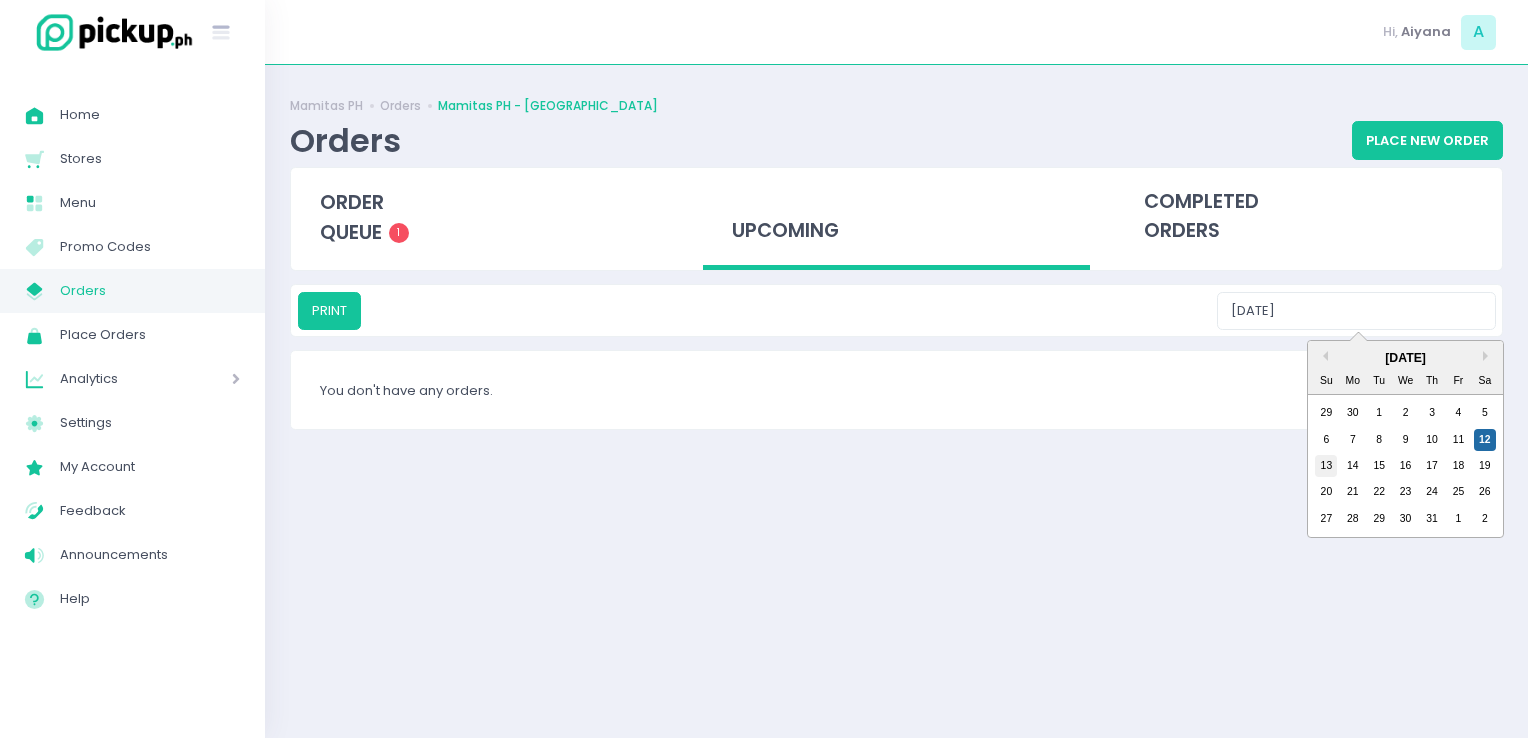 type on "07/13/2025" 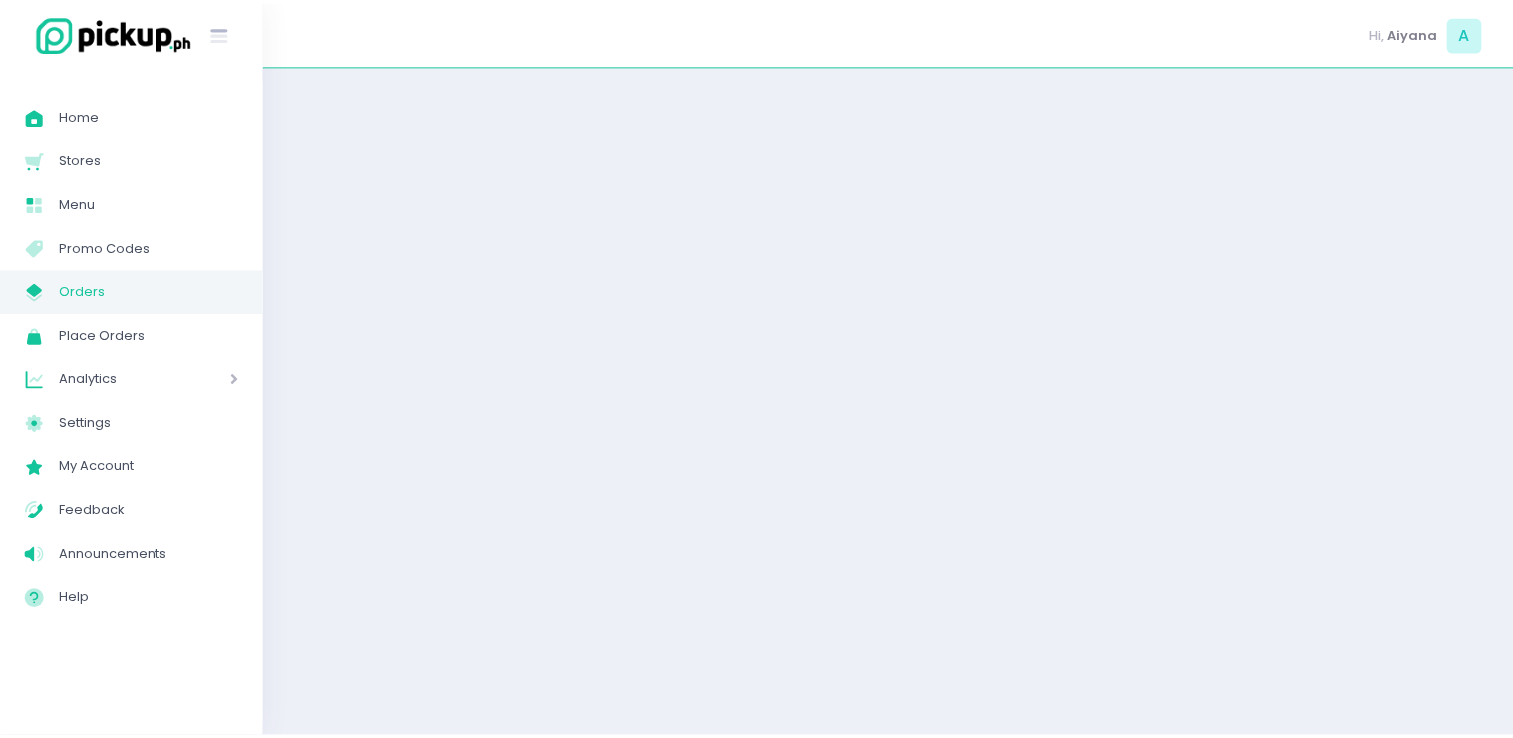 scroll, scrollTop: 0, scrollLeft: 0, axis: both 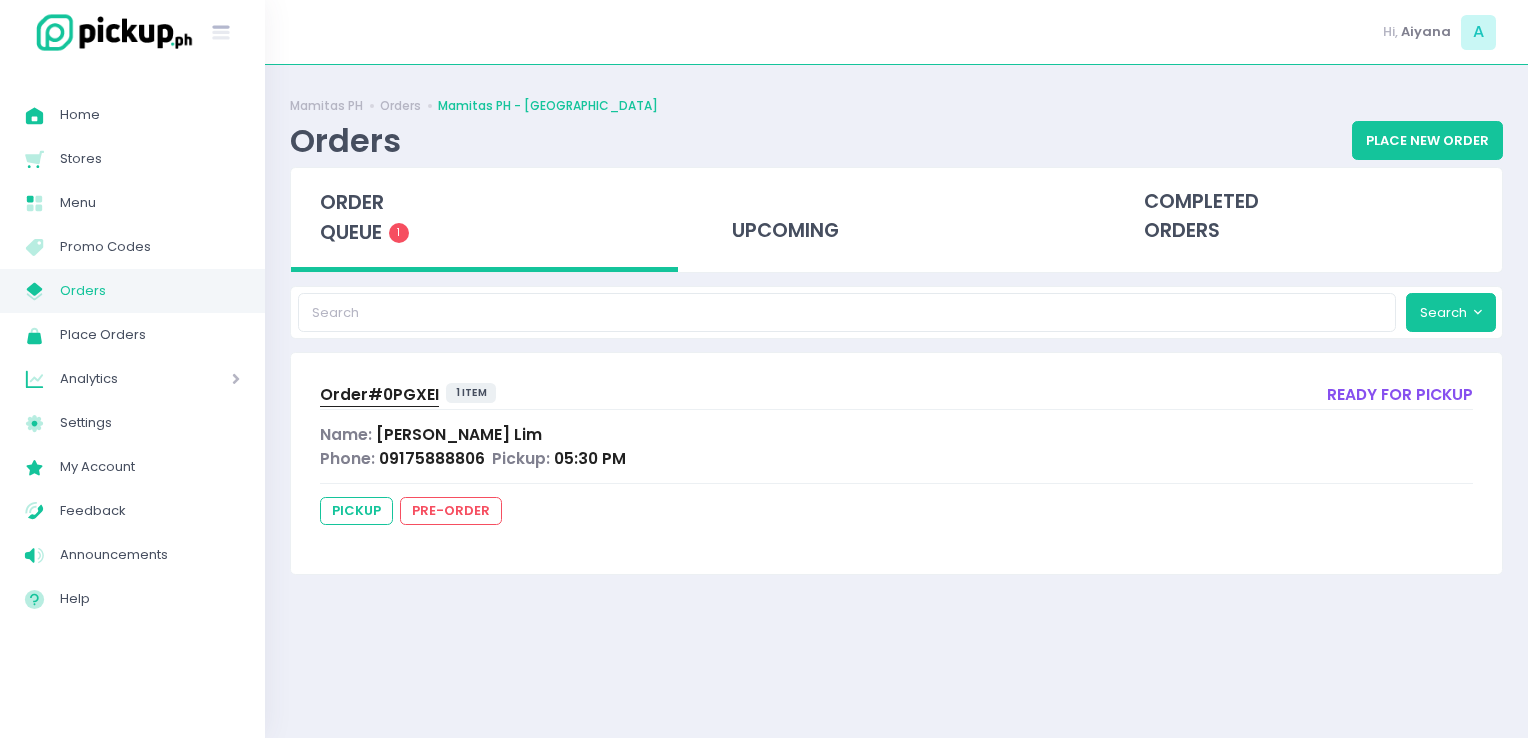 click on "Orders" at bounding box center (150, 291) 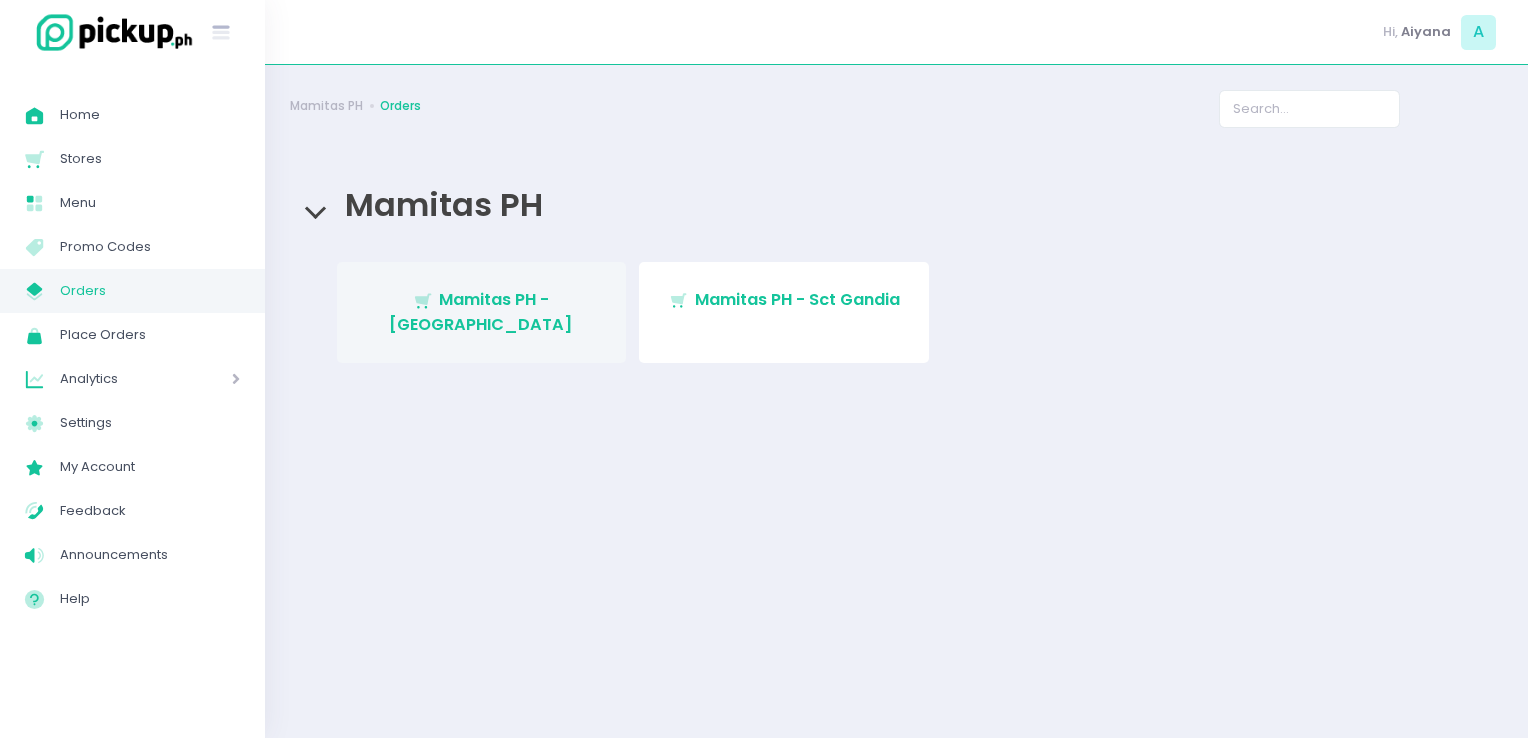 click on "Stockholm-icons / Shopping / Cart1 Created with Sketch. Mamitas PH - Blue Ridge" at bounding box center (482, 312) 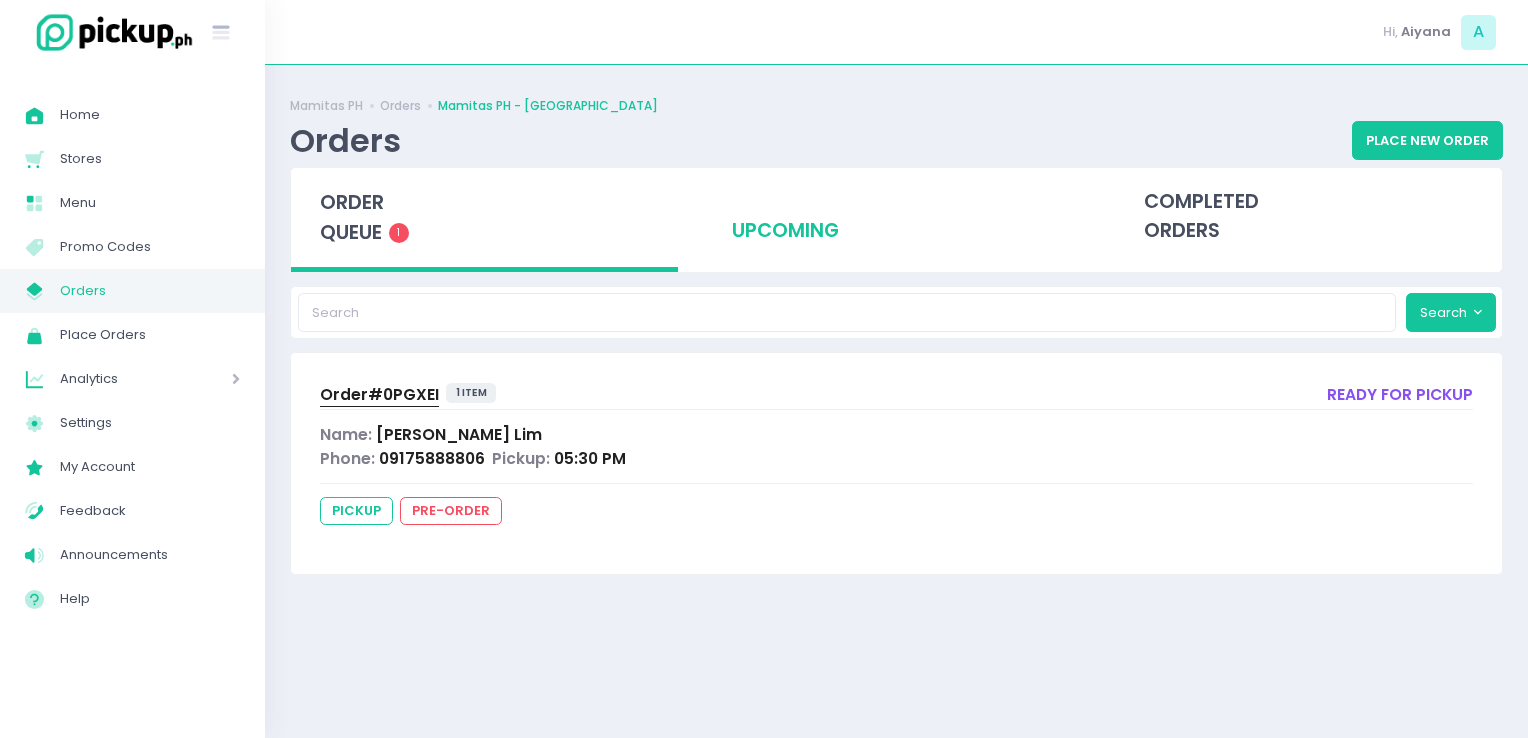 click on "upcoming" at bounding box center [896, 217] 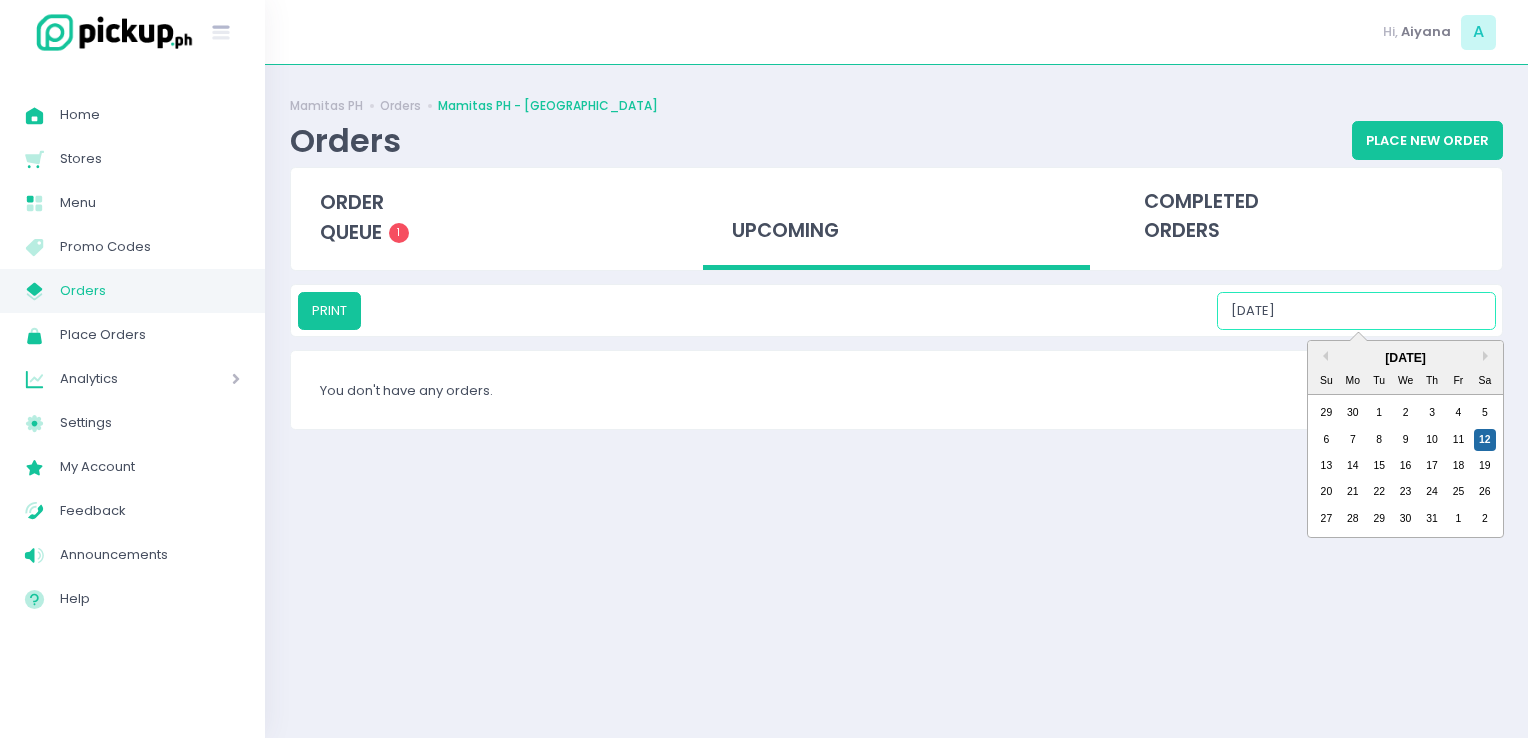 click on "07/12/2025" at bounding box center (1356, 311) 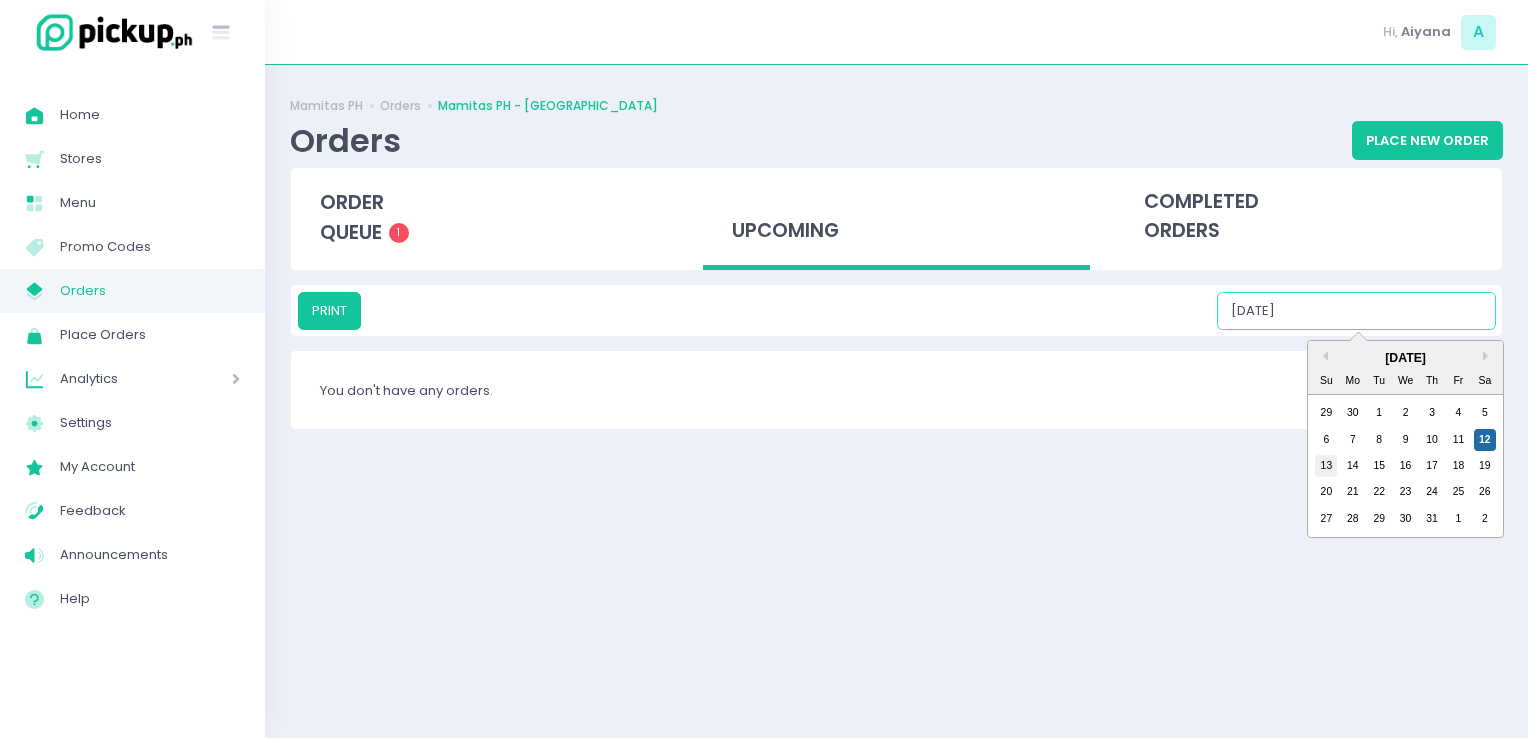 click on "13" at bounding box center (1326, 466) 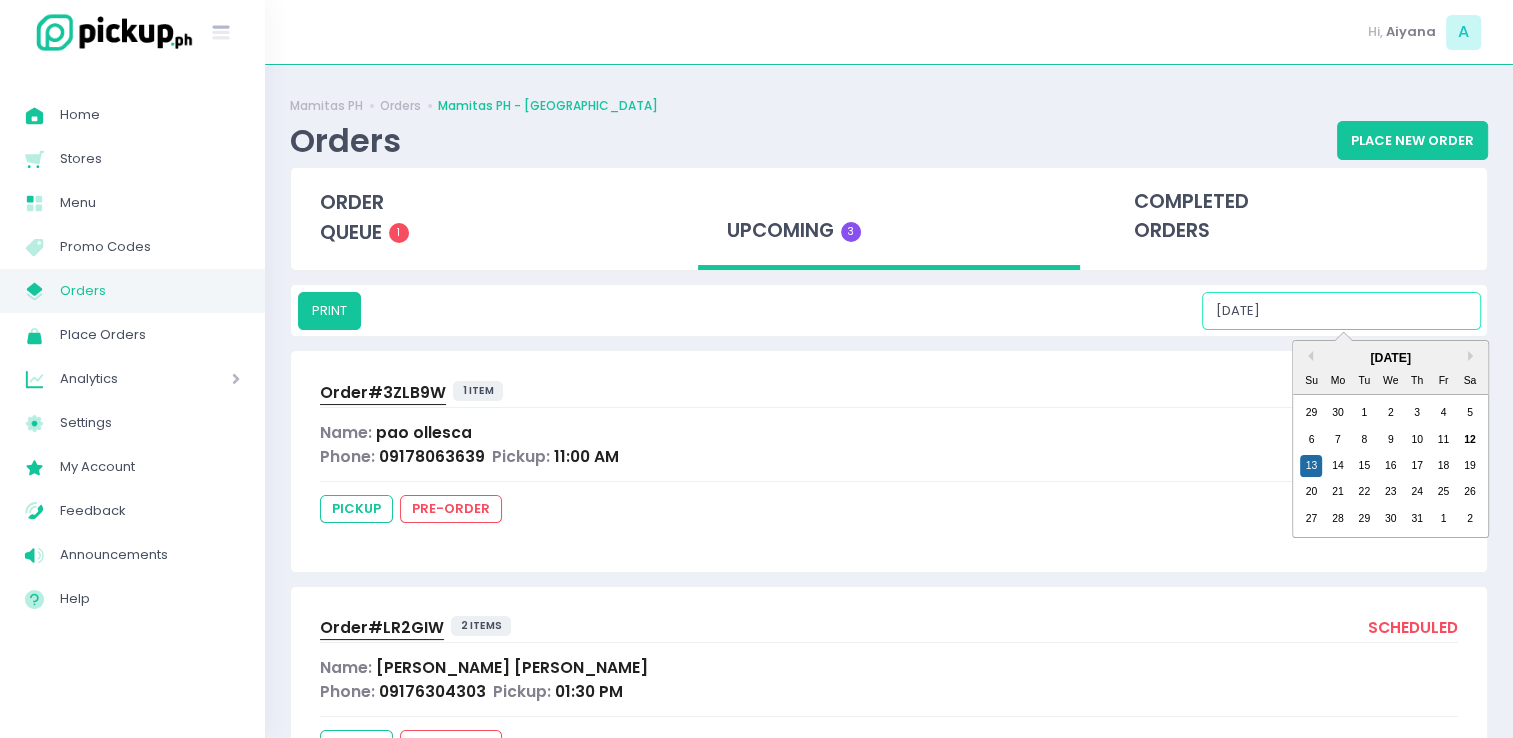 click on "07/13/2025" at bounding box center (1341, 311) 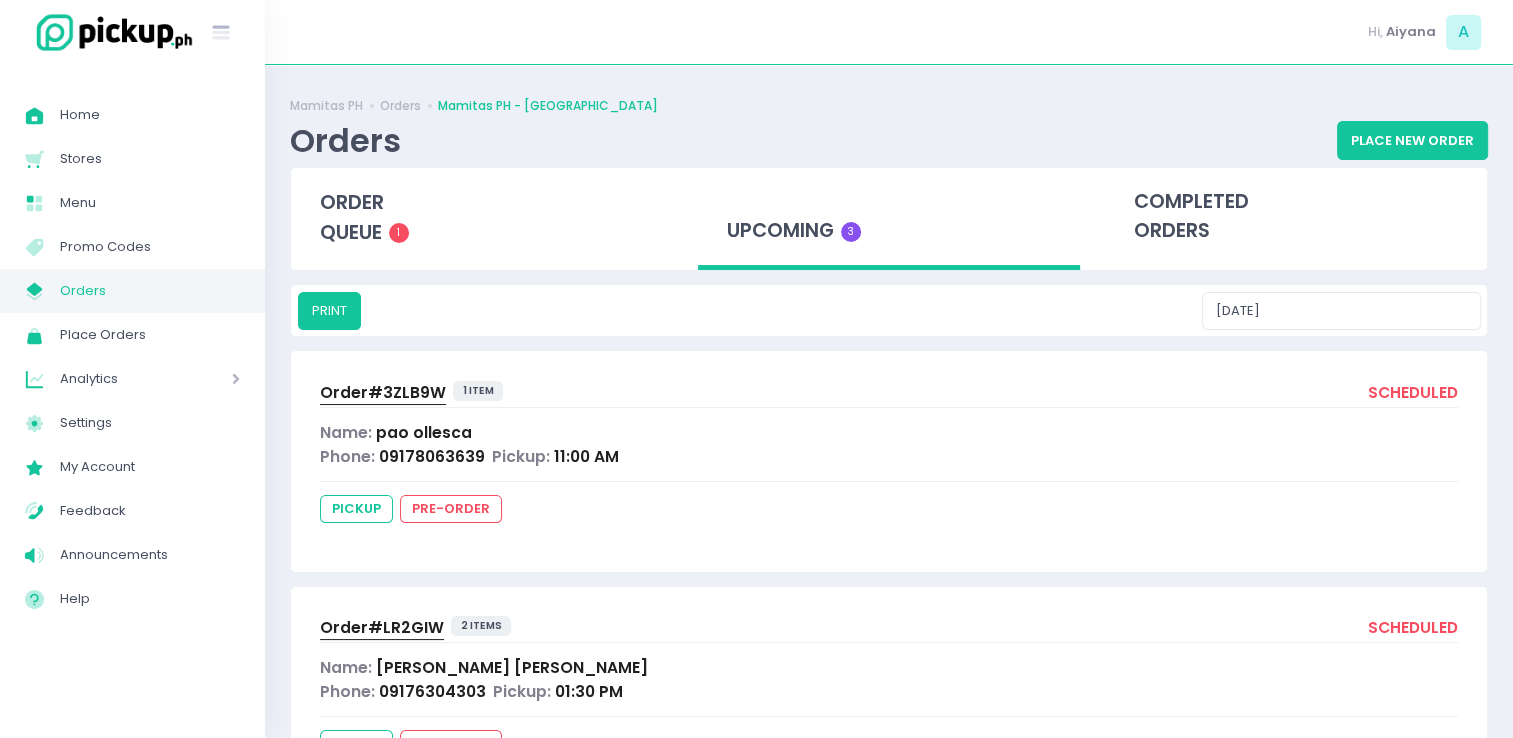 click on "Name:   pao   ollesca" at bounding box center [889, 432] 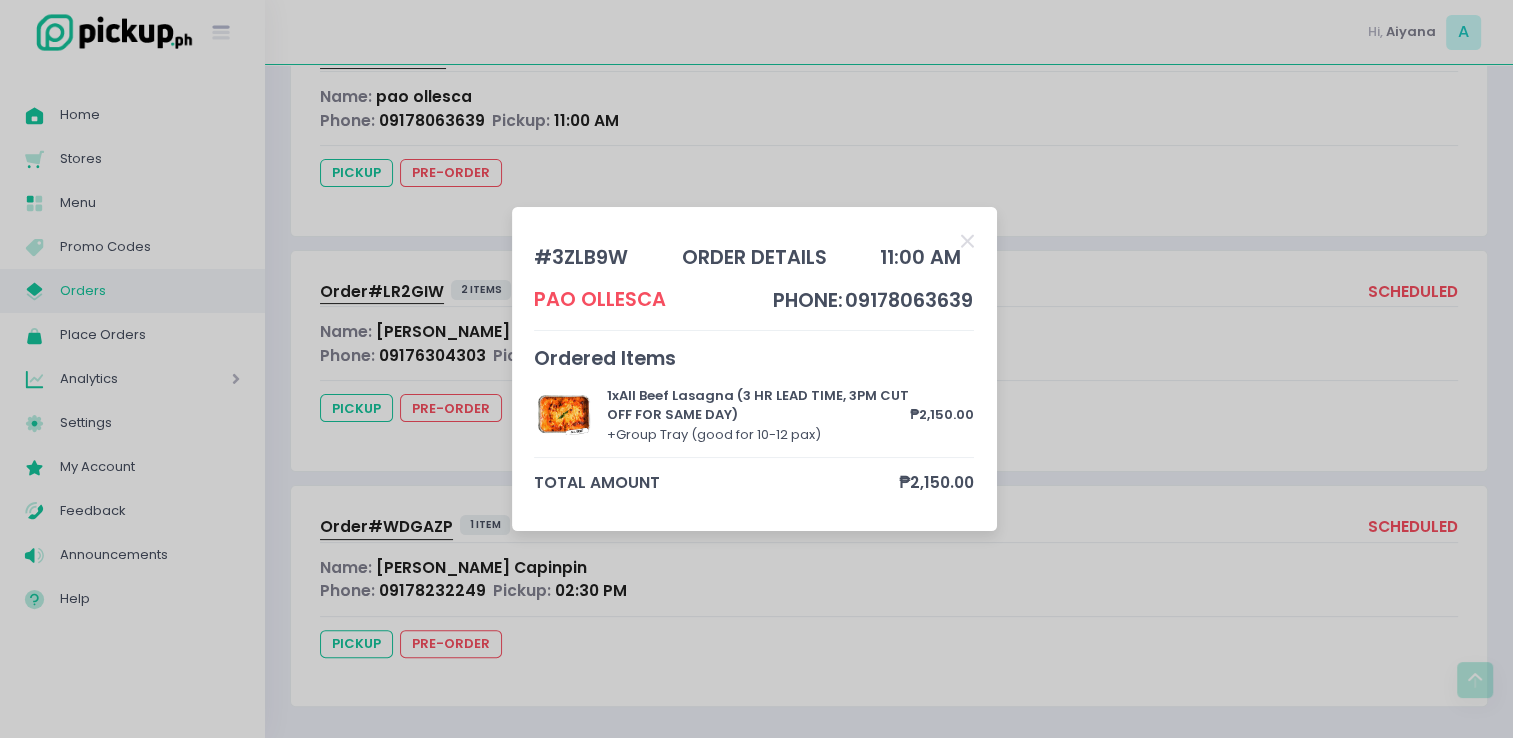 scroll, scrollTop: 339, scrollLeft: 0, axis: vertical 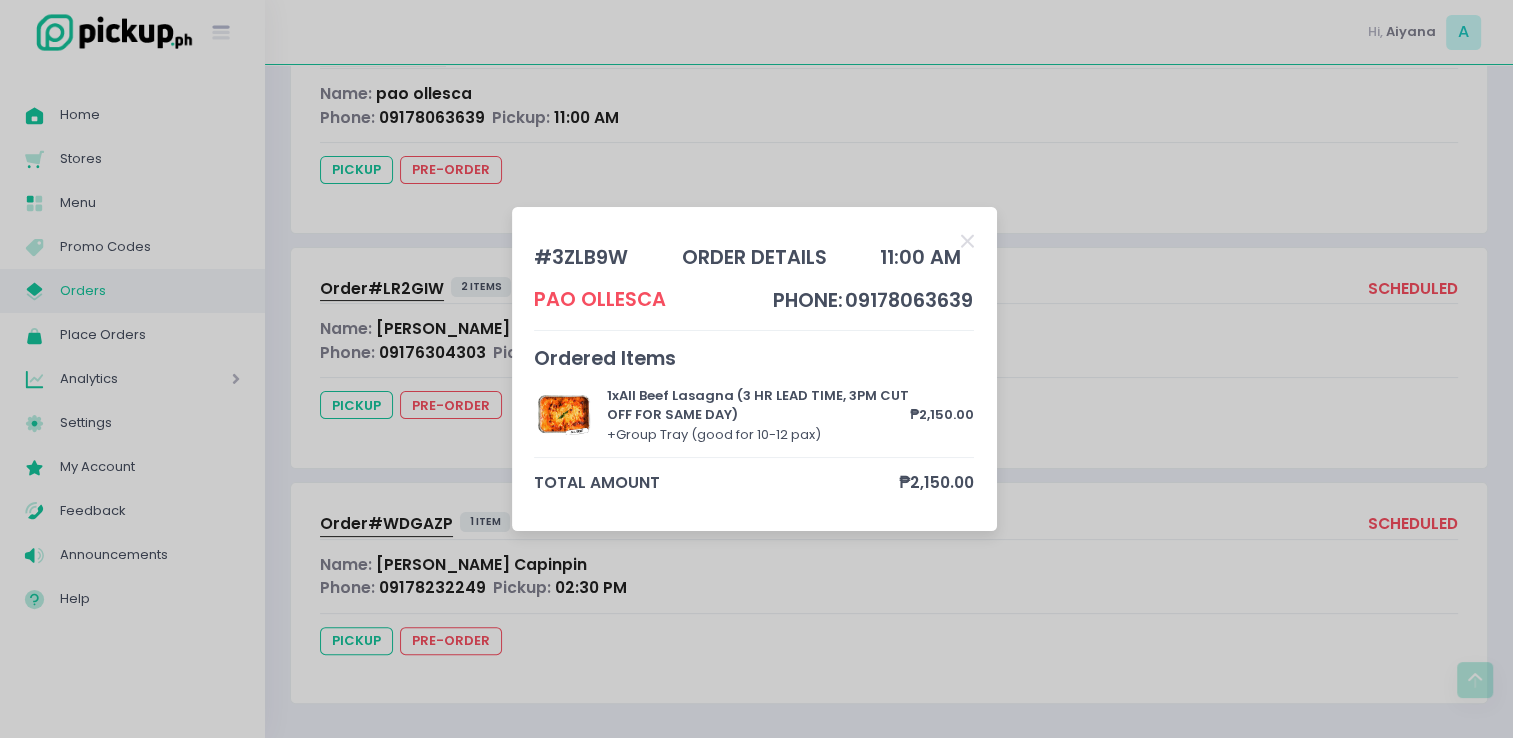 click on "# 3ZLB9W order details 11:00 AM pao   ollesca phone: 09178063639 Ordered Items 1  x  All Beef Lasagna (3 HR LEAD TIME, 3PM CUT OFF FOR SAME DAY) +  Group Tray (good for 10-12 pax)   ₱2,150.00   total amount ₱2,150.00" at bounding box center (754, 368) 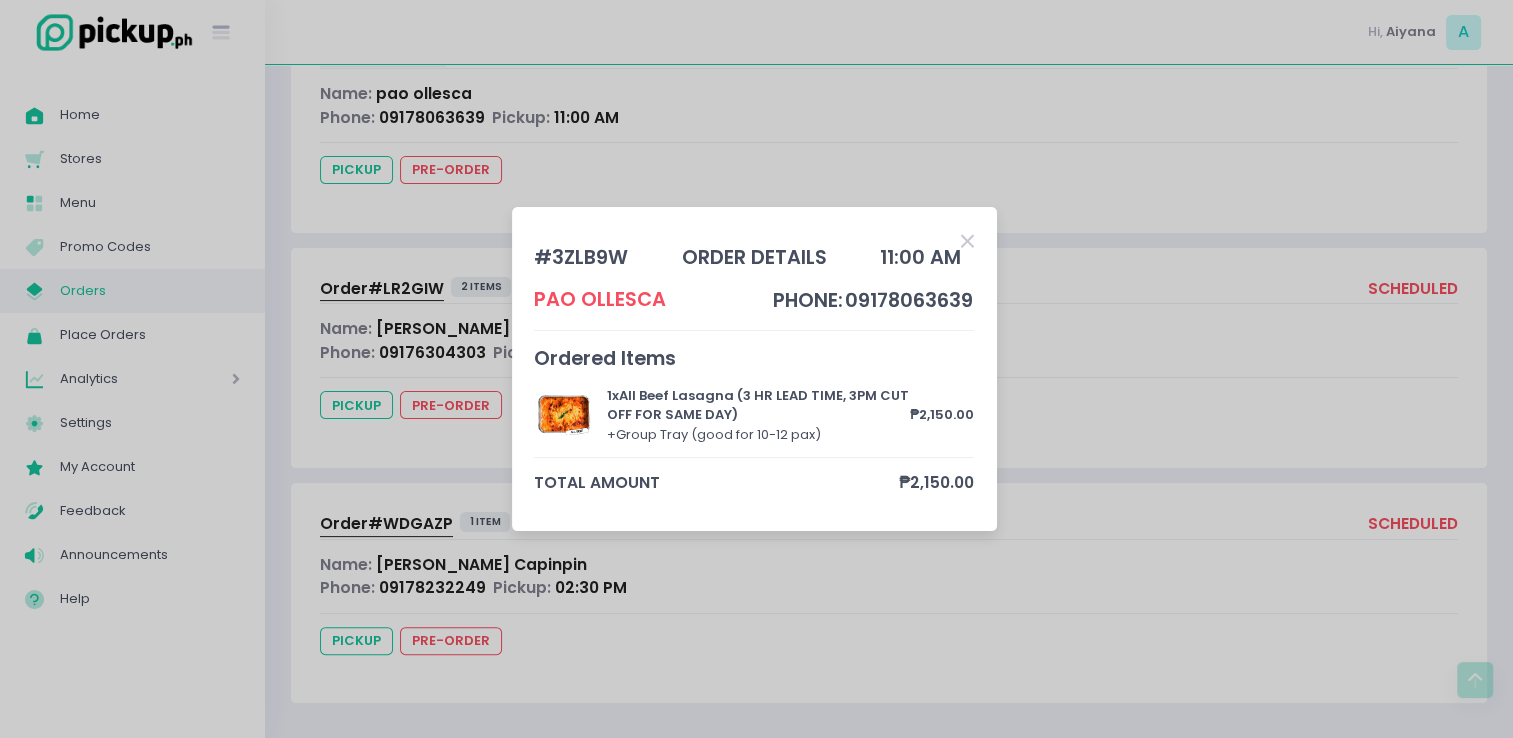 click at bounding box center [967, 240] 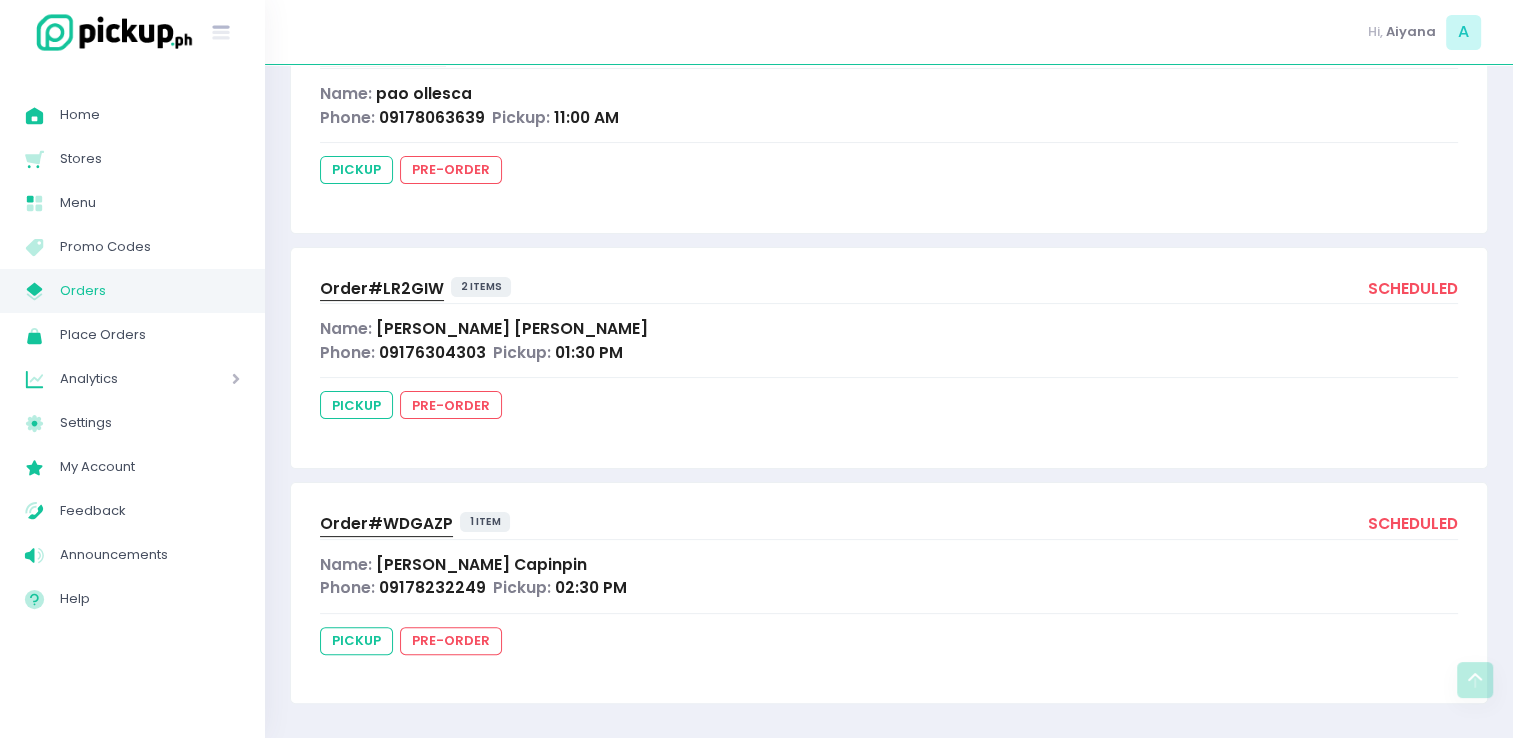 scroll, scrollTop: 0, scrollLeft: 0, axis: both 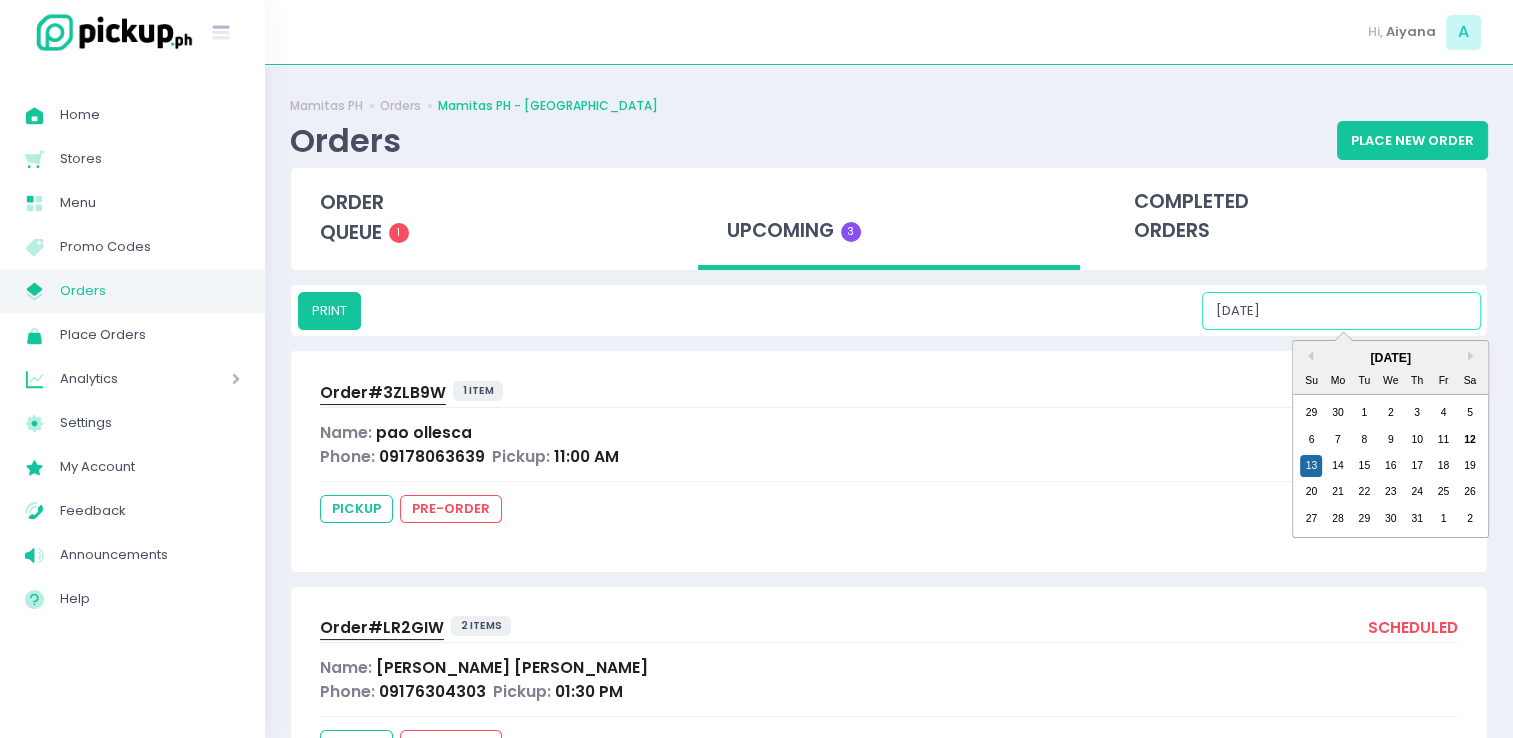 click on "07/13/2025" at bounding box center [1341, 311] 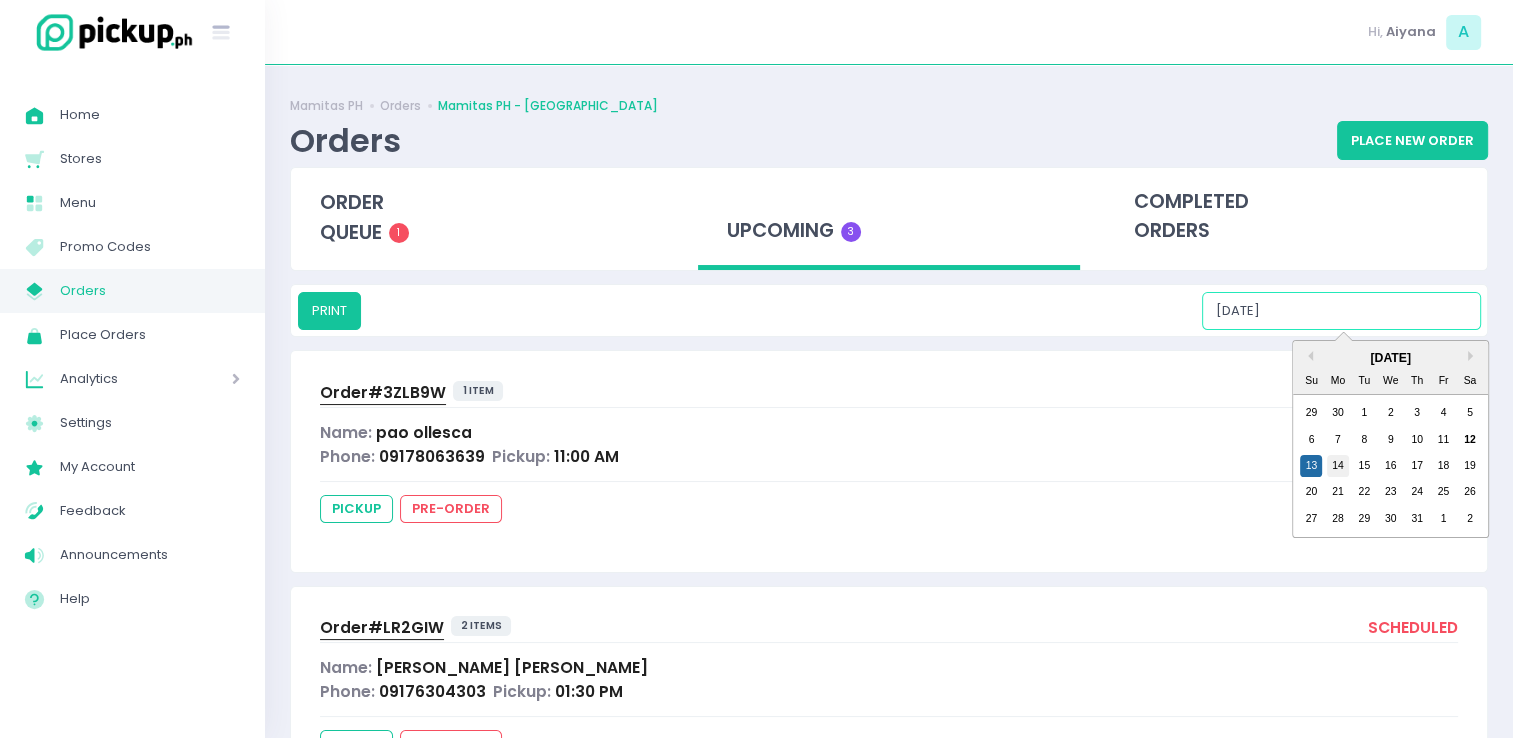 click on "14" at bounding box center [1338, 466] 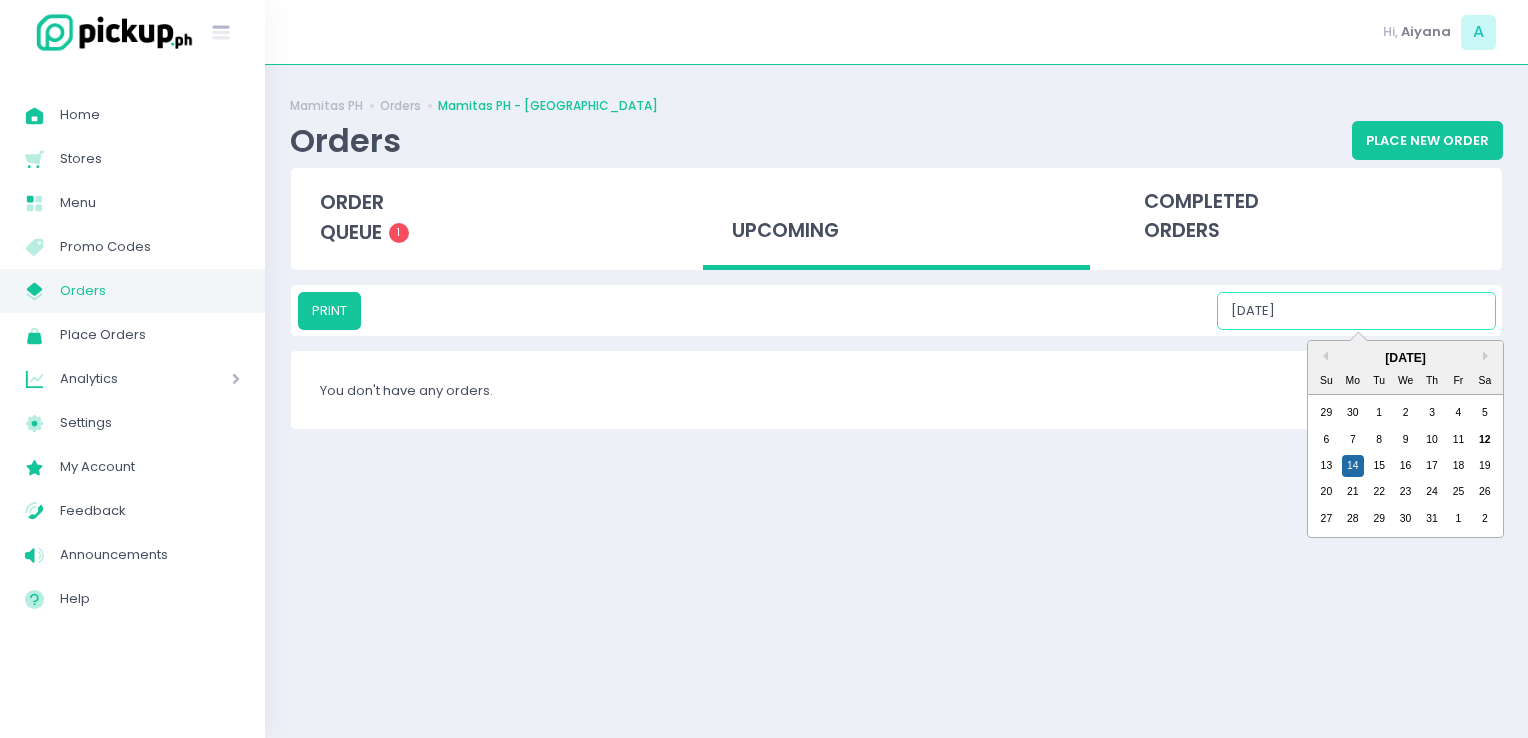 click on "07/14/2025" at bounding box center [1356, 311] 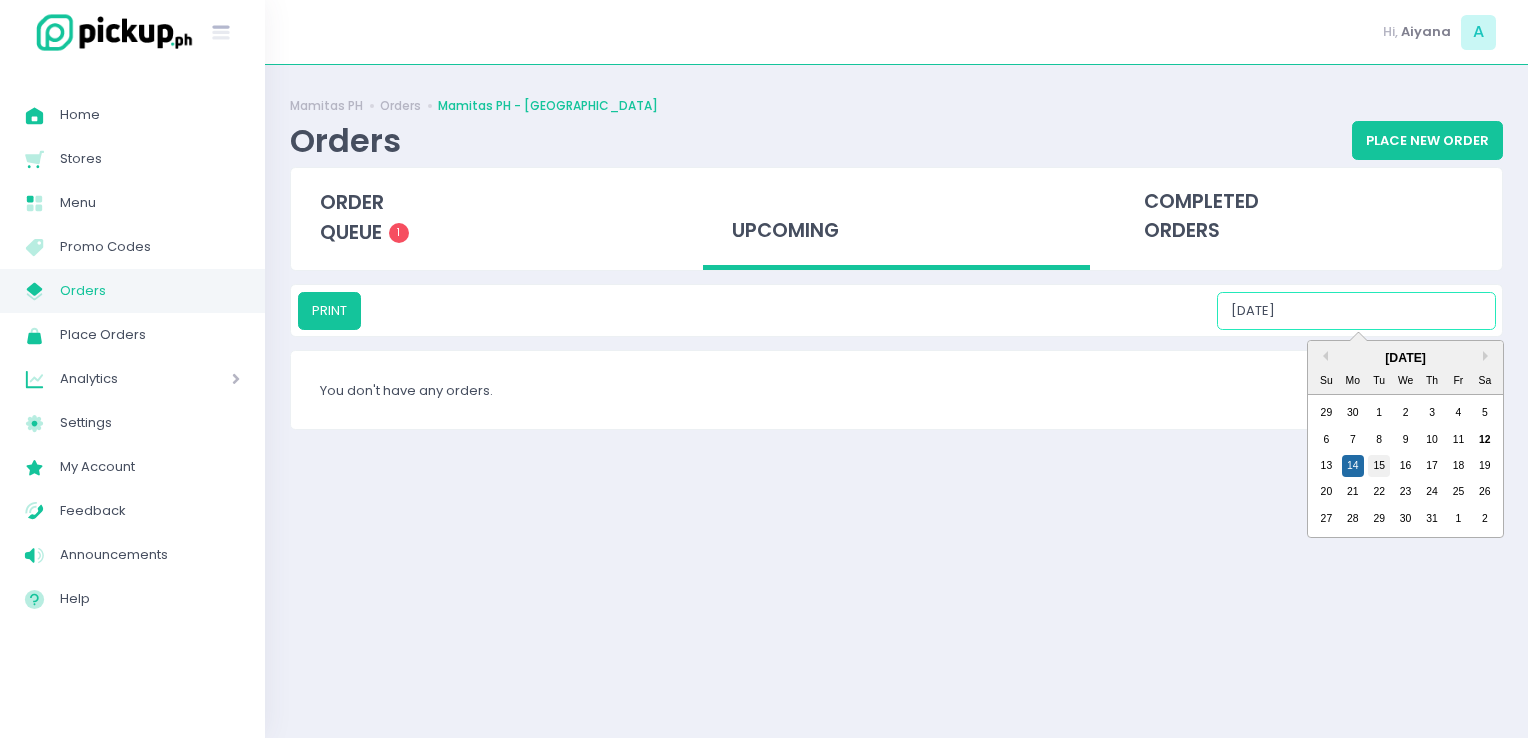 click on "15" at bounding box center (1379, 466) 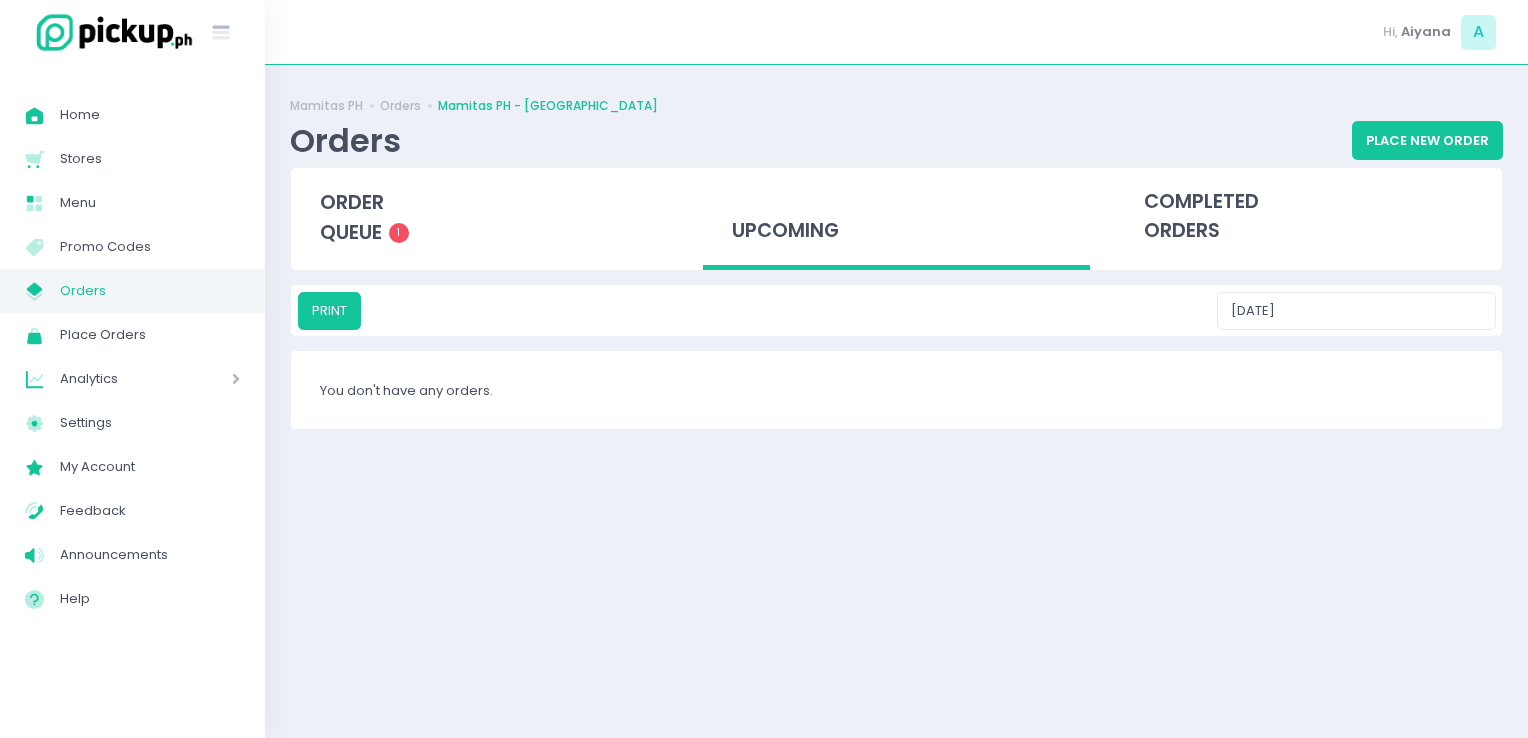 click on "PRINT 07/15/2025" at bounding box center [896, 310] 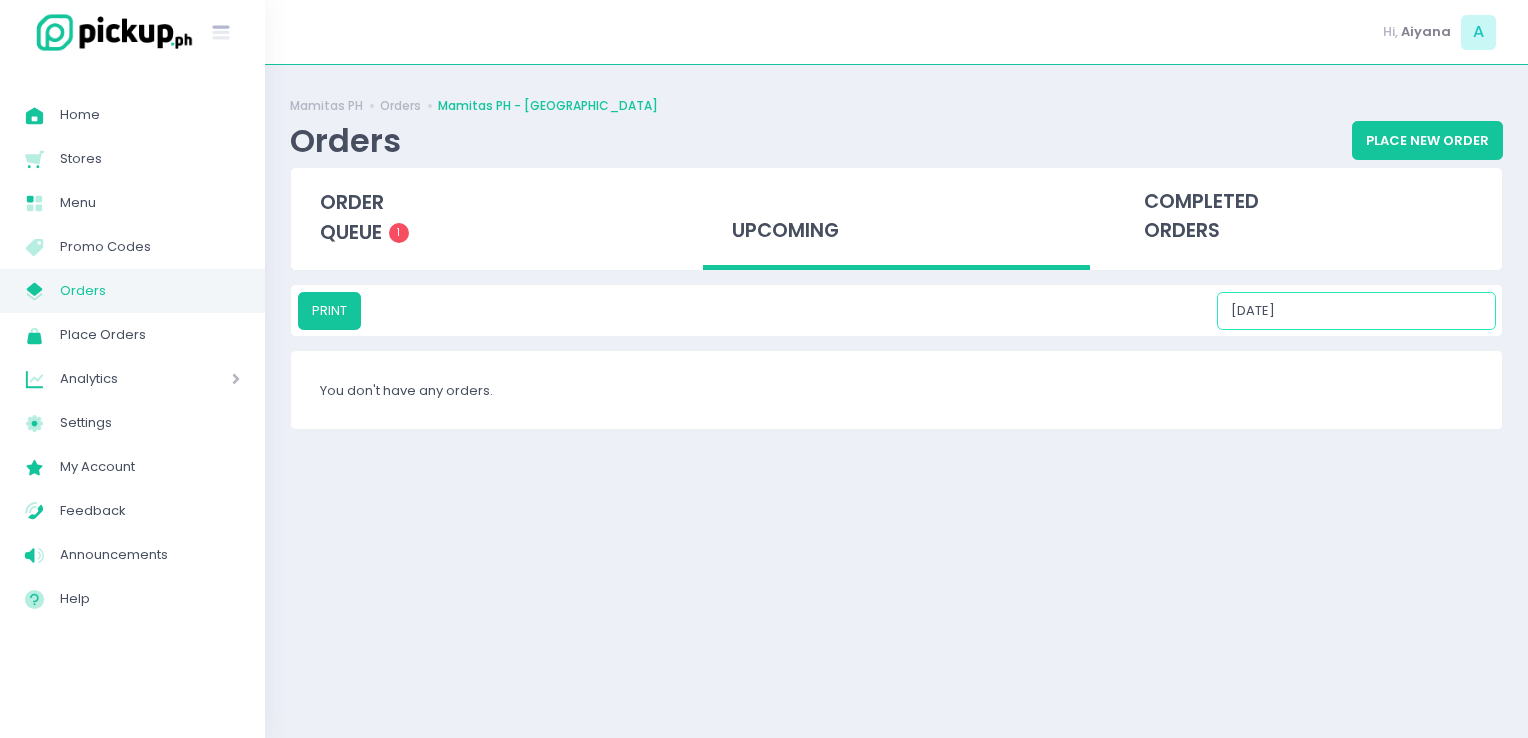 click on "07/15/2025" at bounding box center (1356, 311) 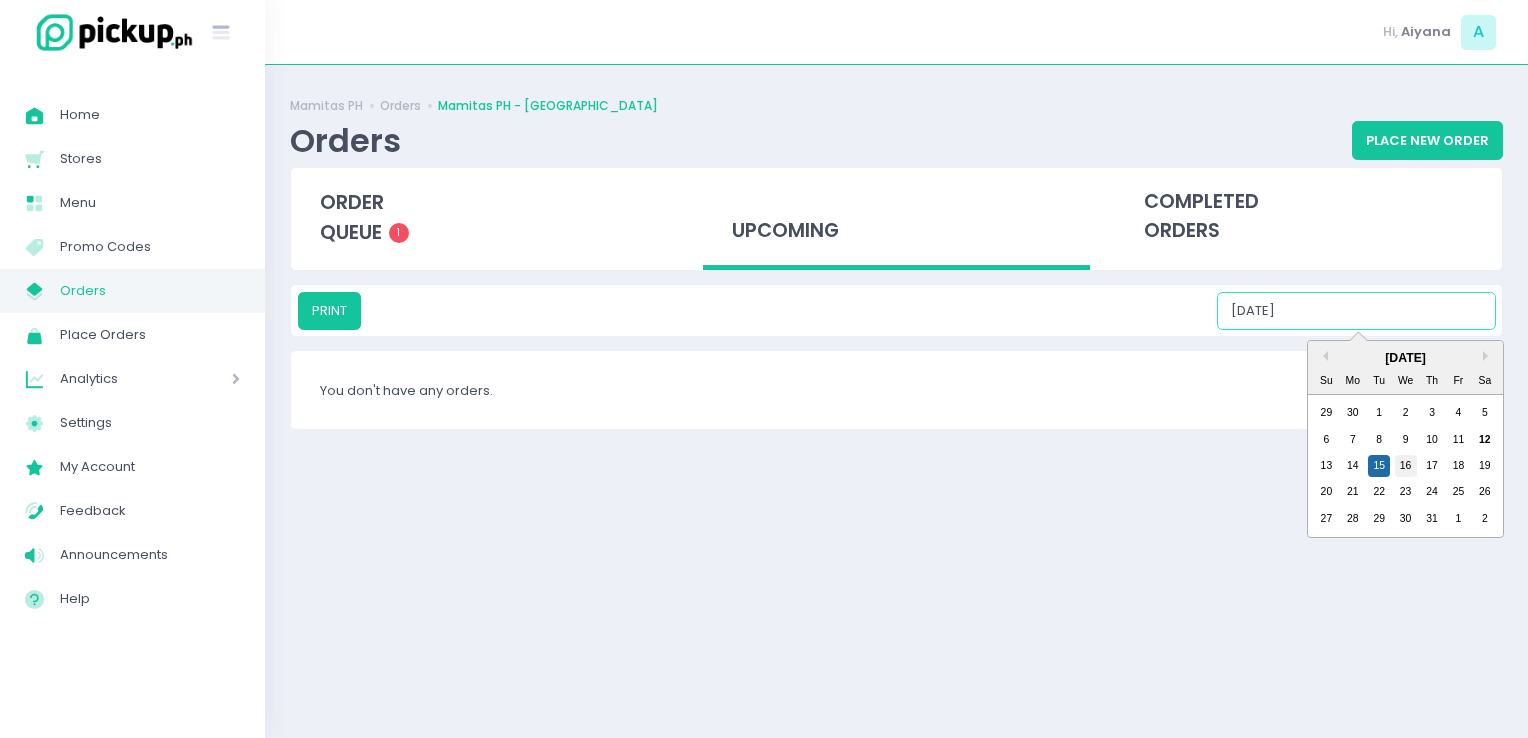 click on "16" at bounding box center (1406, 466) 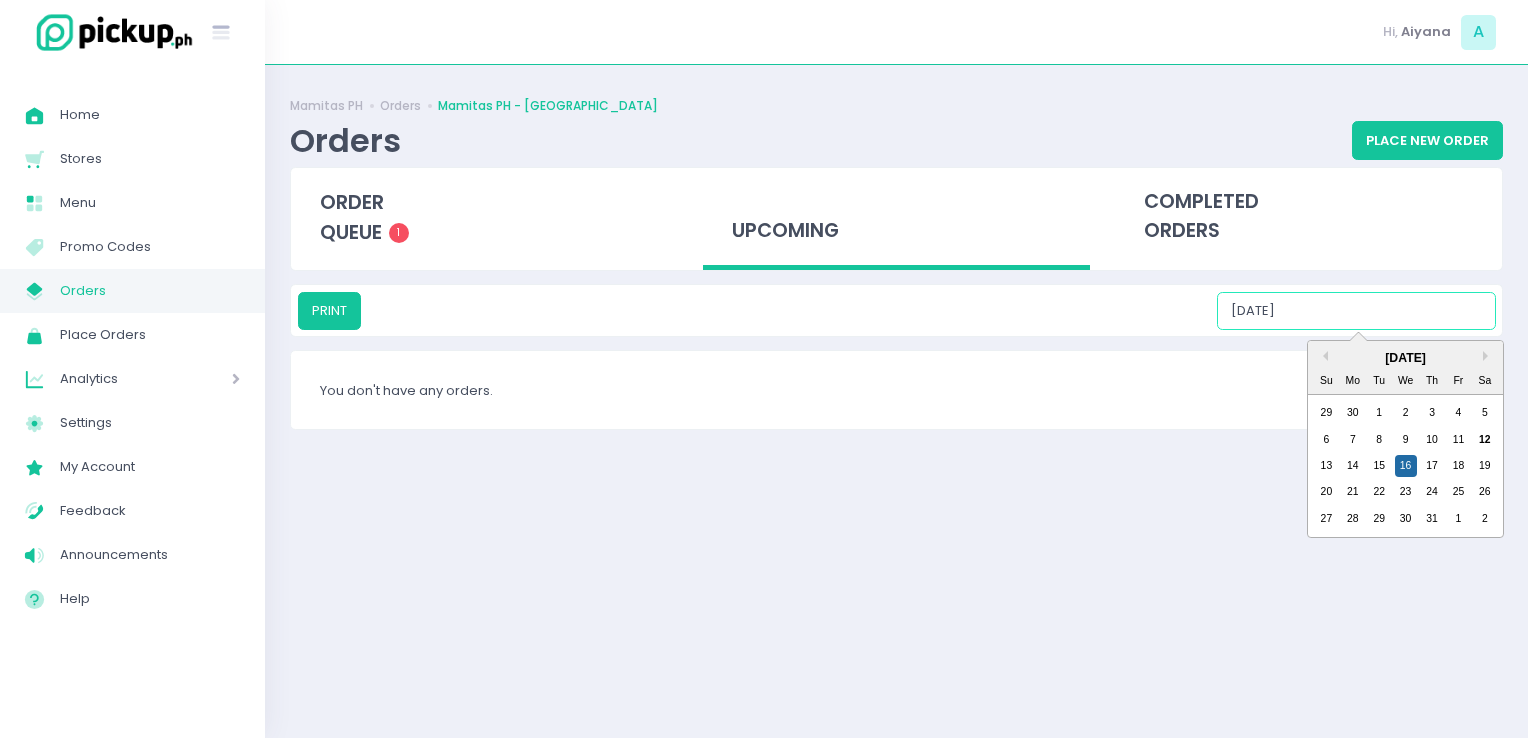 click on "07/16/2025" at bounding box center (1356, 311) 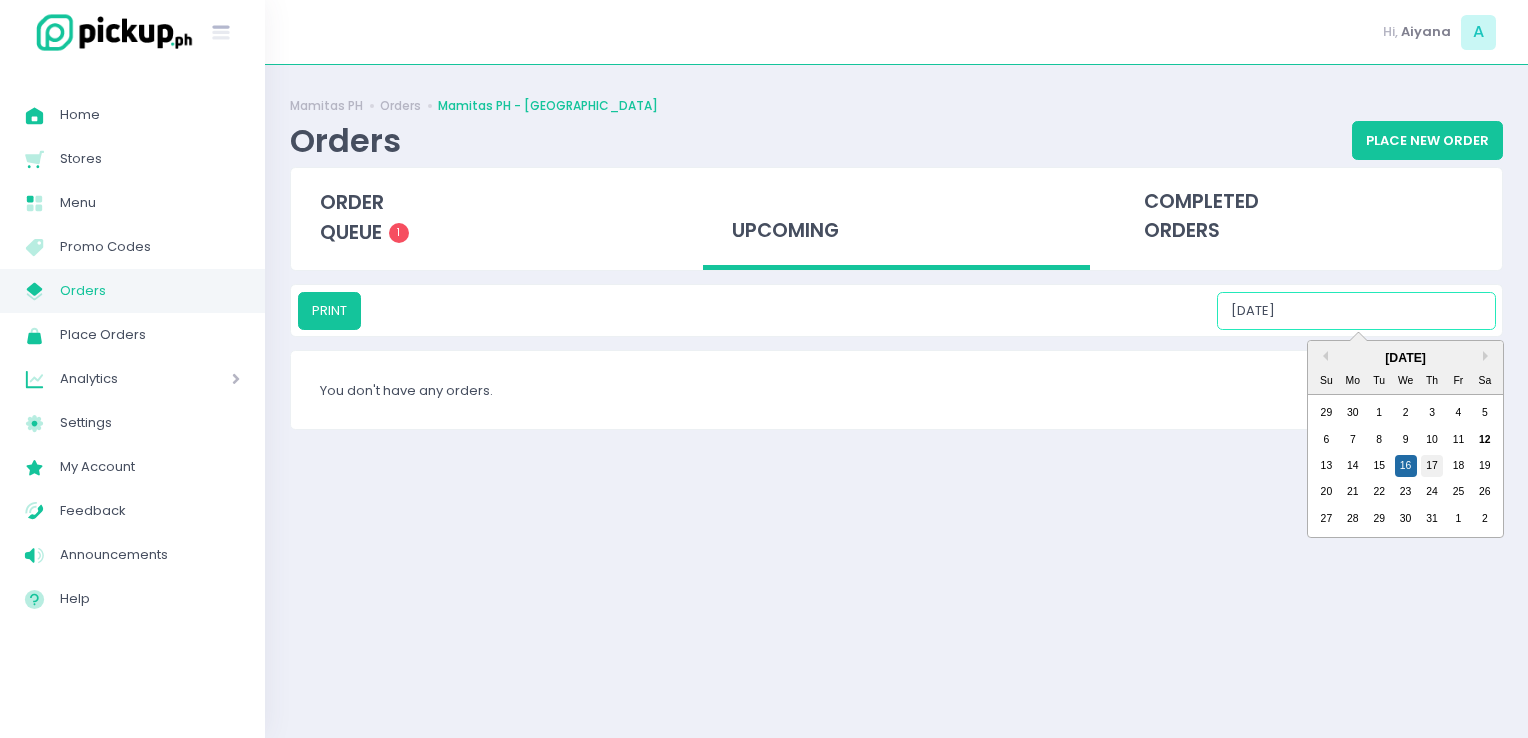 click on "17" at bounding box center [1432, 466] 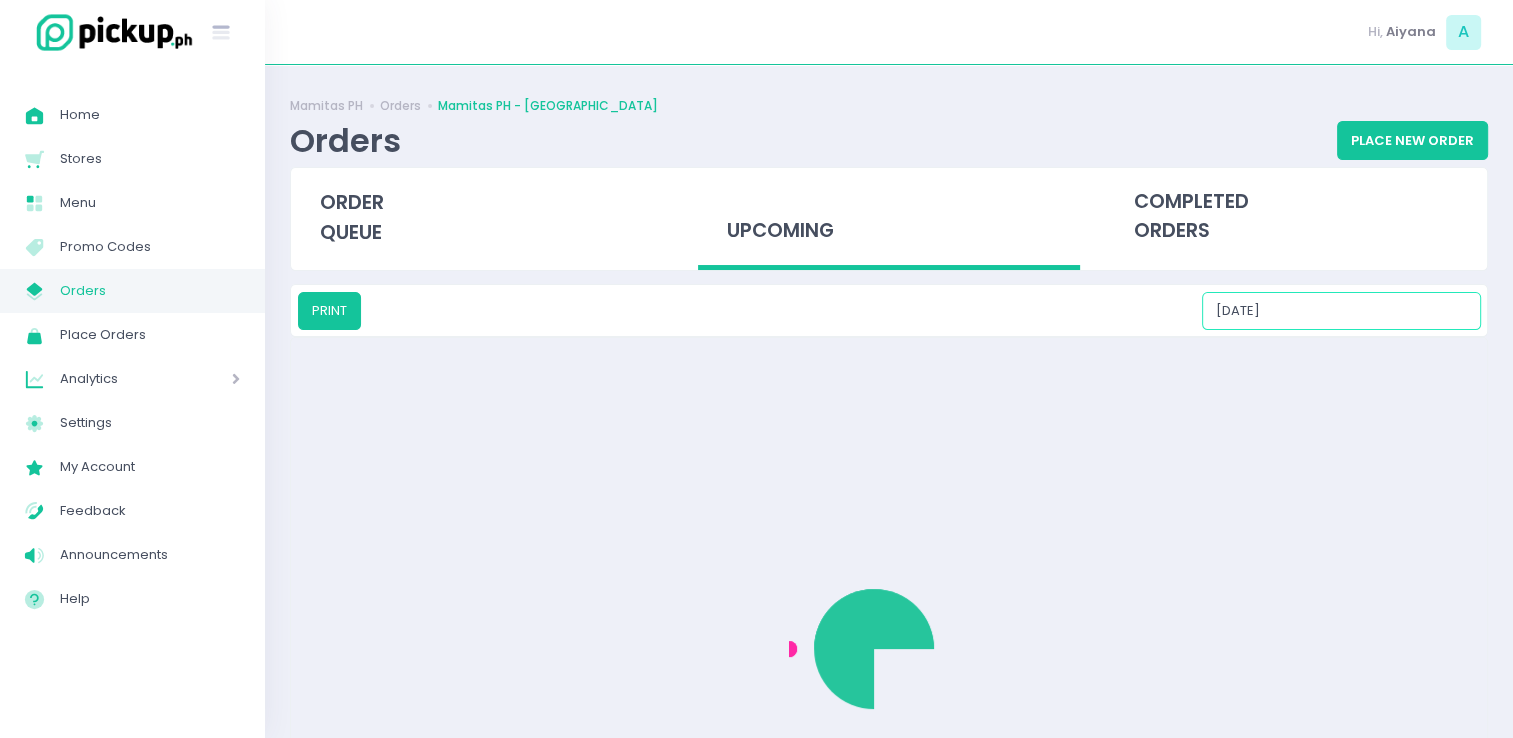 click on "07/17/2025" at bounding box center (1341, 311) 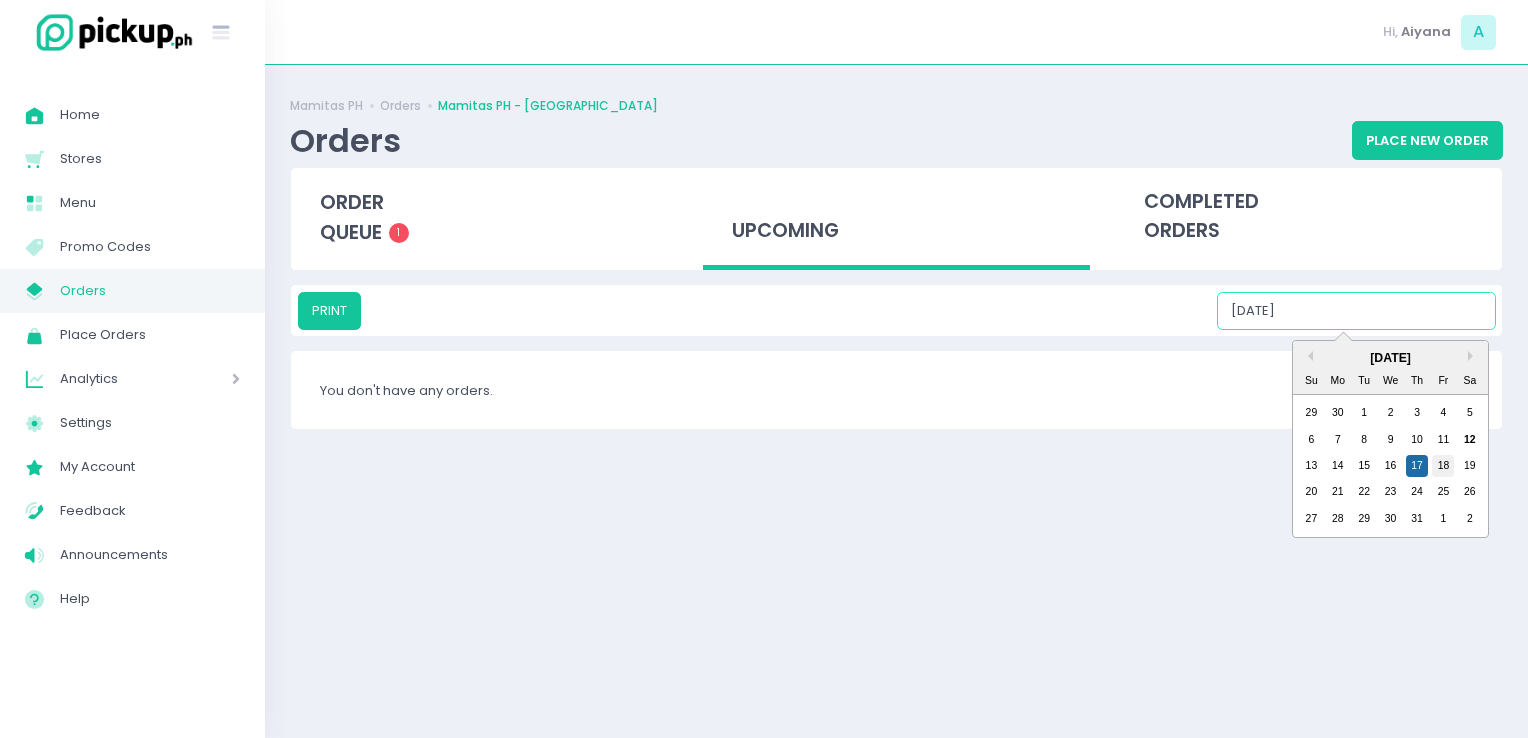 click on "18" at bounding box center (1443, 466) 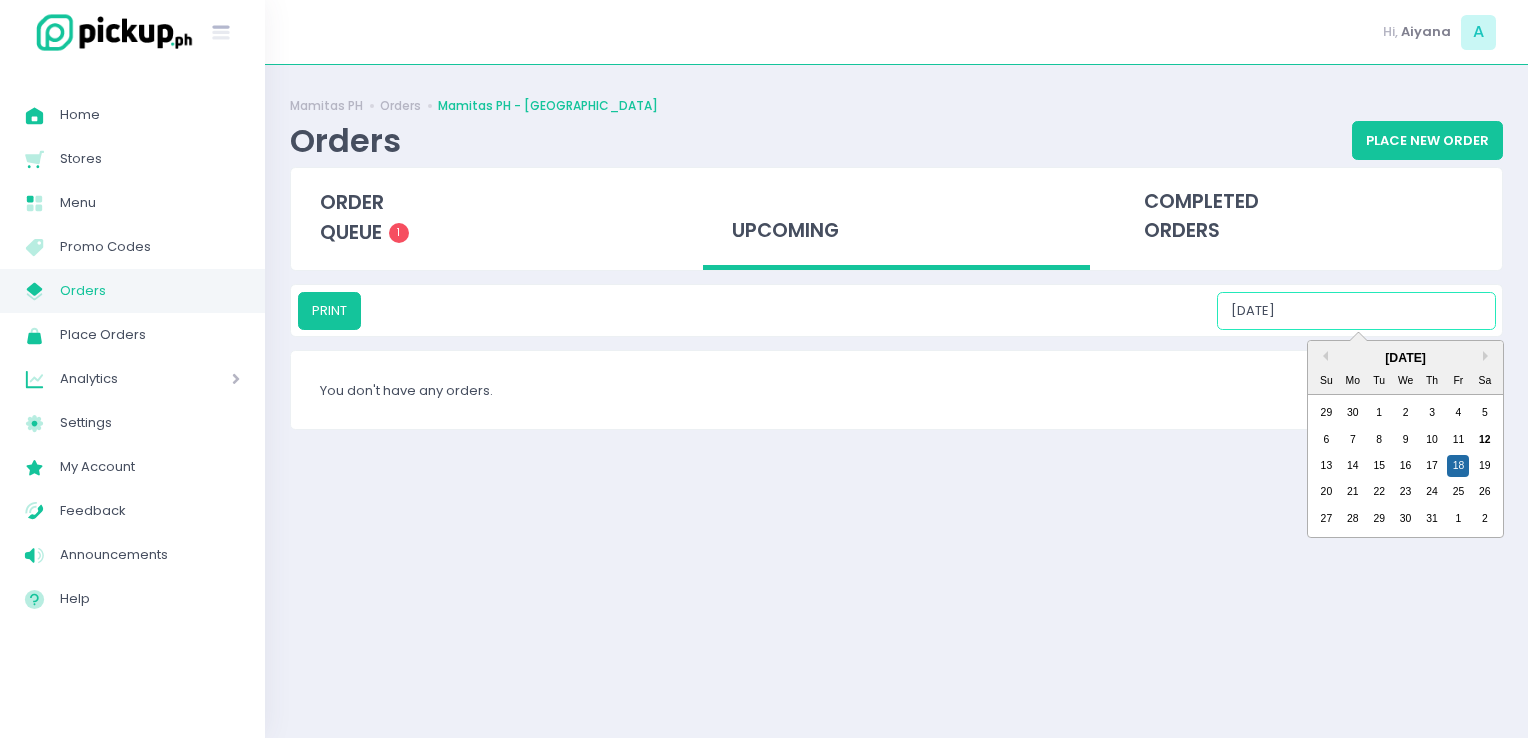 click on "07/18/2025" at bounding box center (1356, 311) 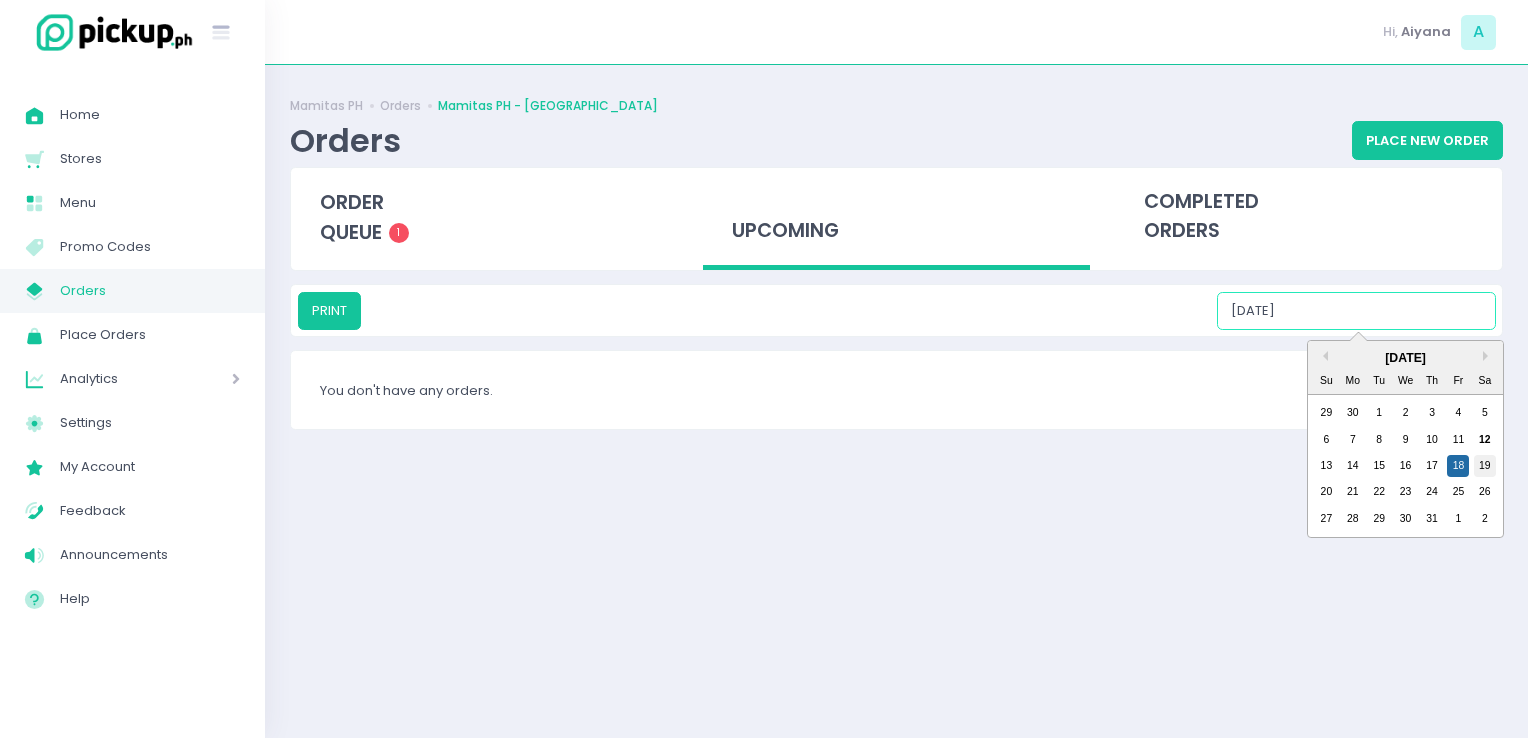 click on "19" at bounding box center (1485, 466) 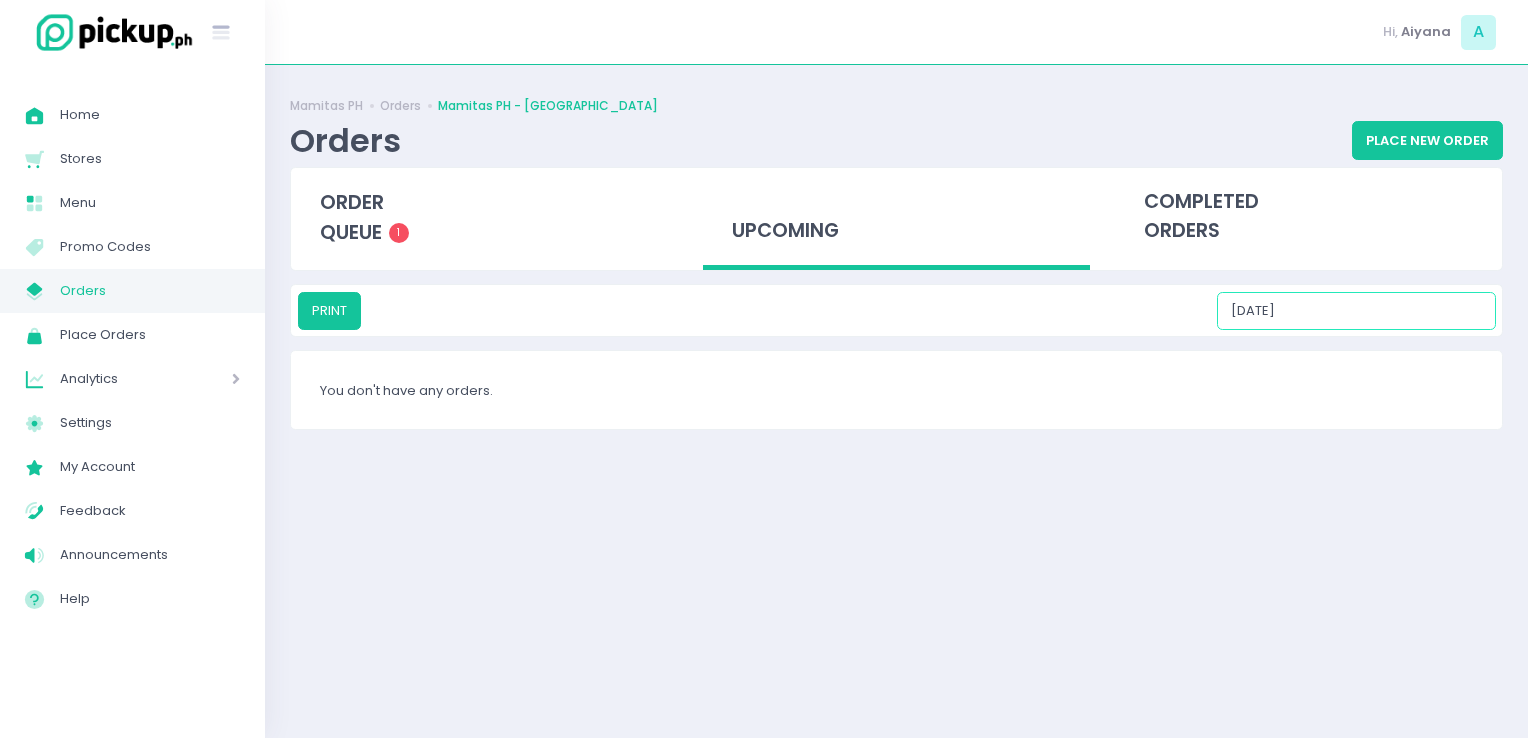 click on "07/19/2025" at bounding box center (1356, 311) 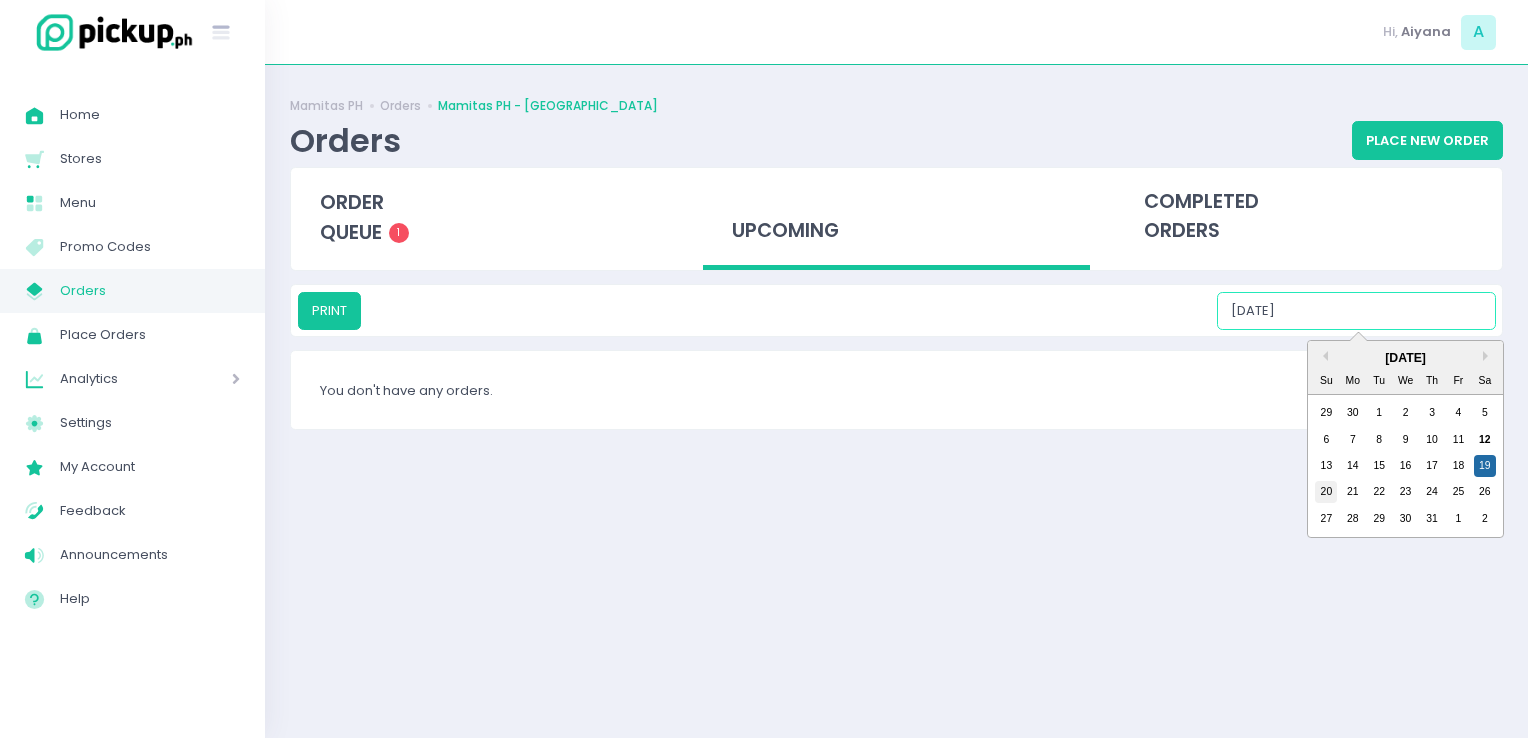 click on "20" at bounding box center (1326, 492) 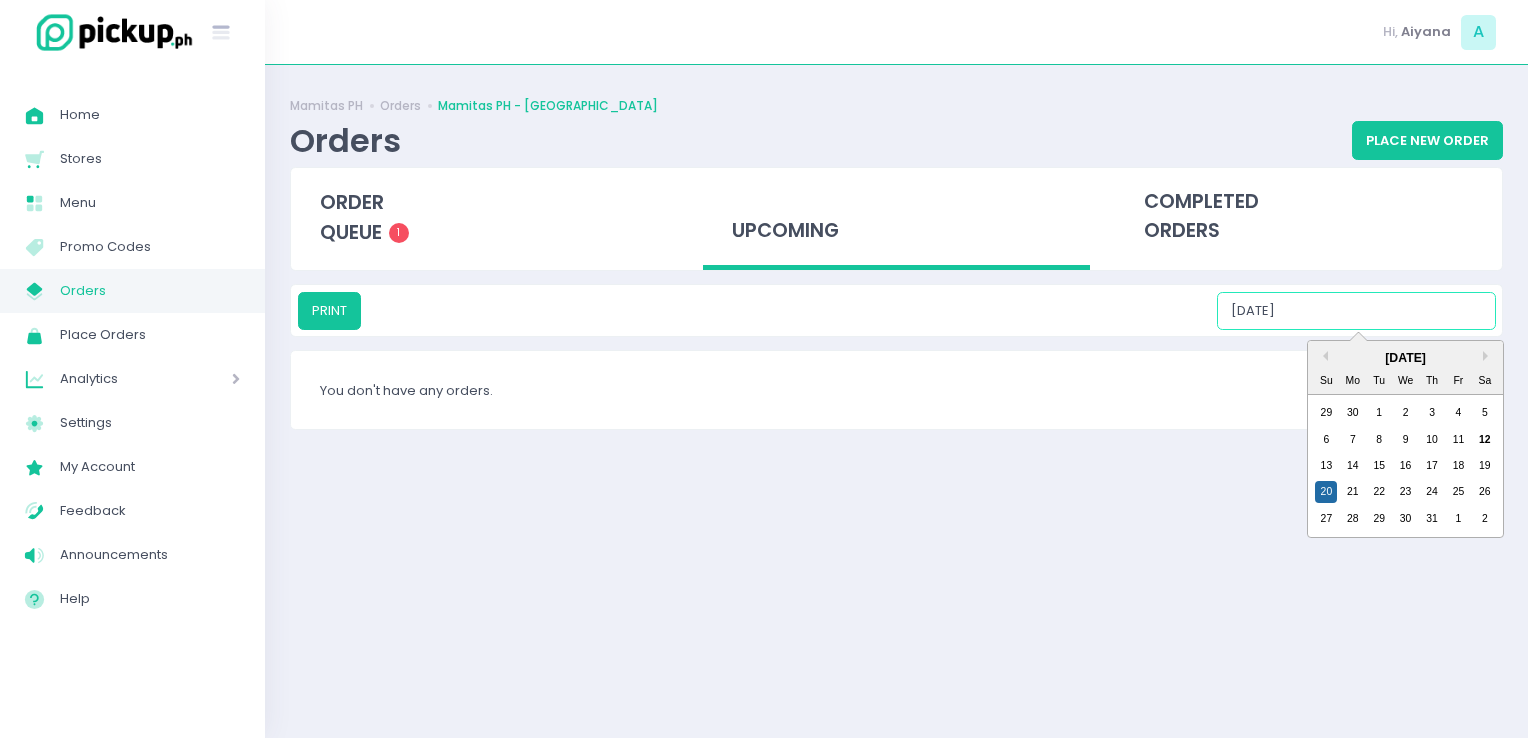 click on "07/20/2025" at bounding box center (1356, 311) 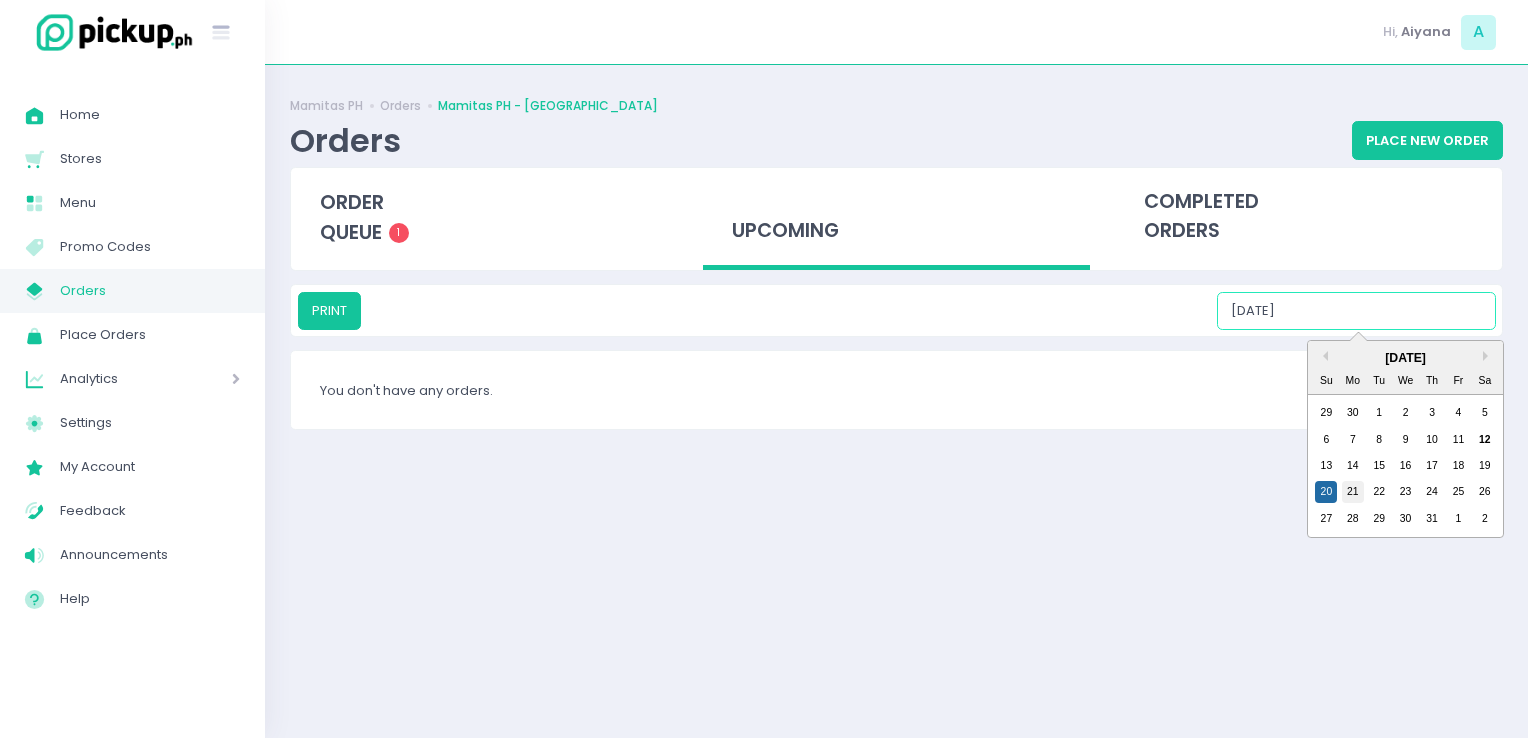click on "21" at bounding box center (1353, 492) 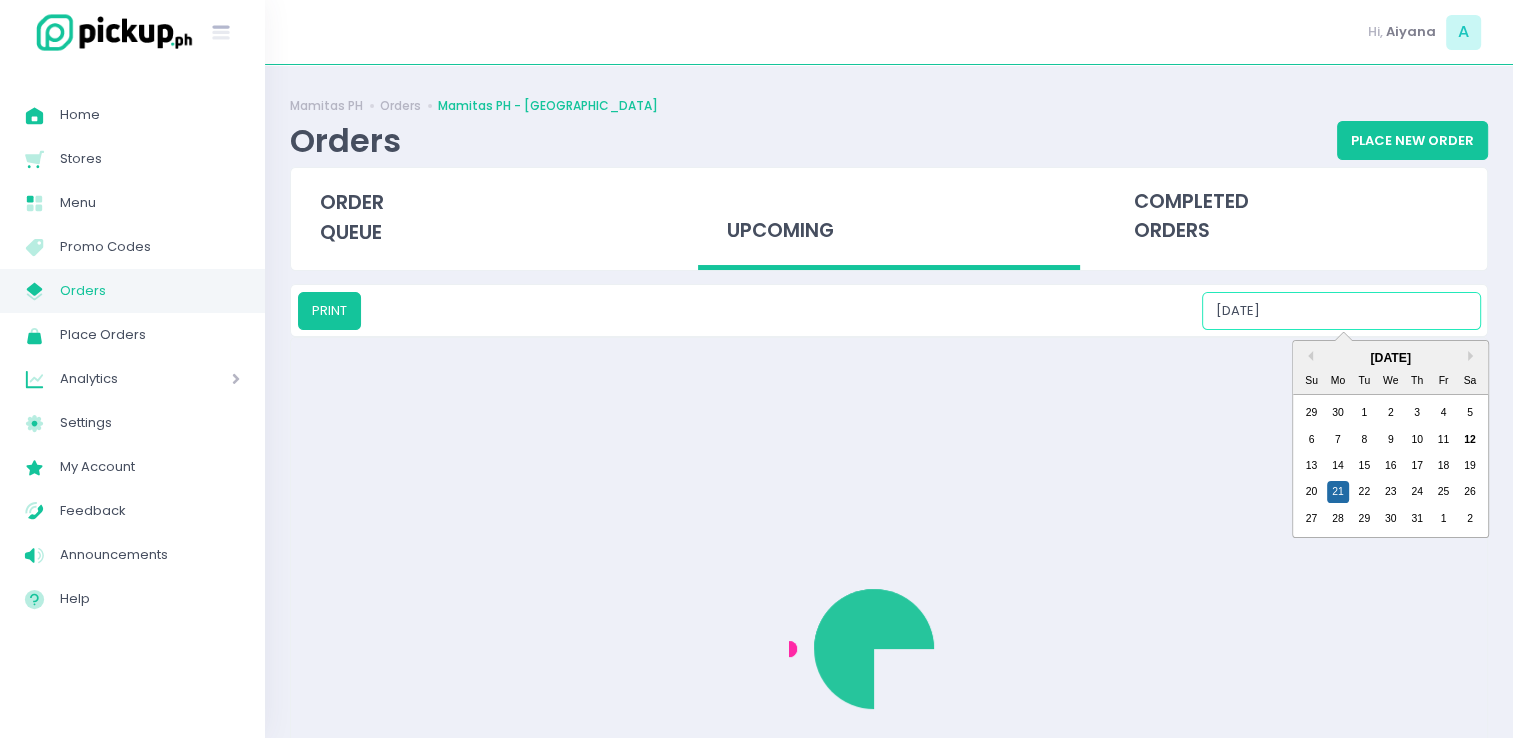 click on "07/21/2025" at bounding box center [1341, 311] 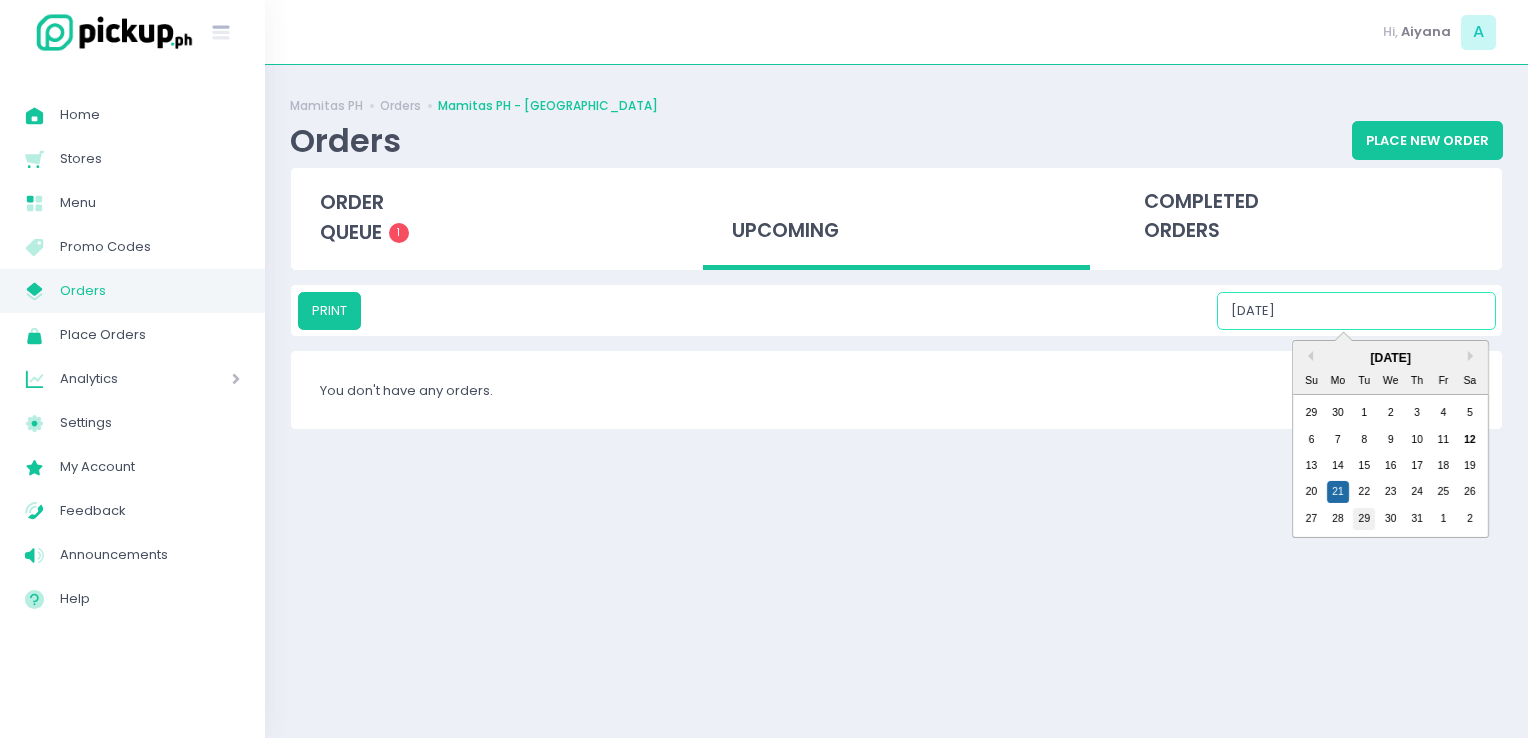 click on "29" at bounding box center [1364, 519] 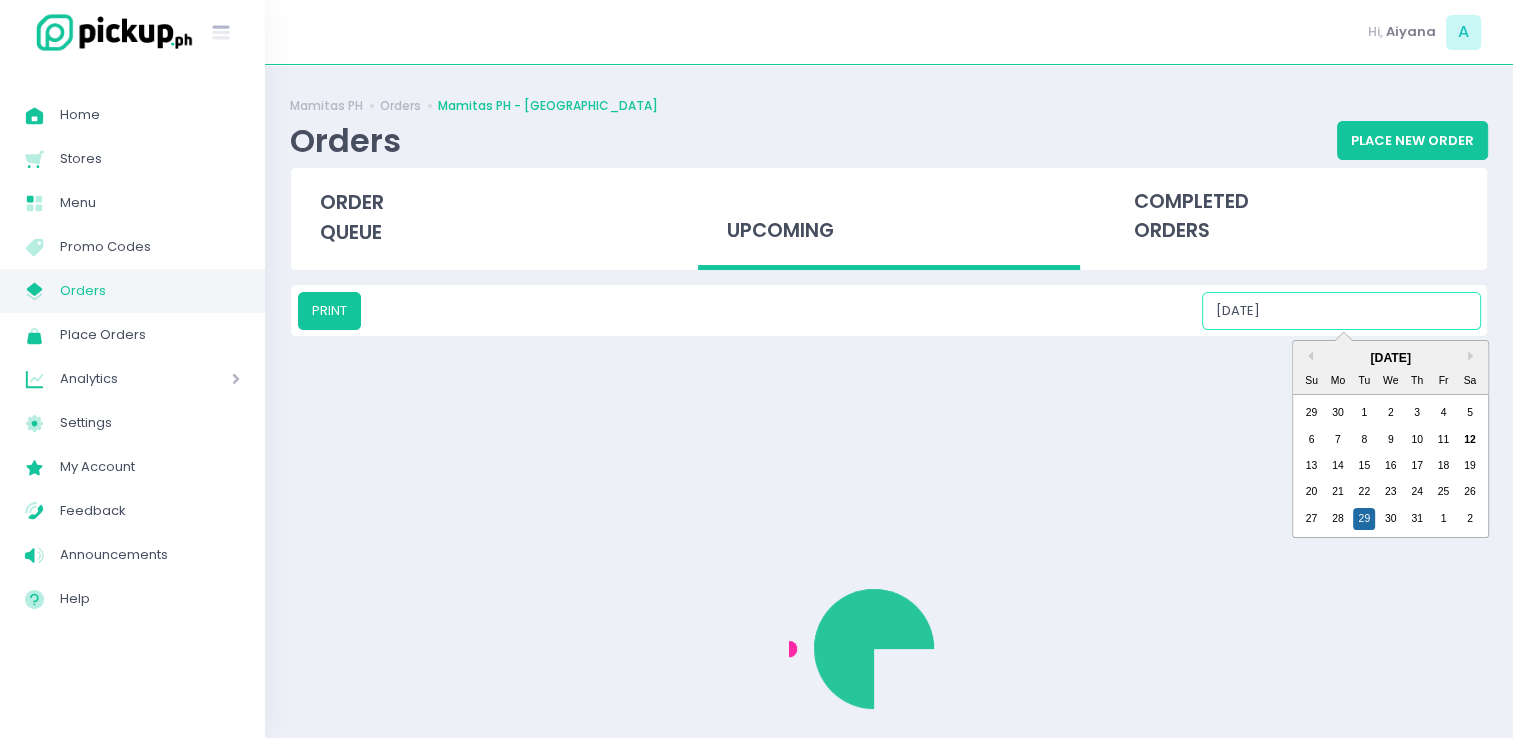 click on "07/29/2025" at bounding box center (1341, 311) 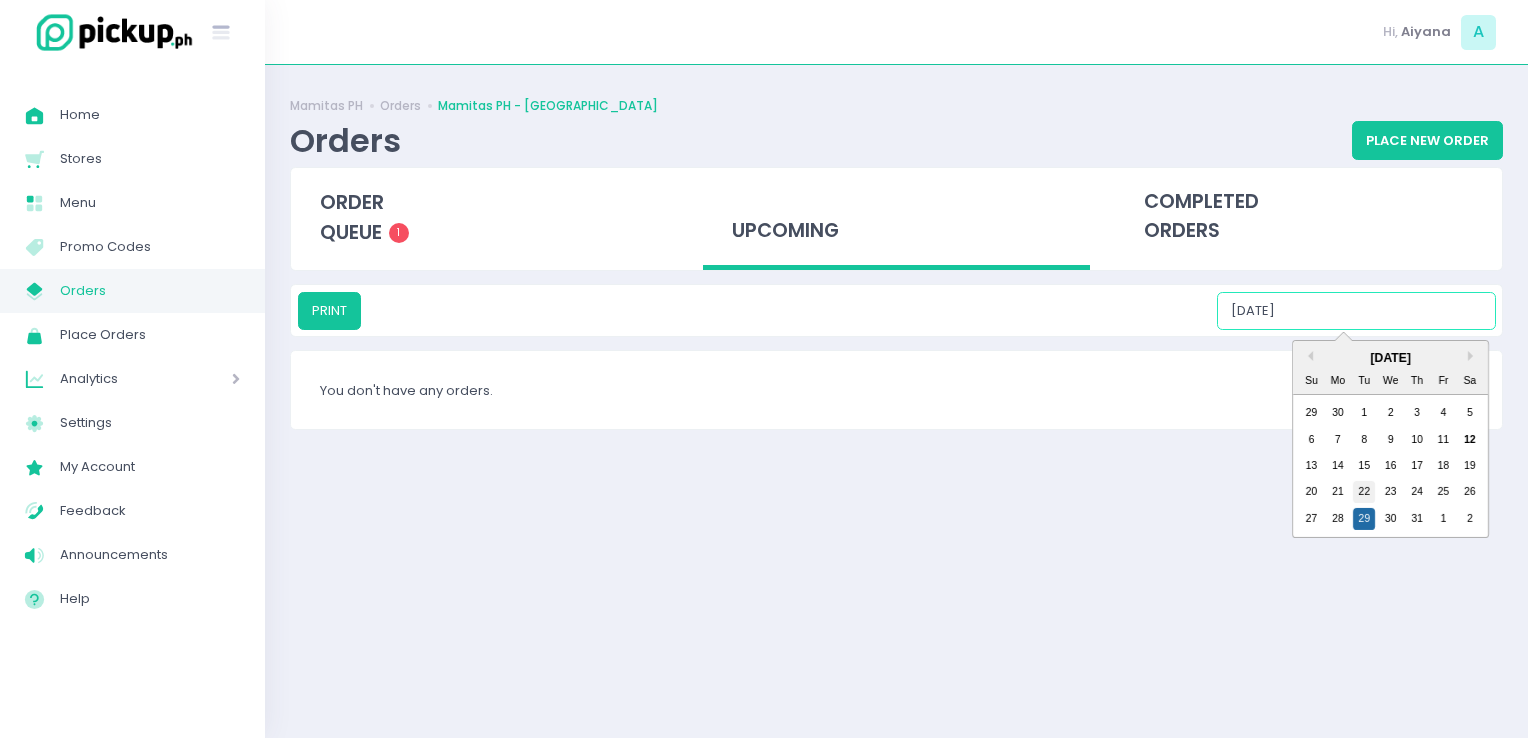 click on "22" at bounding box center [1364, 492] 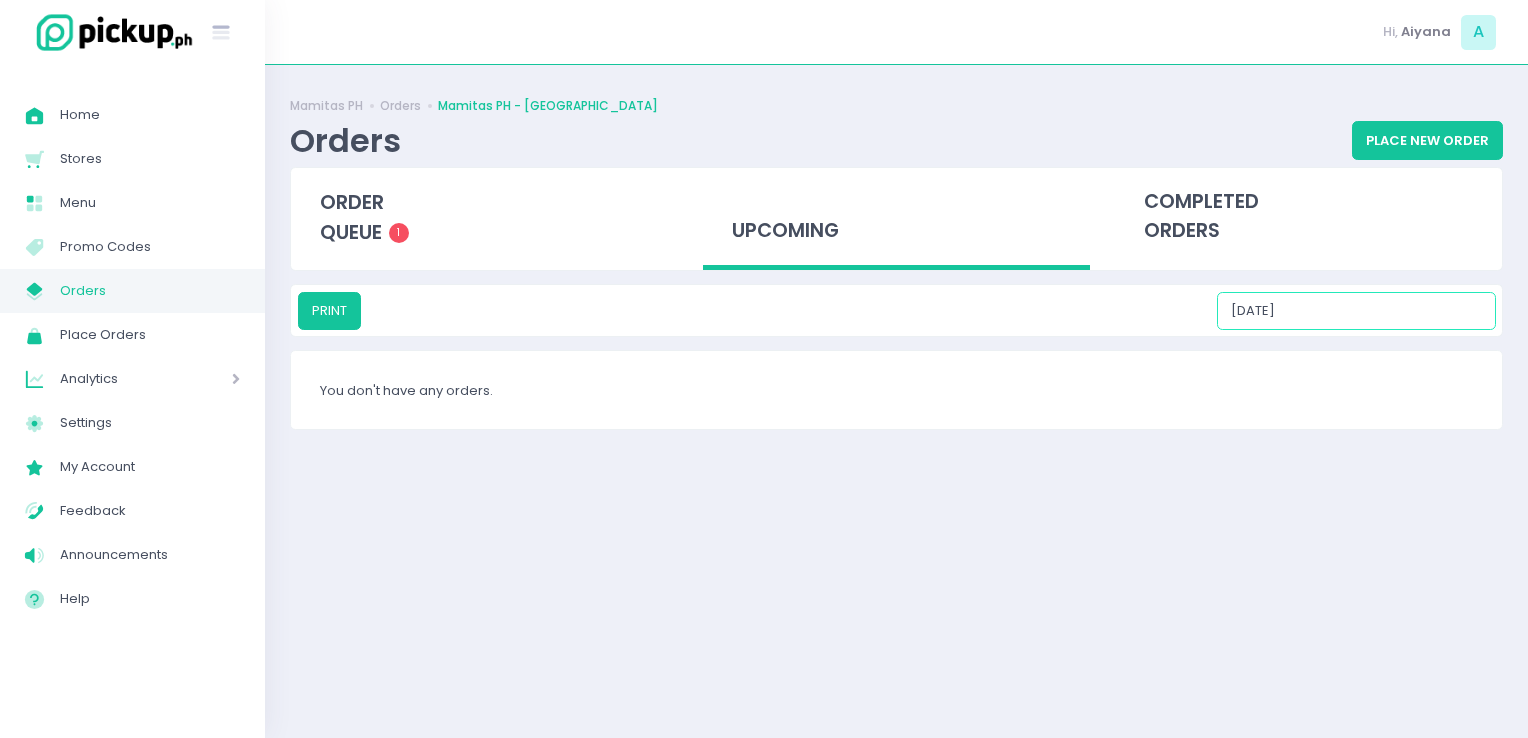 click on "07/22/2025" at bounding box center (1356, 311) 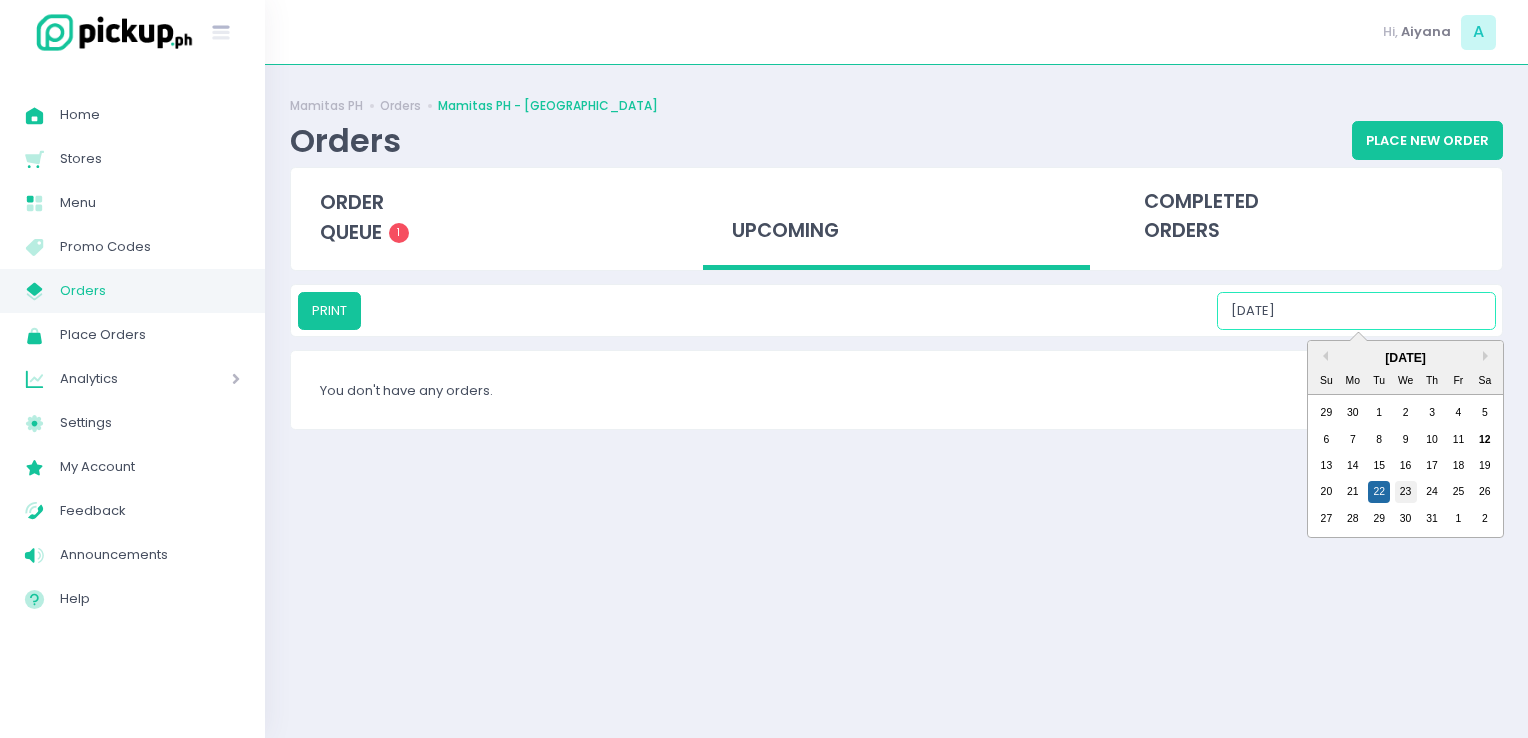 click on "23" at bounding box center [1406, 492] 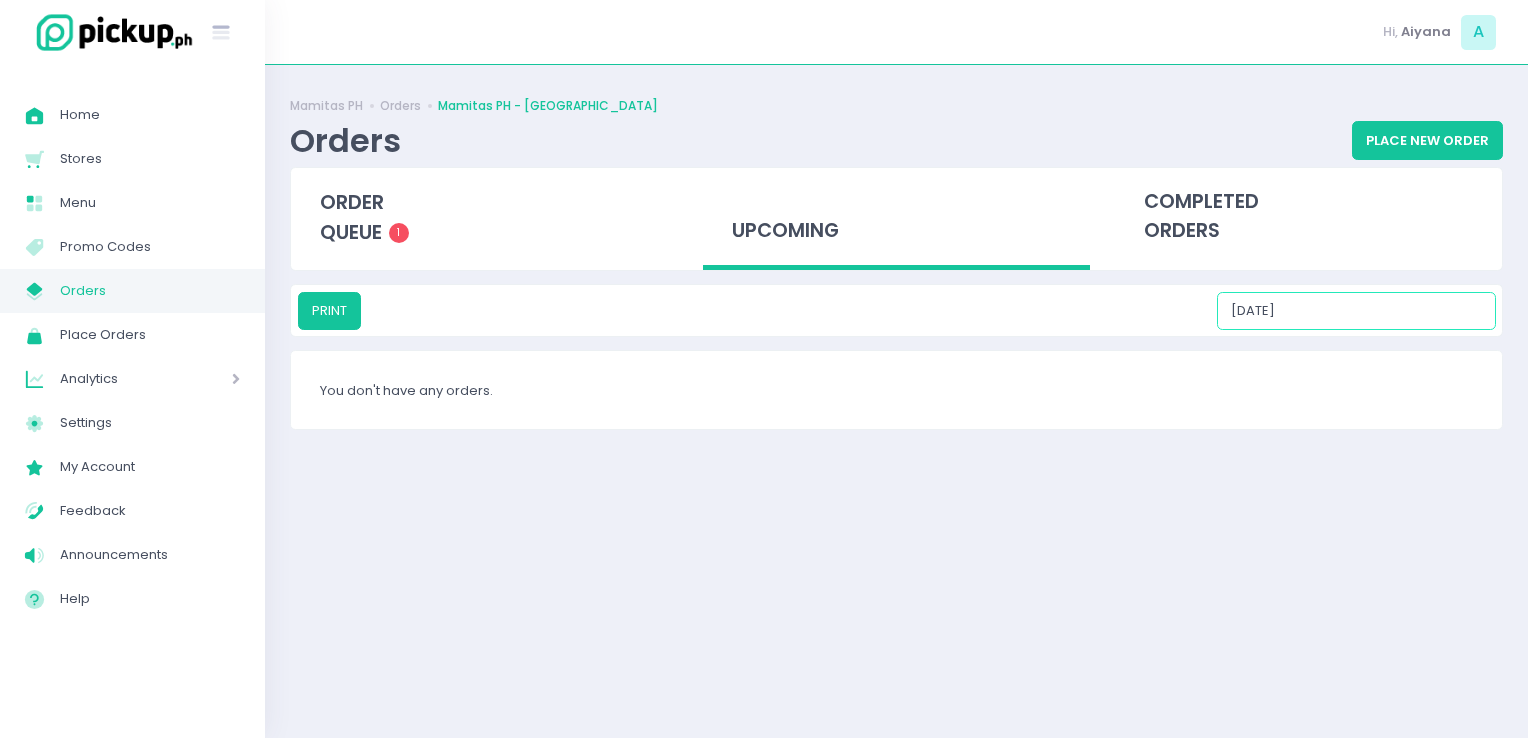 click on "07/23/2025" at bounding box center [1356, 311] 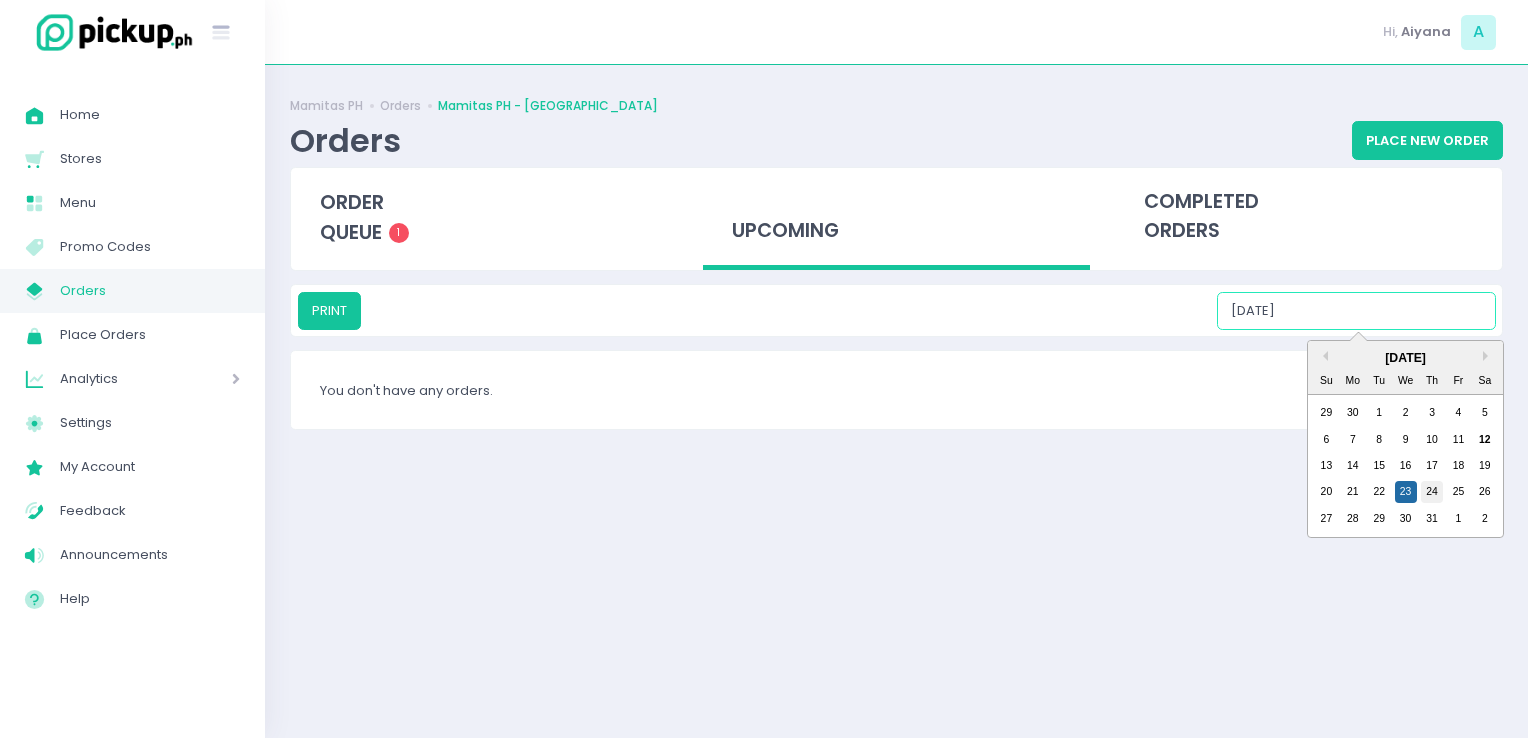 click on "24" at bounding box center (1432, 492) 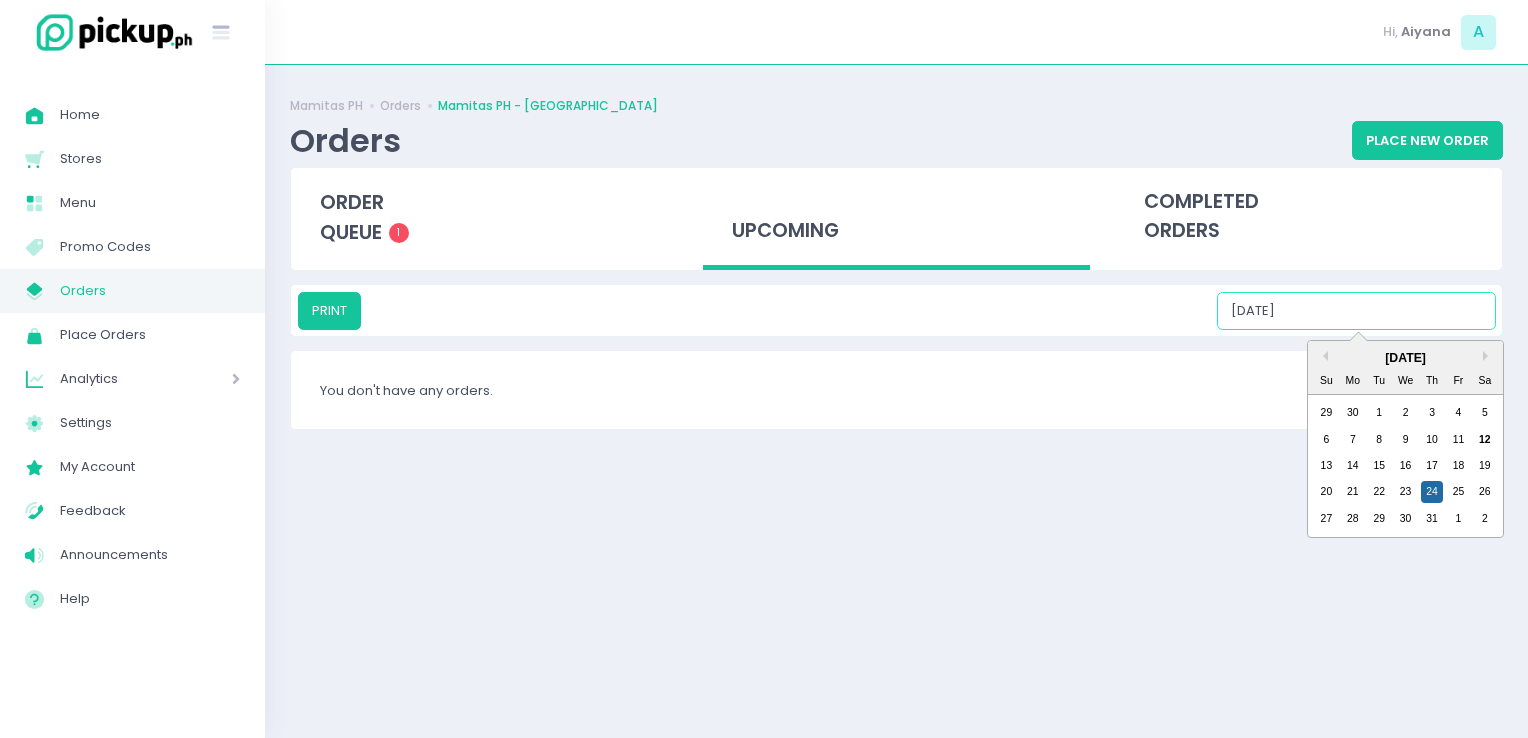 click on "07/24/2025" at bounding box center [1356, 311] 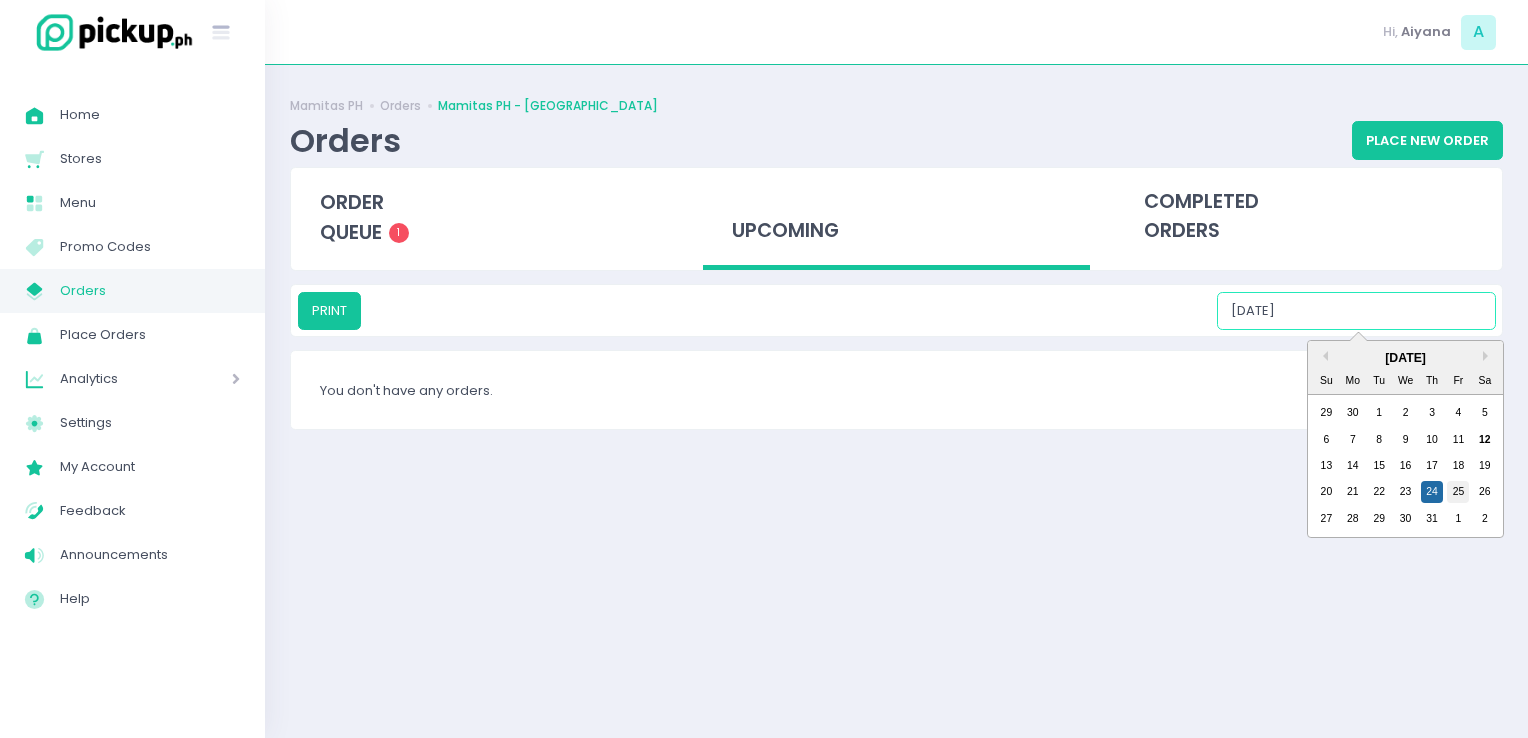 click on "25" at bounding box center (1458, 492) 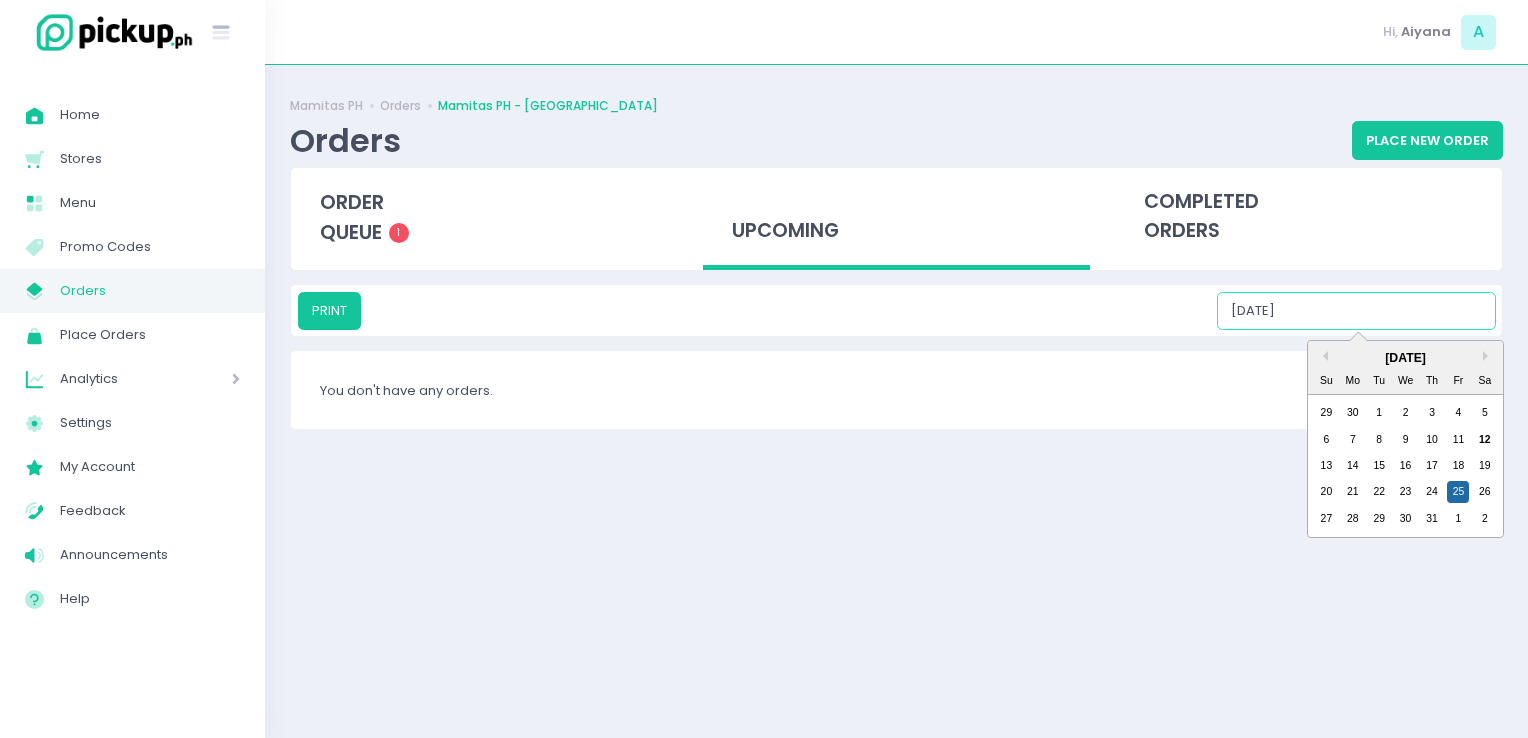 click on "07/25/2025" at bounding box center (1356, 311) 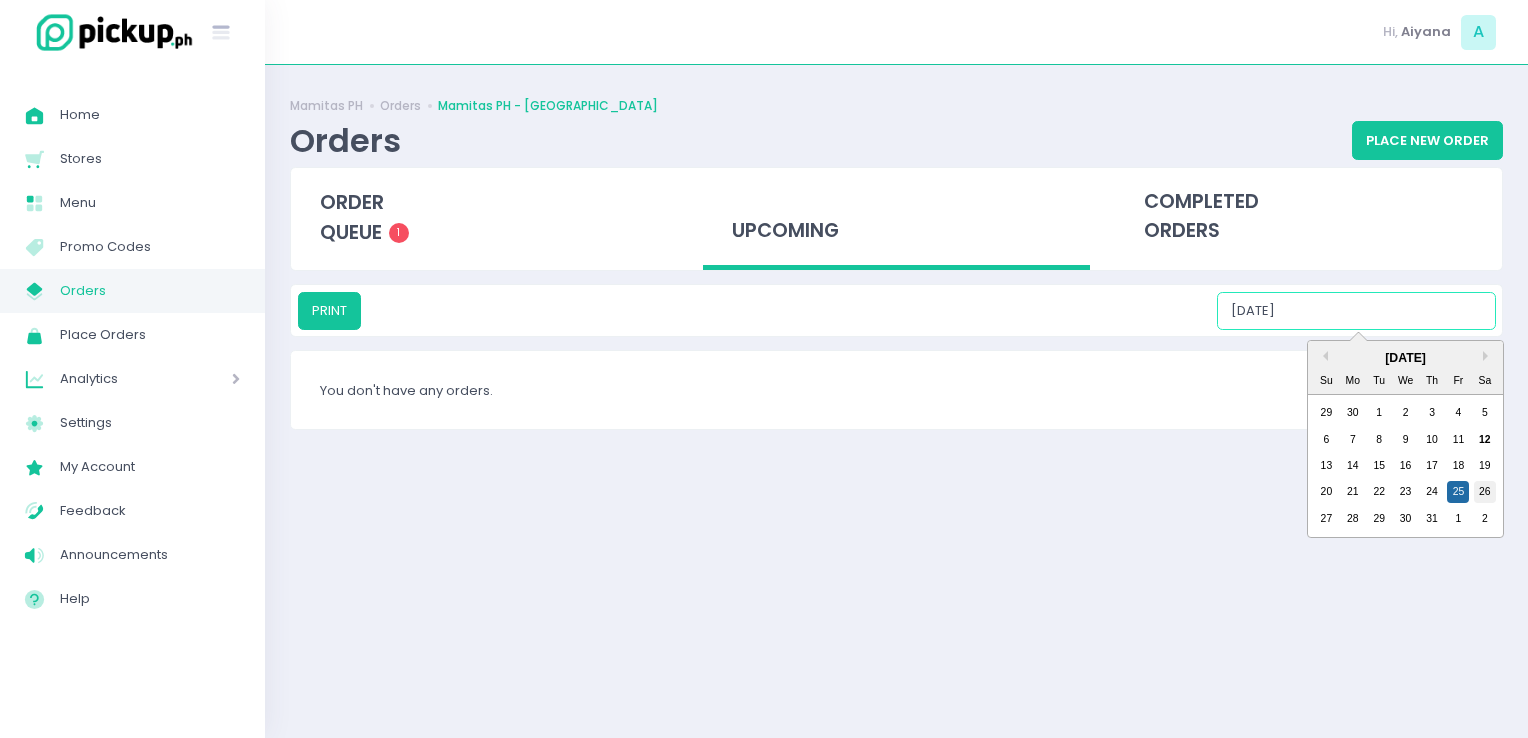 click on "26" at bounding box center (1485, 492) 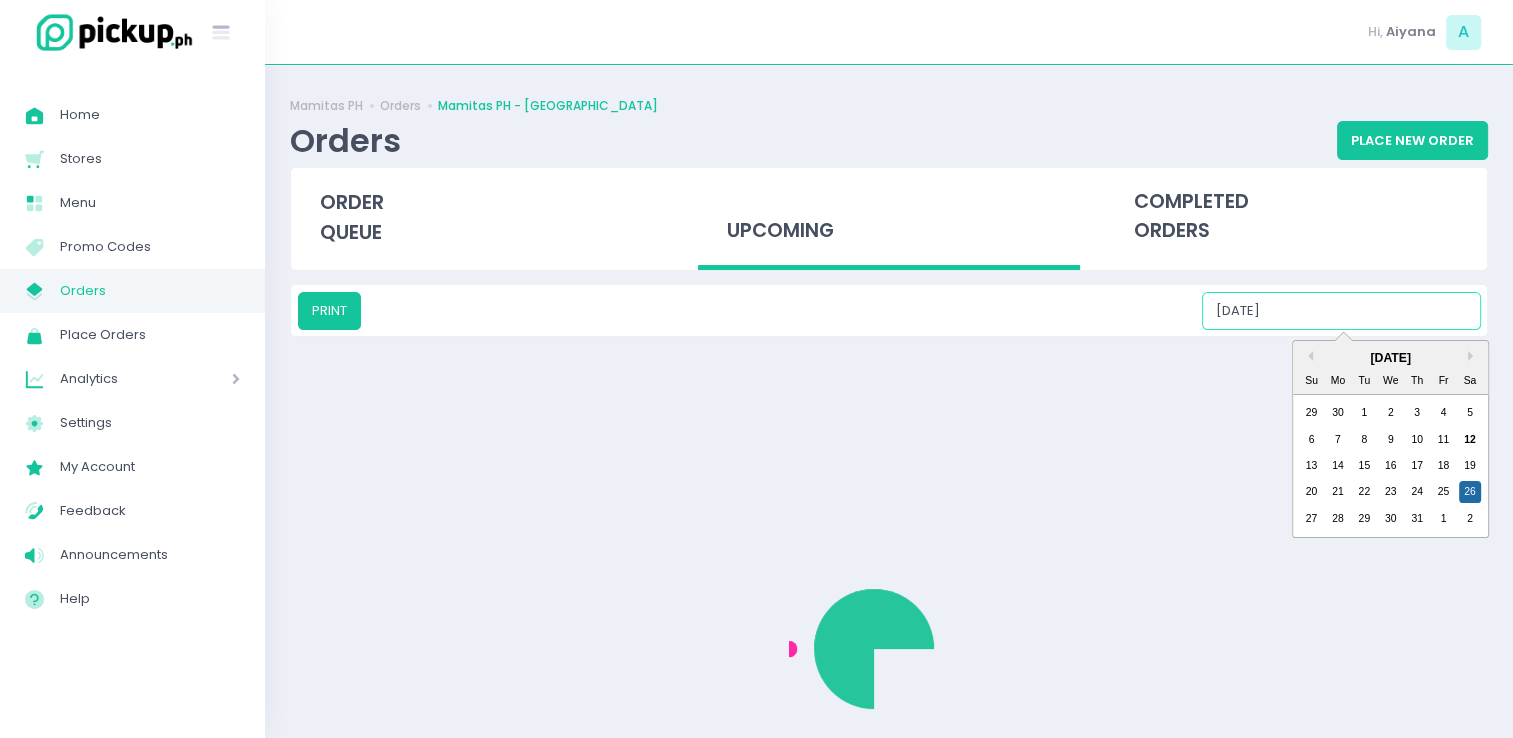 click on "07/26/2025" at bounding box center (1341, 311) 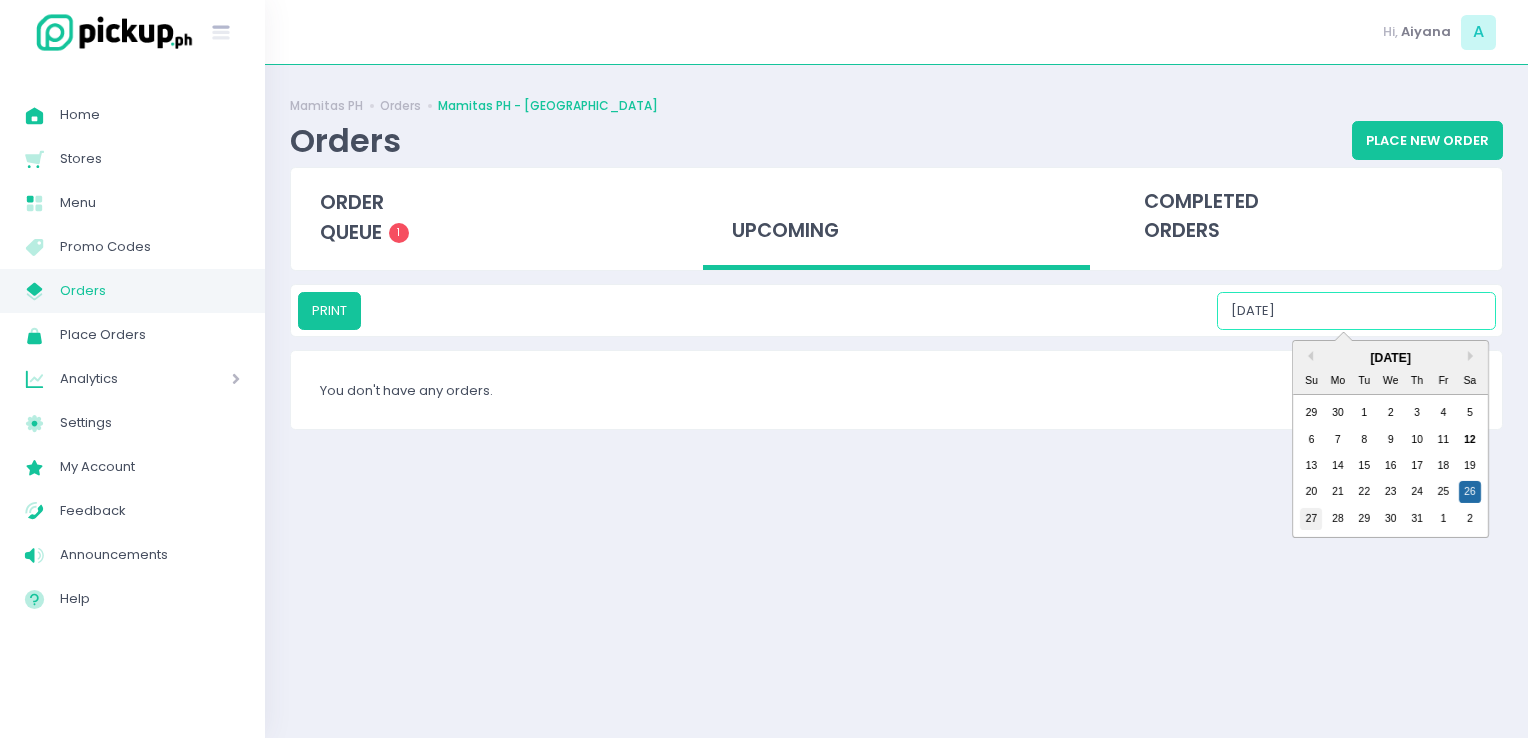 click on "27" at bounding box center (1311, 519) 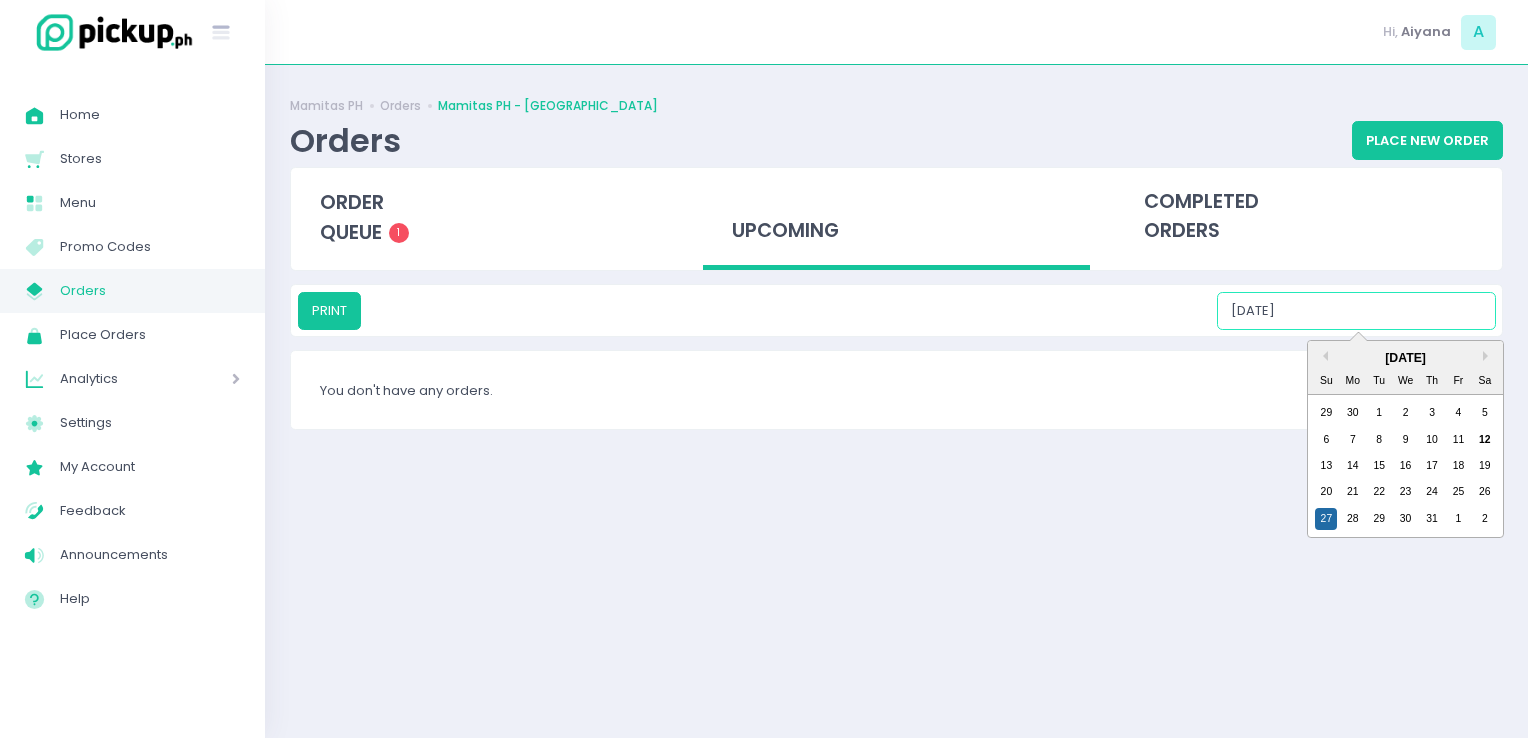 click on "07/27/2025" at bounding box center (1356, 311) 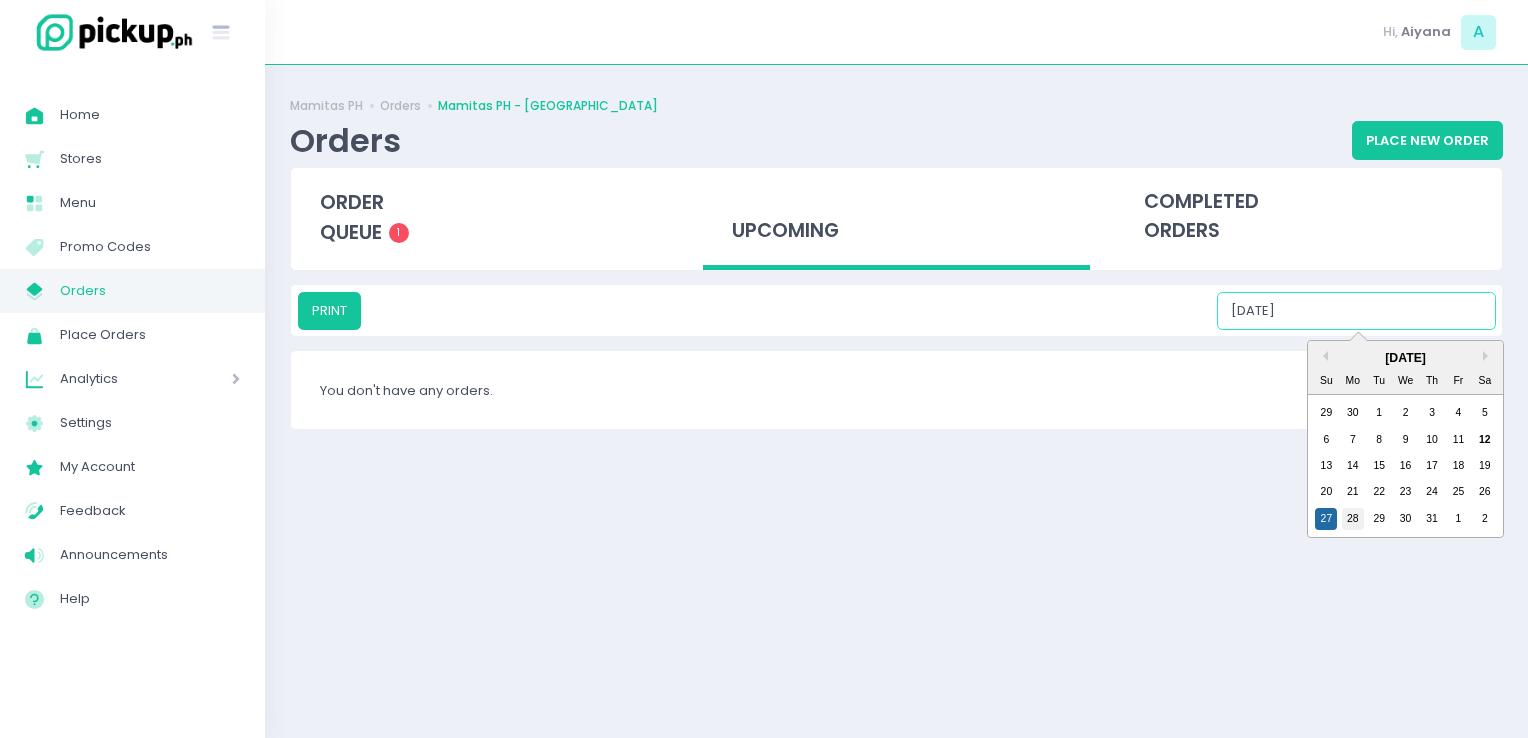 click on "28" at bounding box center (1353, 519) 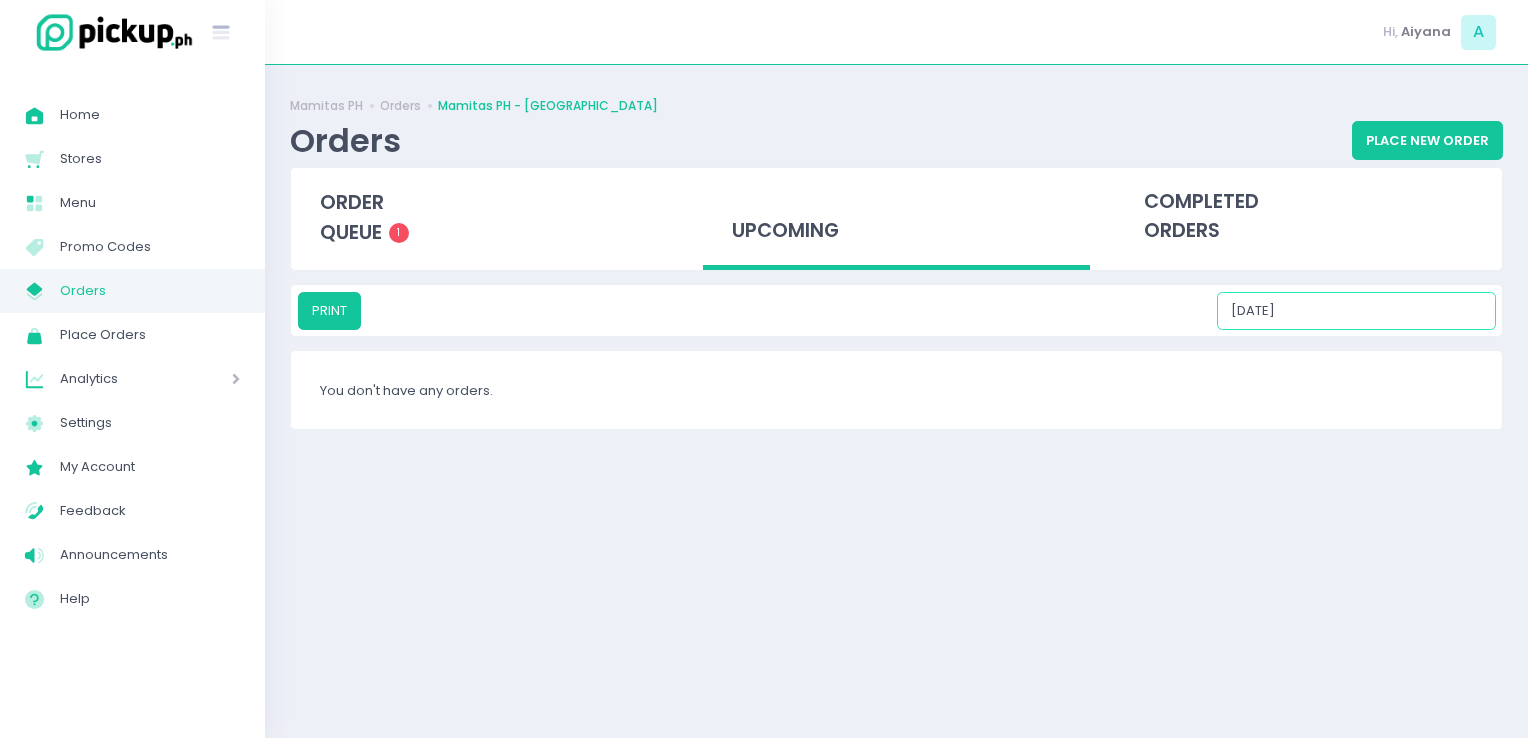click on "07/28/2025" at bounding box center [1356, 311] 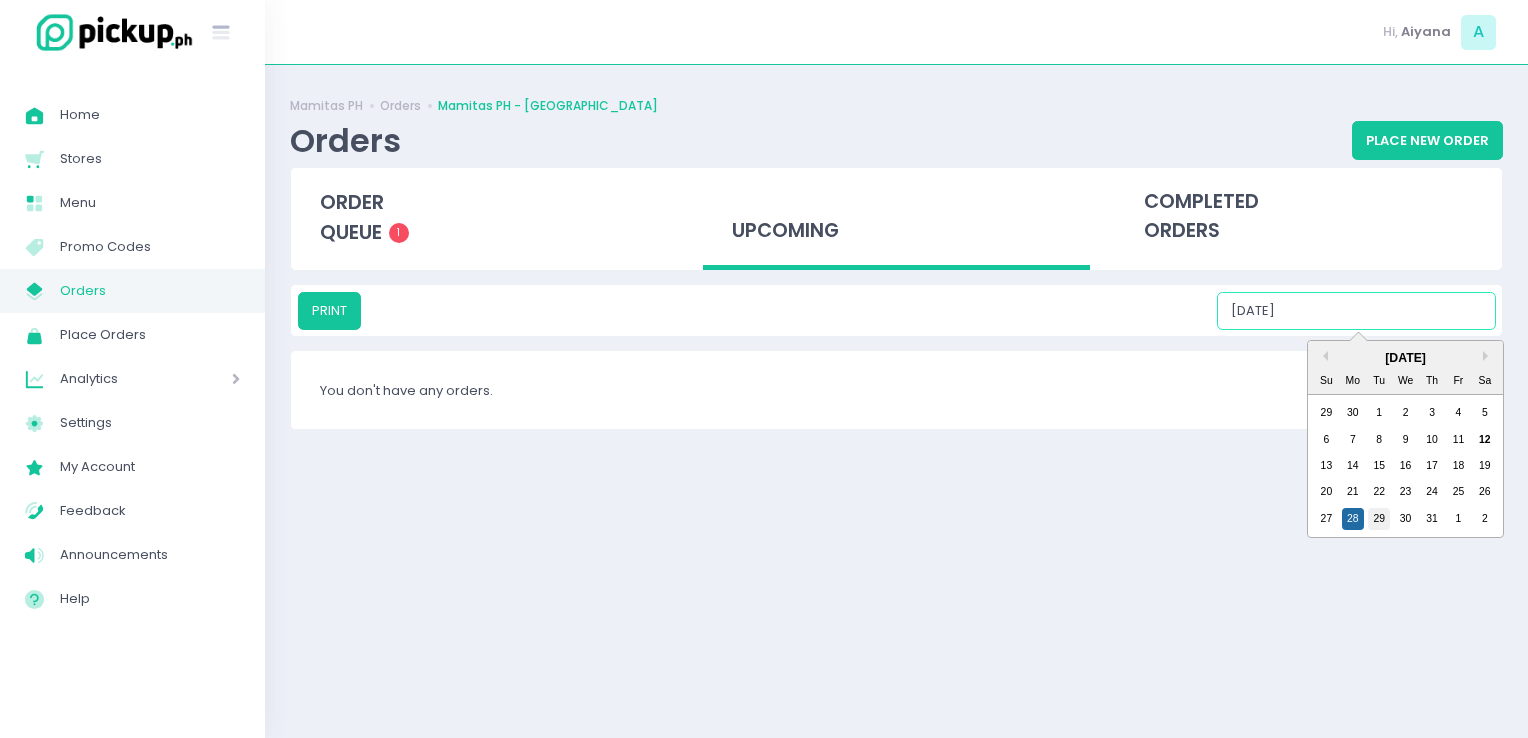 click on "29" at bounding box center [1379, 519] 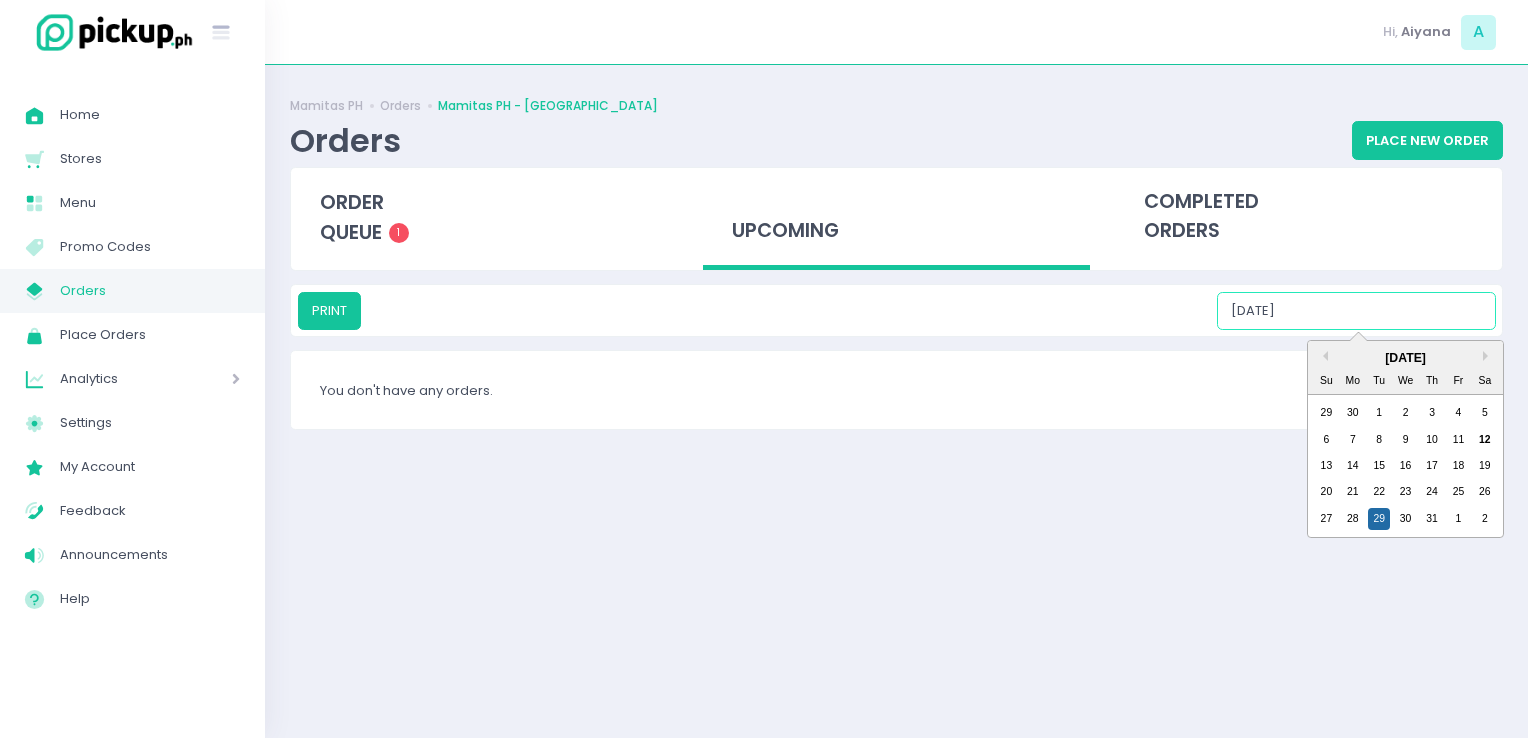 click on "07/29/2025" at bounding box center [1356, 311] 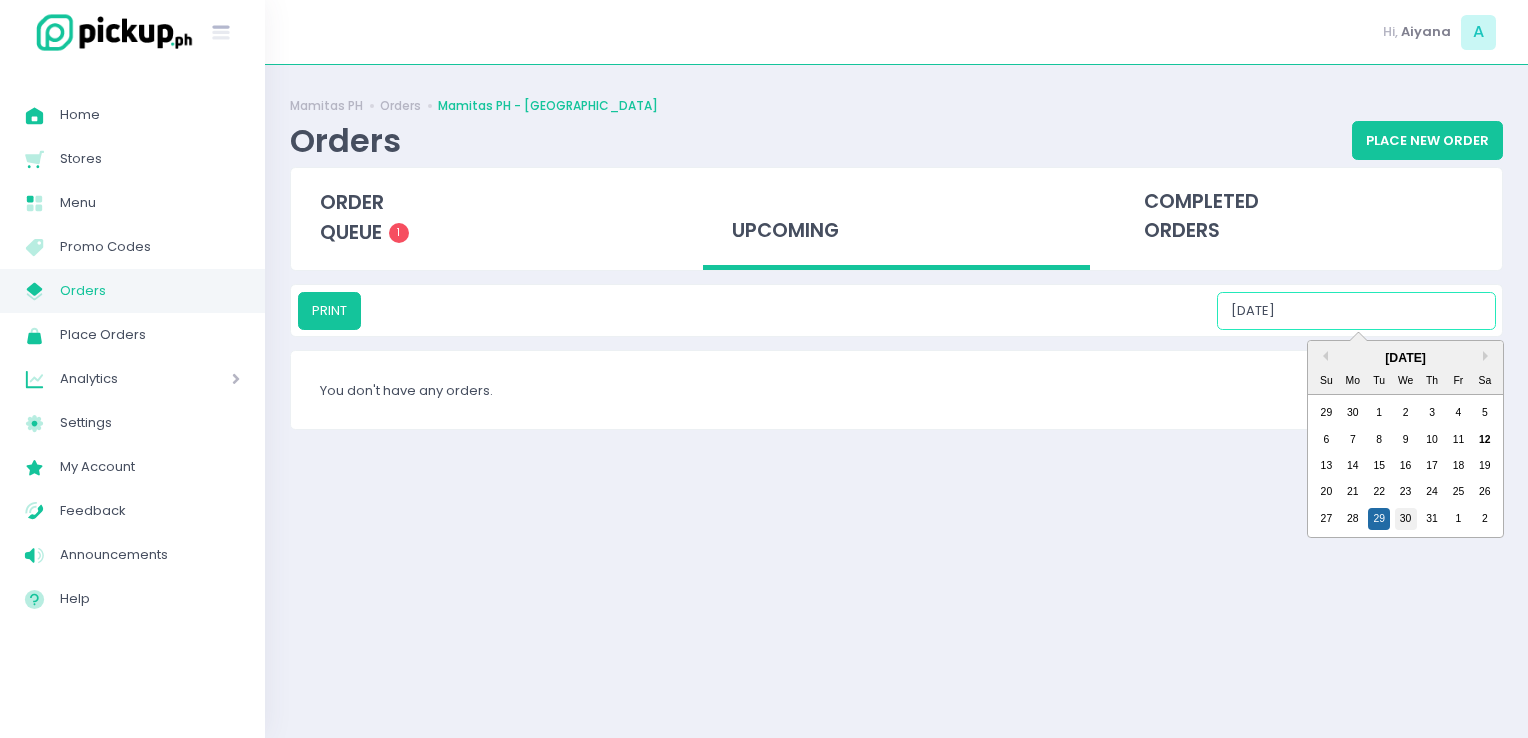 click on "30" at bounding box center (1406, 519) 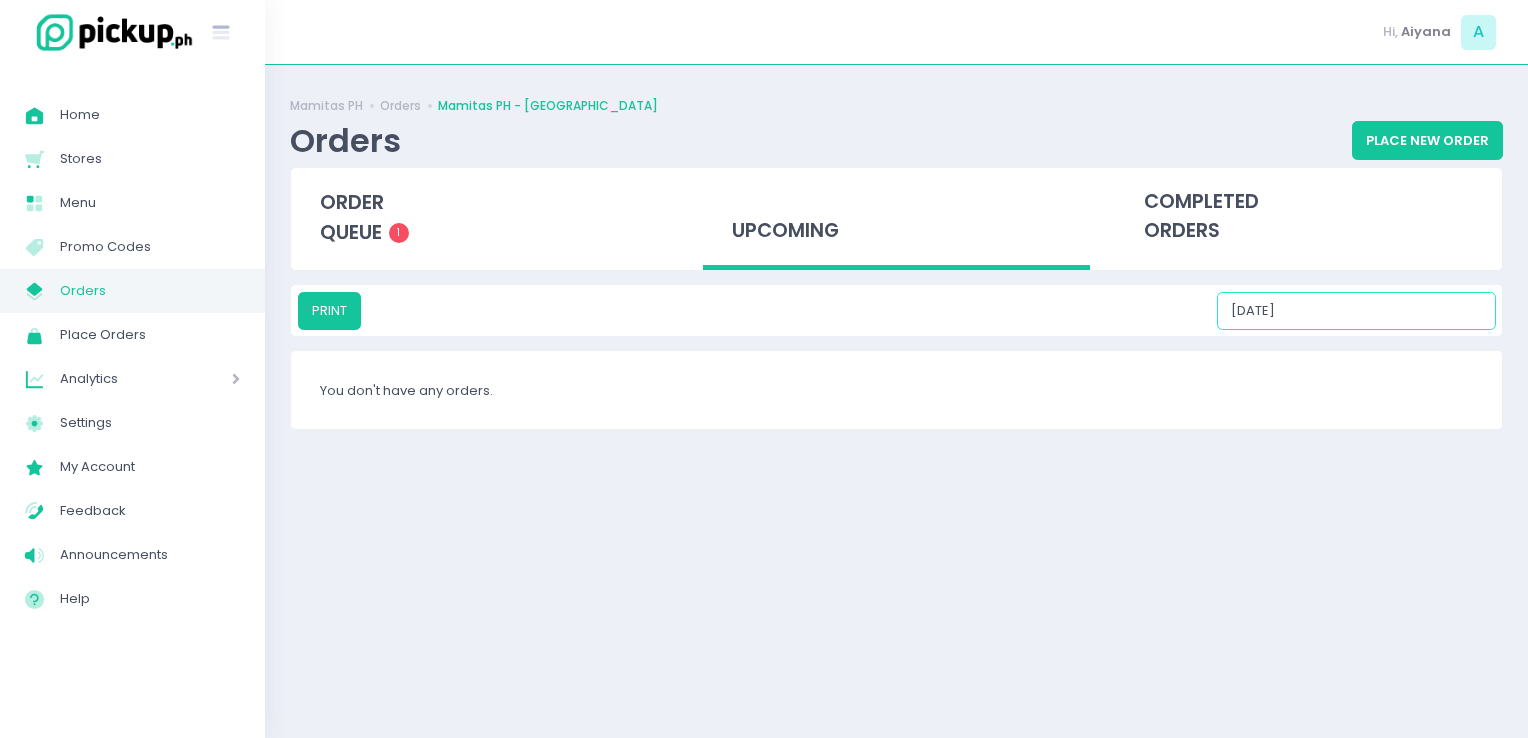 click on "07/30/2025" at bounding box center [1356, 311] 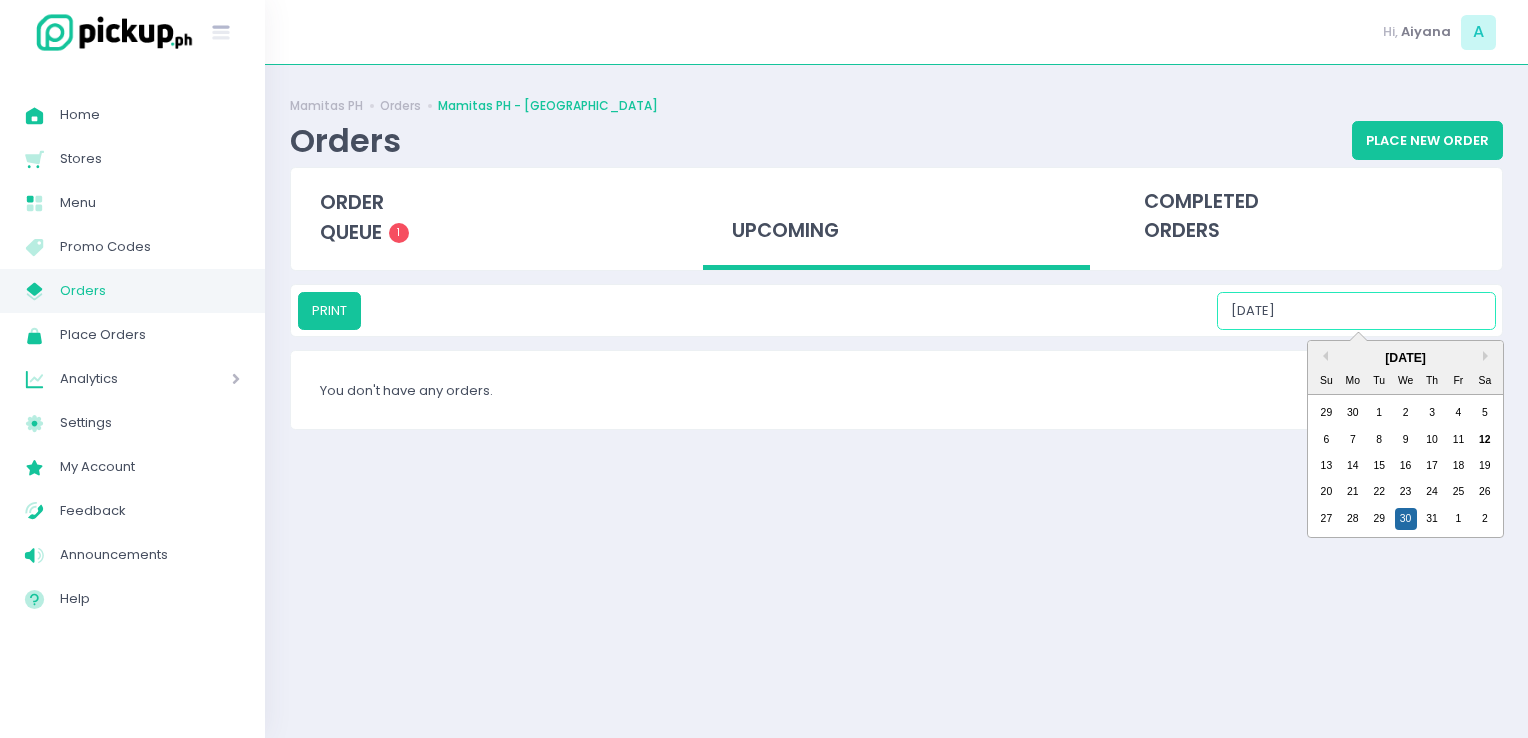 click on "27 28 29 30 31 1 2" at bounding box center [1405, 519] 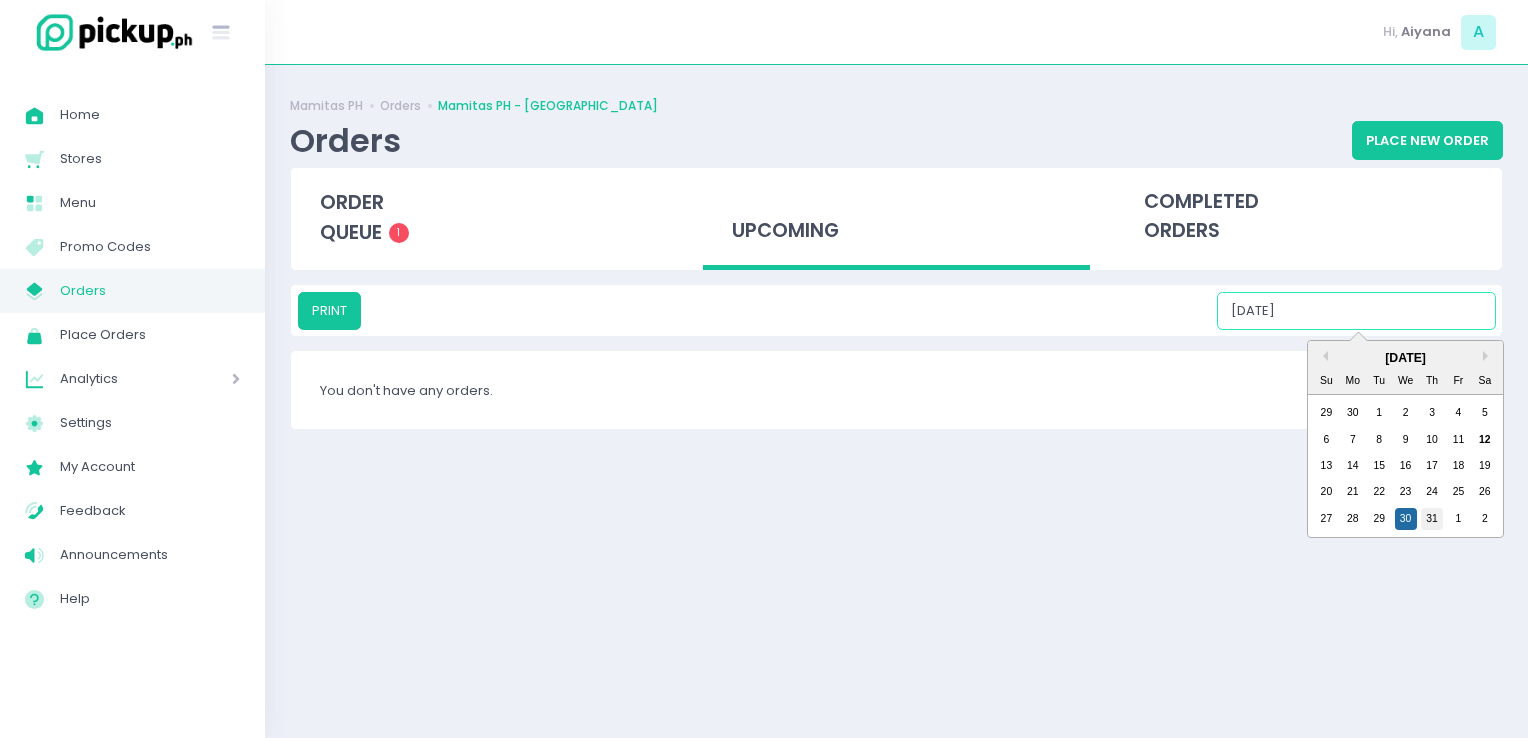 click on "31" at bounding box center [1432, 519] 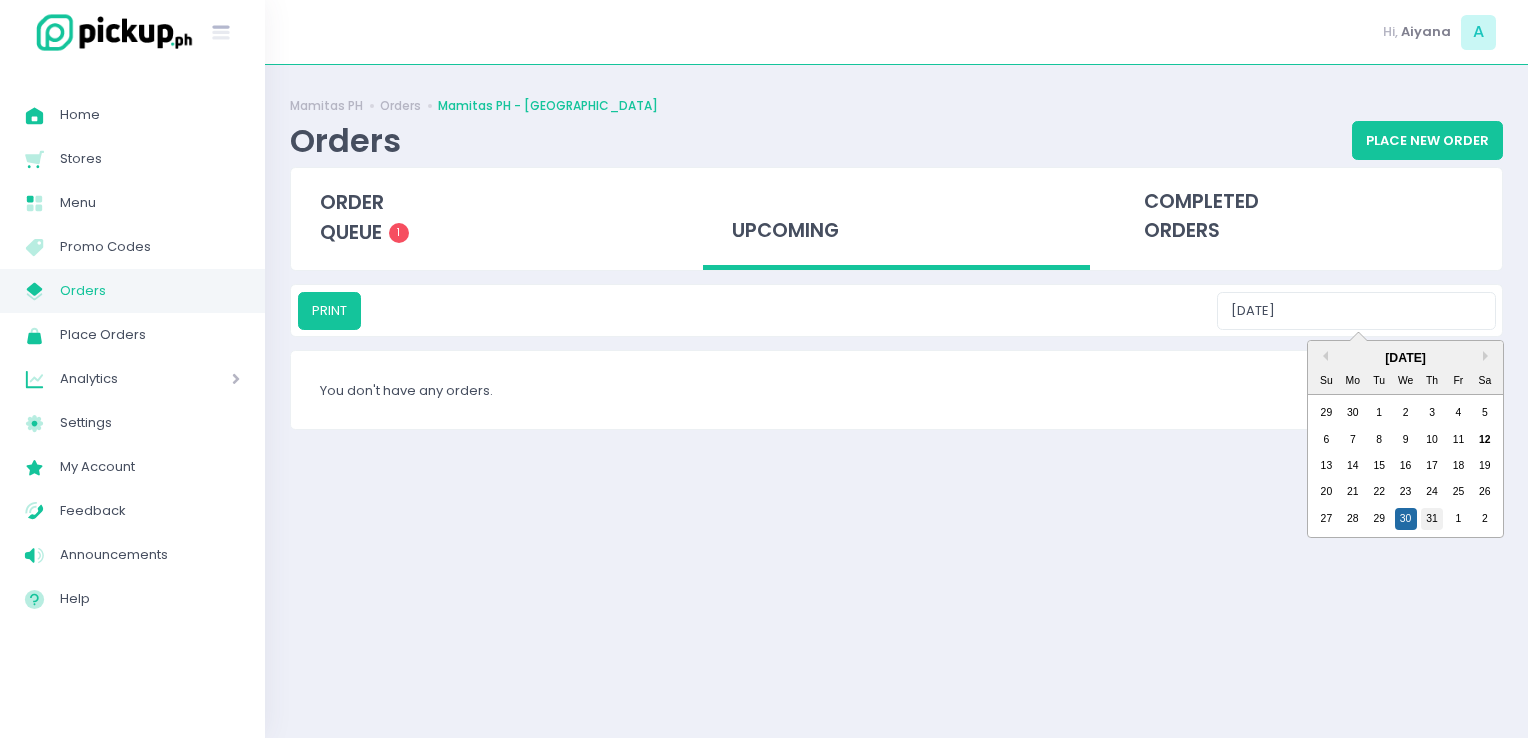 type on "07/31/2025" 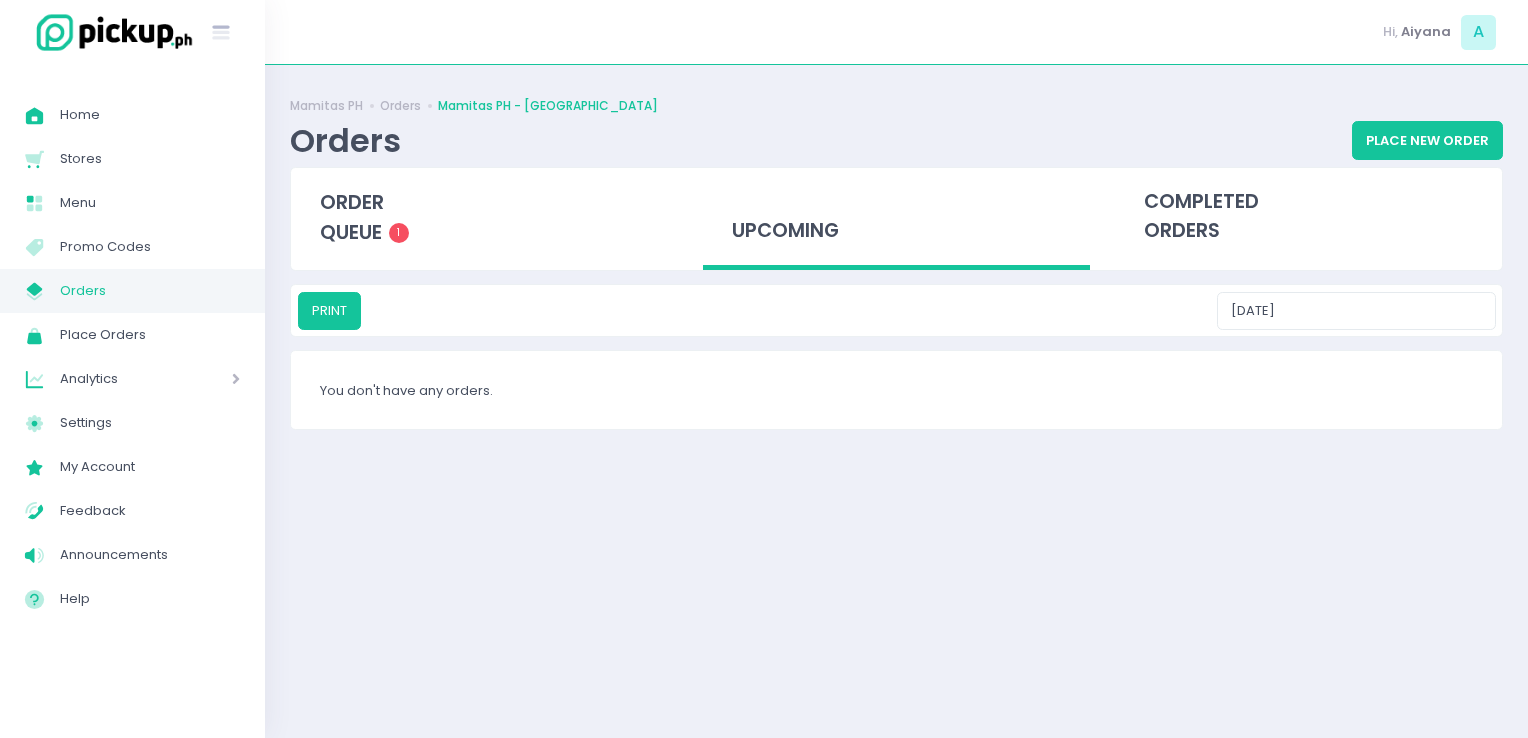 click on "Orders" at bounding box center [150, 291] 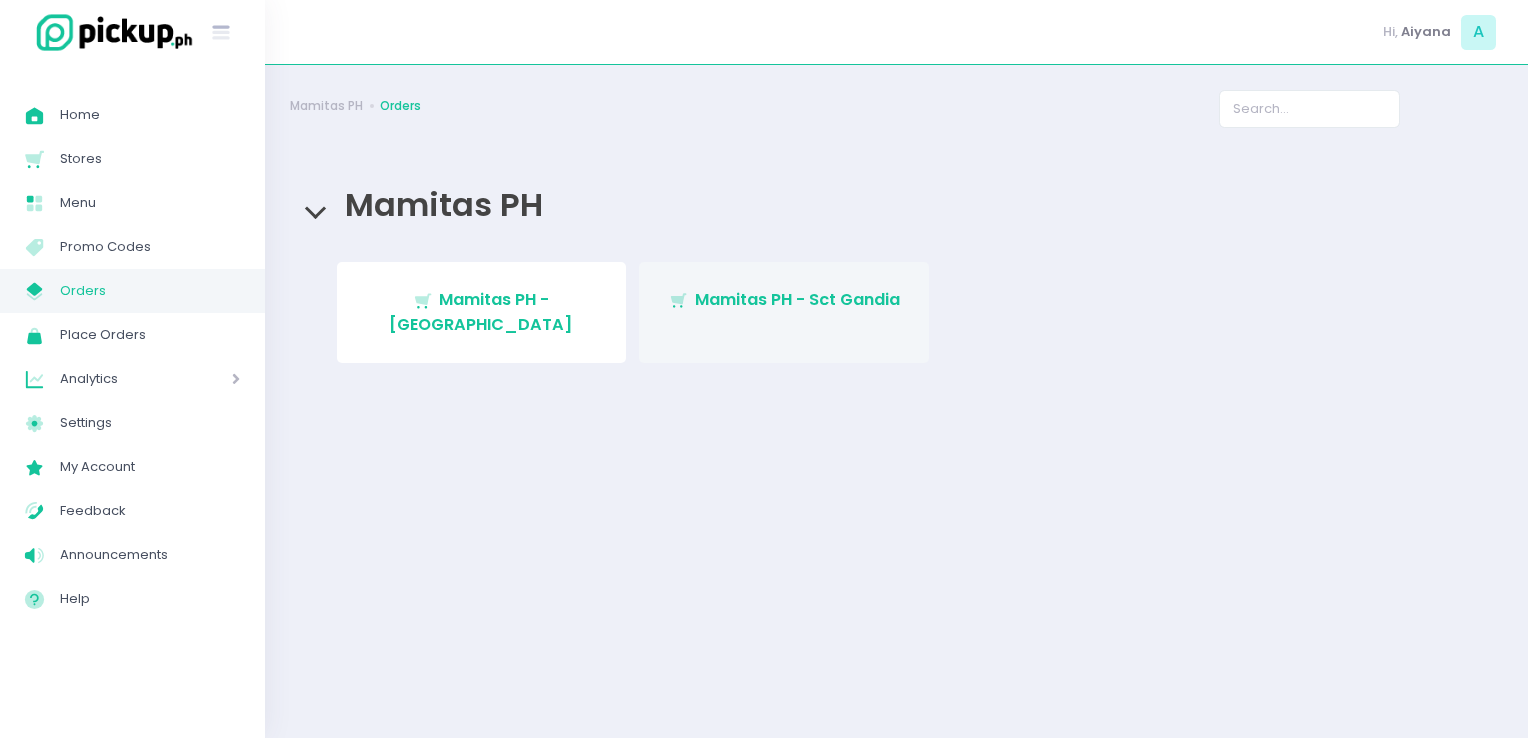 click on "Stockholm-icons / Shopping / Cart1 Created with Sketch. Mamitas PH - Sct Gandia" at bounding box center [784, 312] 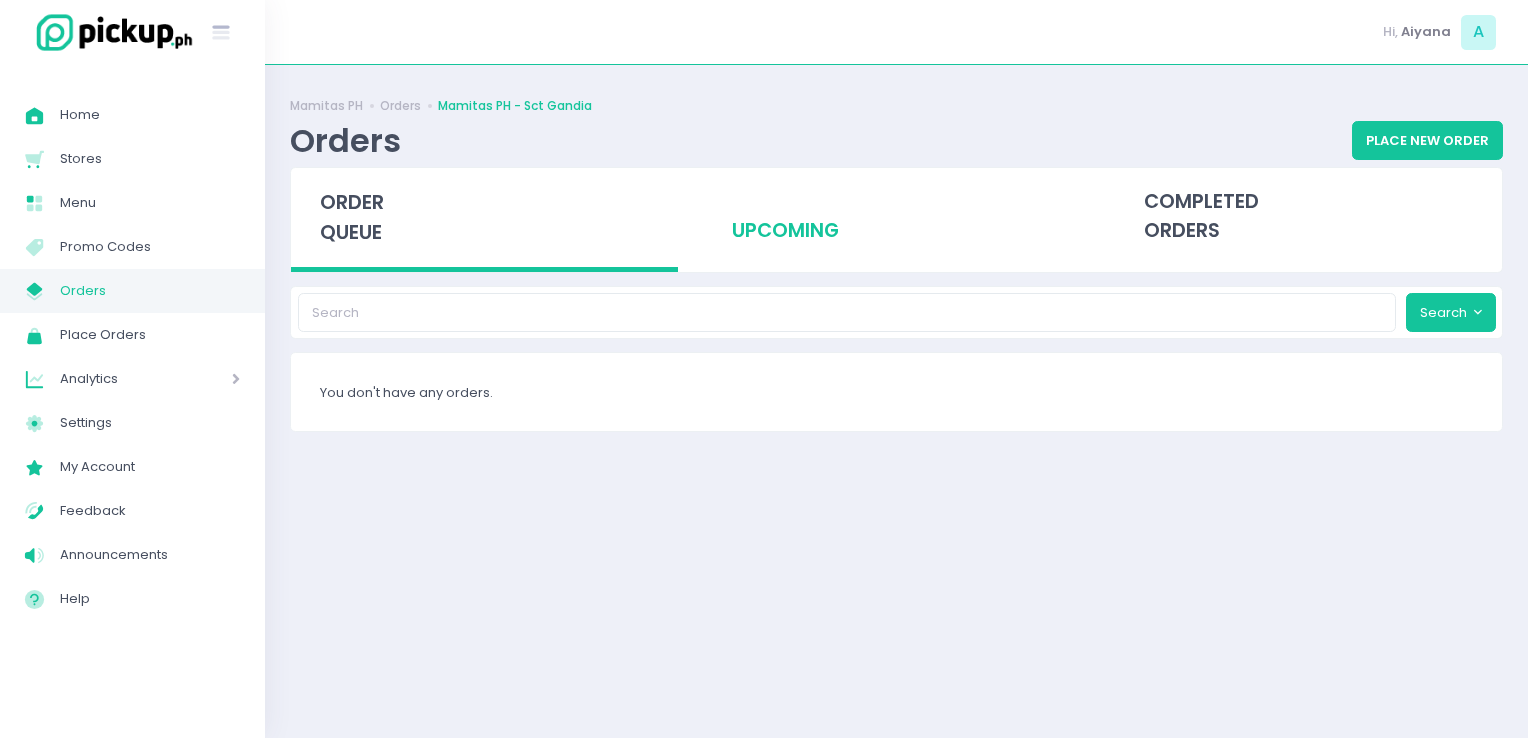 click on "upcoming" at bounding box center (896, 217) 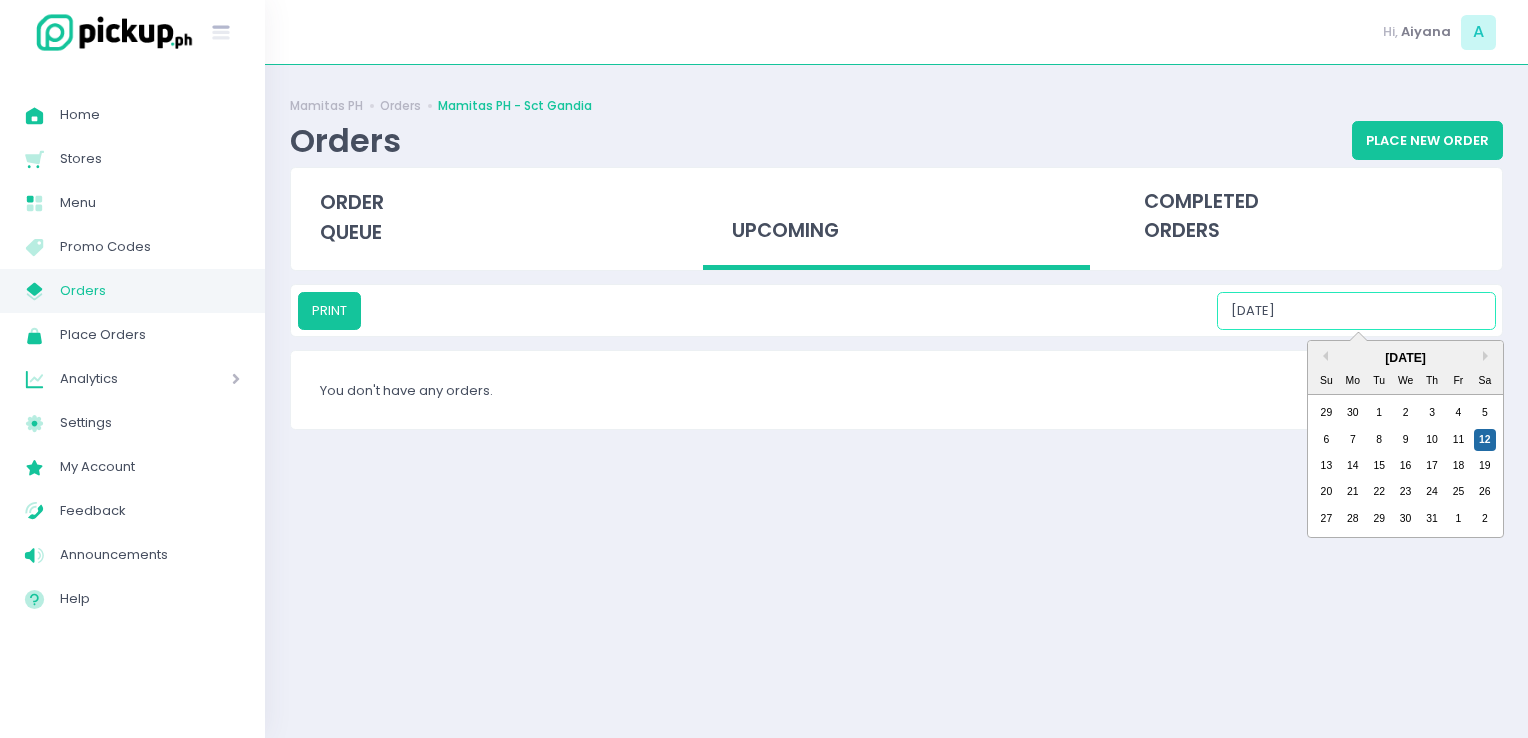 click on "07/12/2025" at bounding box center [1356, 311] 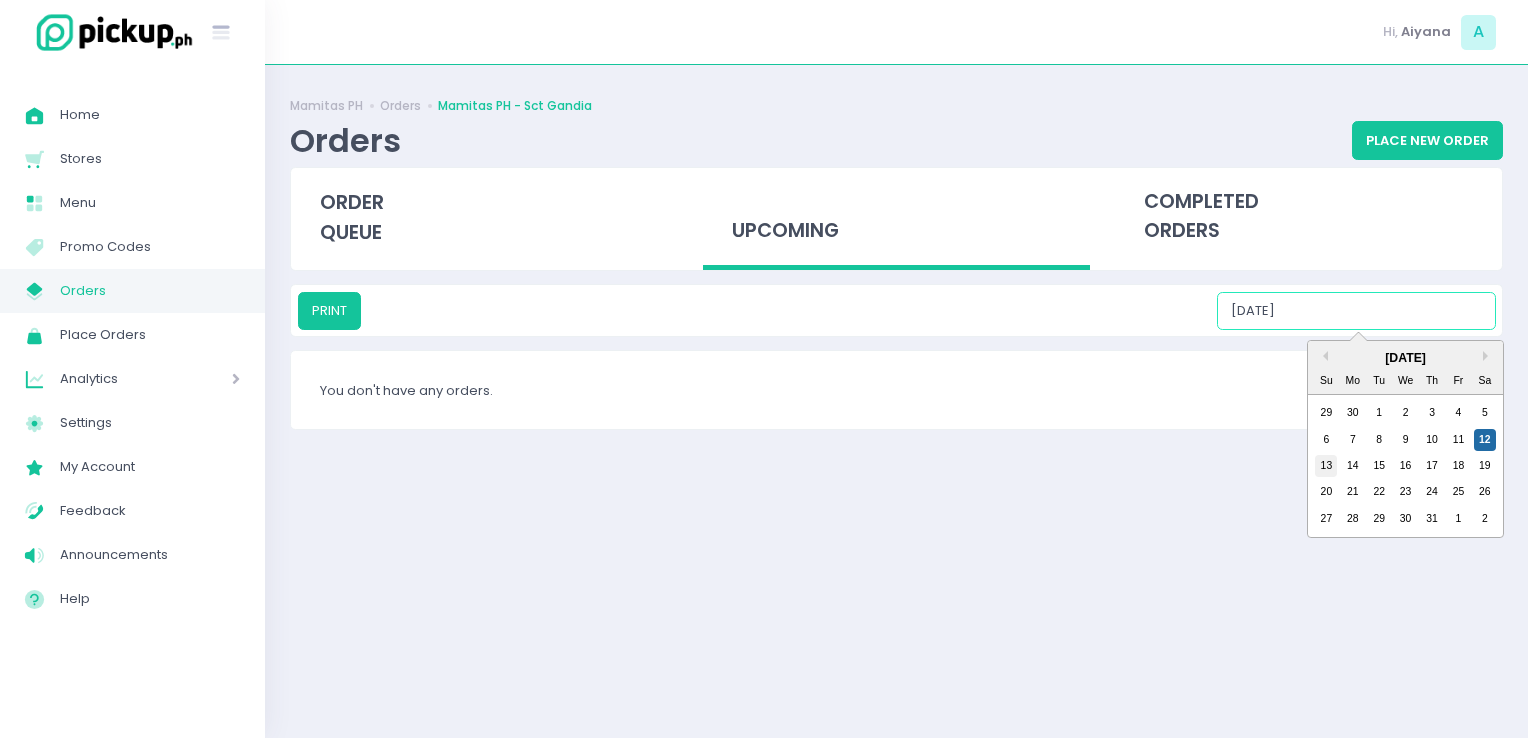 click on "13" at bounding box center (1326, 466) 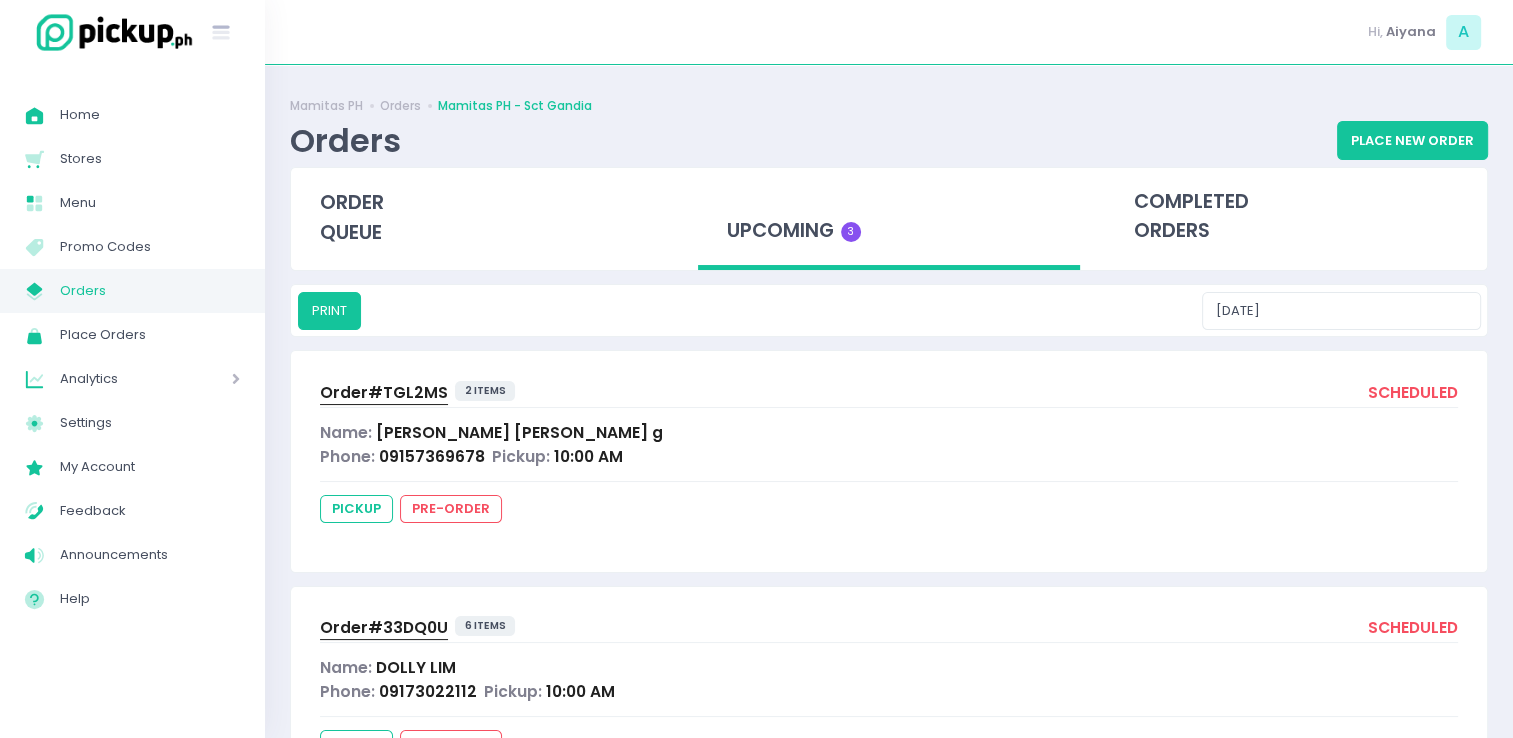 click on "Order# TGL2MS   2 items   scheduled" at bounding box center [889, 394] 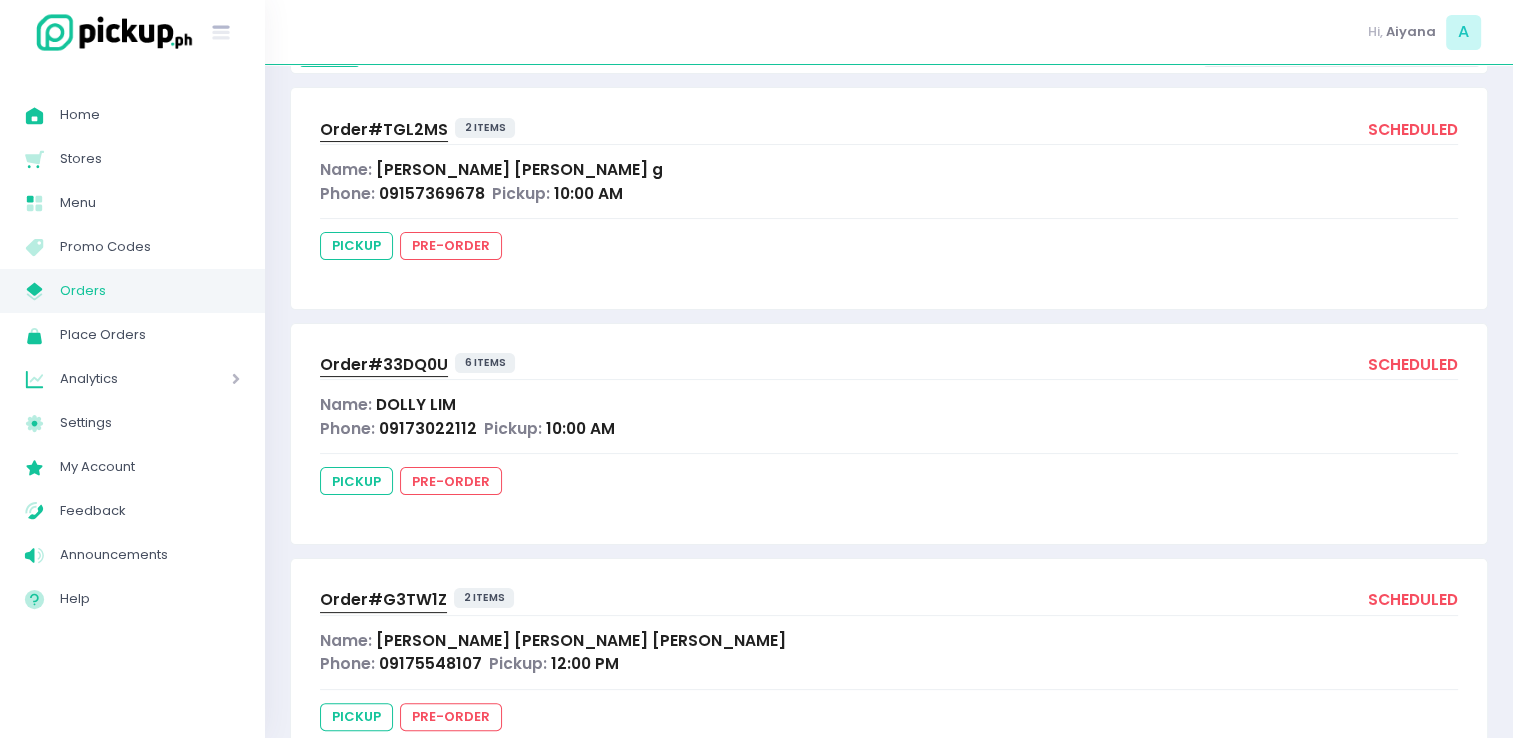 scroll, scrollTop: 339, scrollLeft: 0, axis: vertical 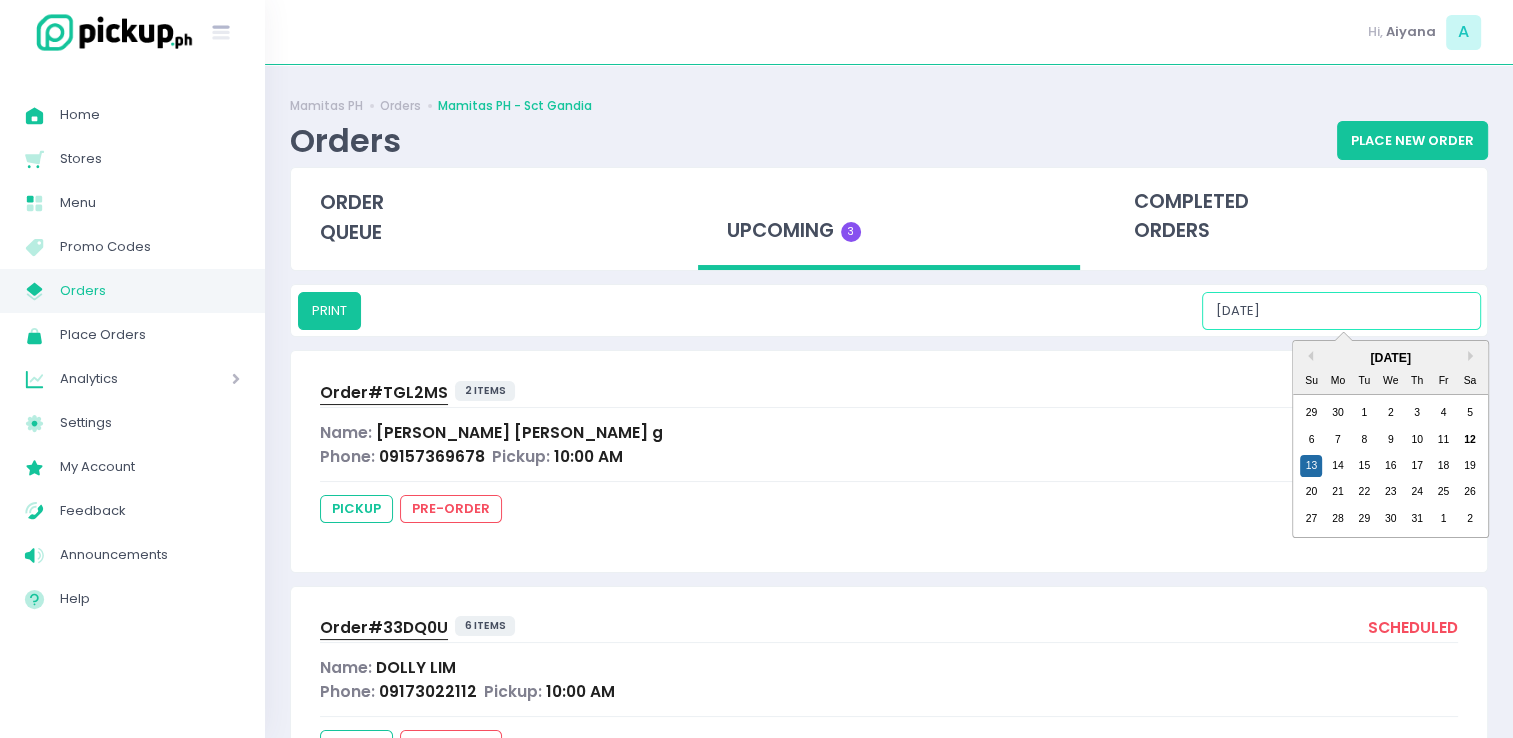 click on "07/13/2025" at bounding box center (1341, 311) 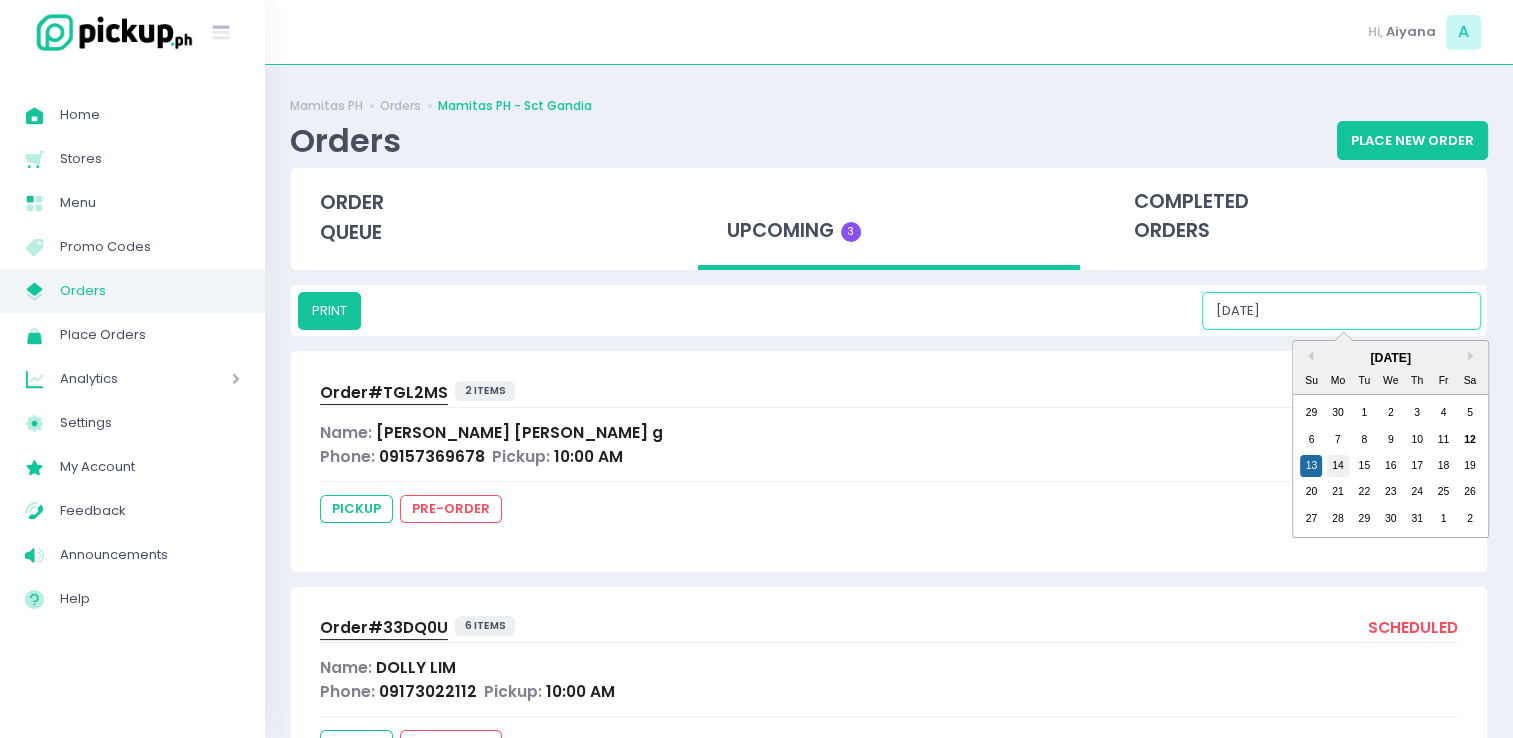click on "14" at bounding box center (1338, 466) 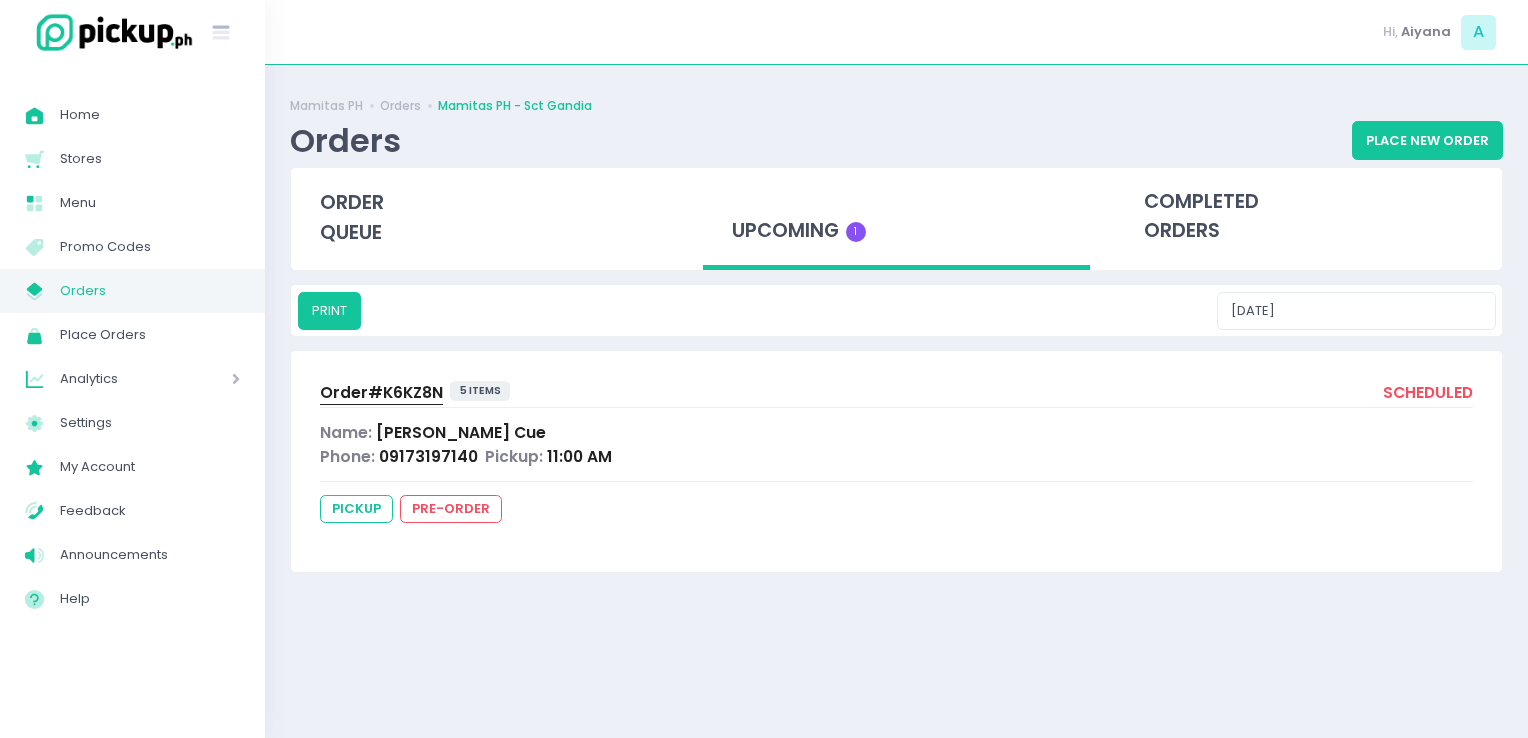 click on "PRINT 07/14/2025" at bounding box center (896, 310) 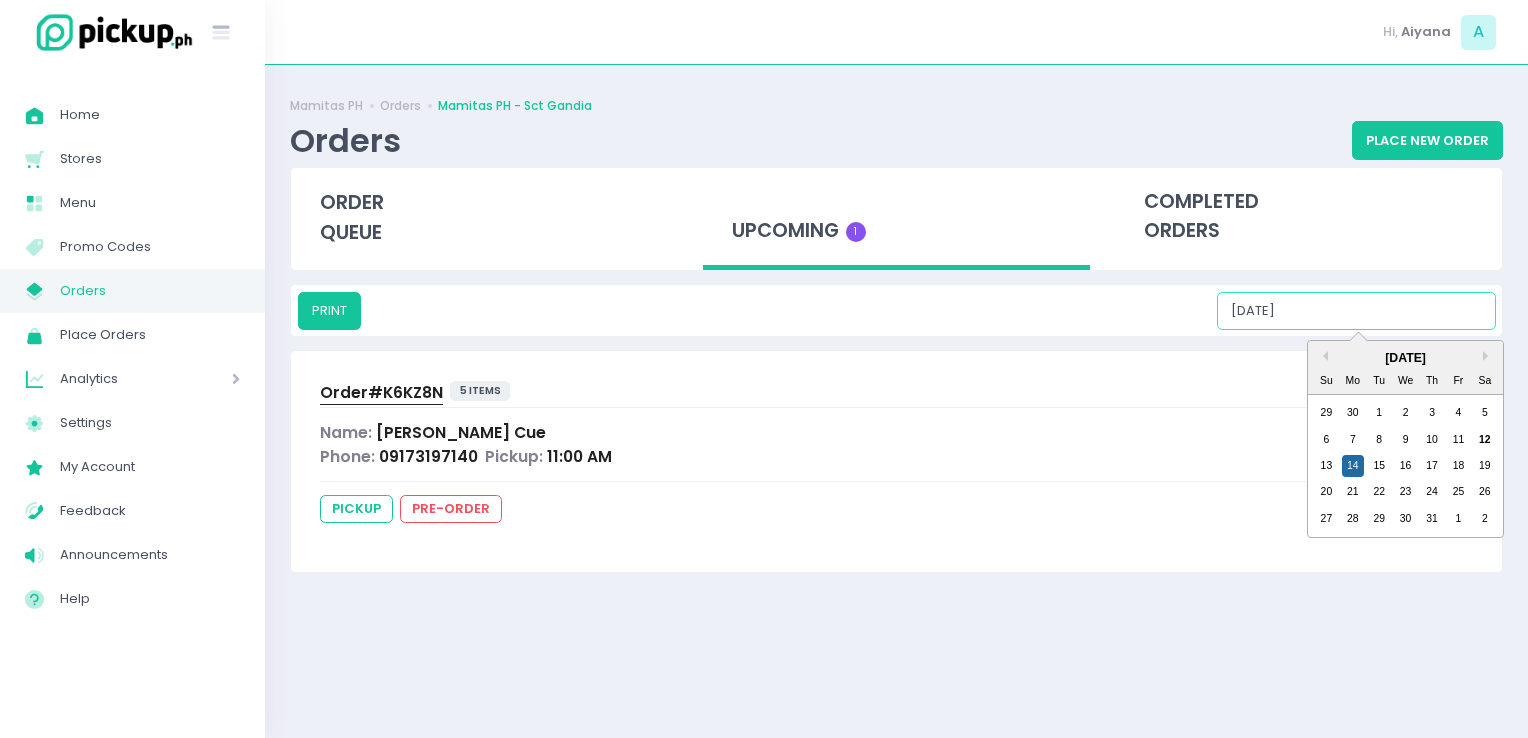click on "07/14/2025" at bounding box center [1356, 311] 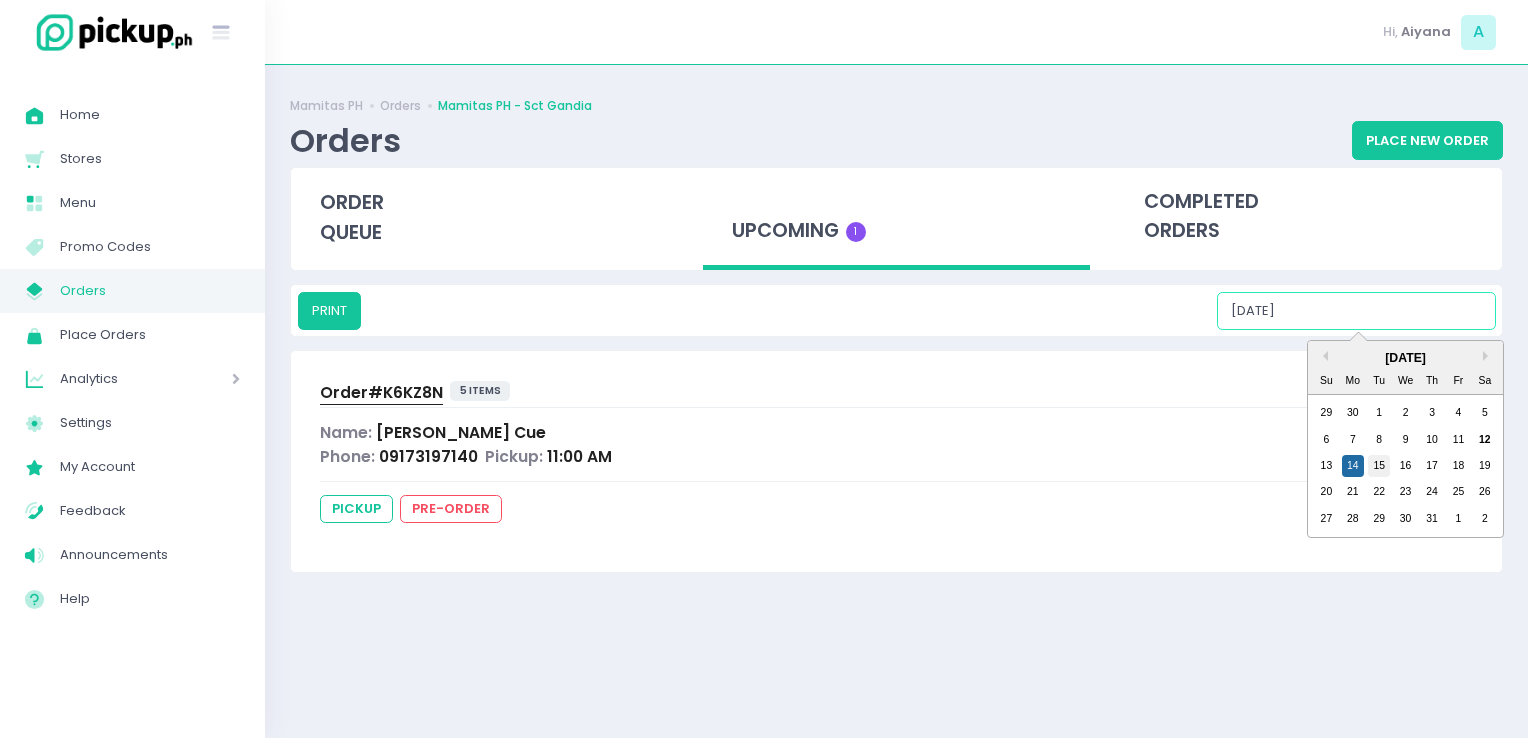 click on "15" at bounding box center [1379, 466] 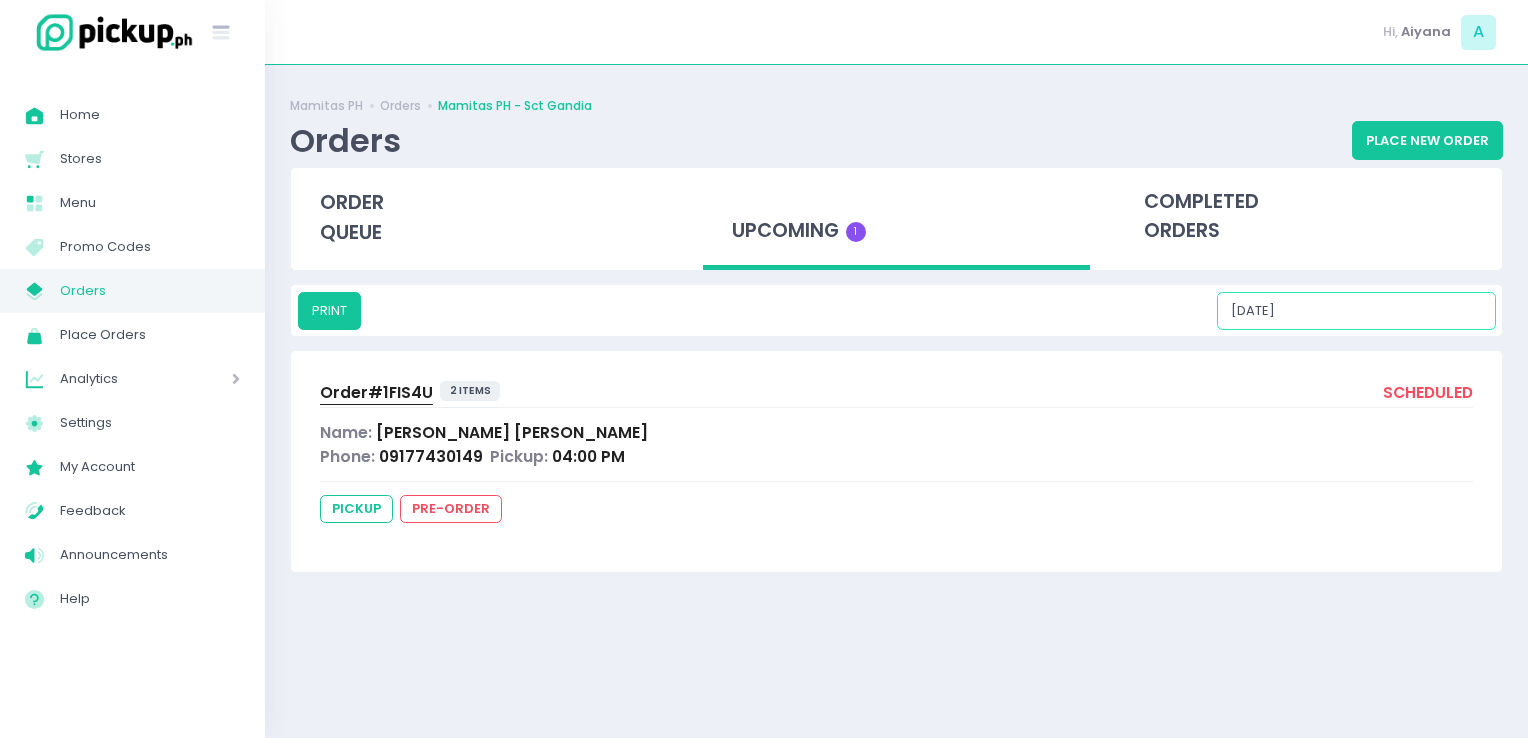 click on "07/15/2025" at bounding box center (1356, 311) 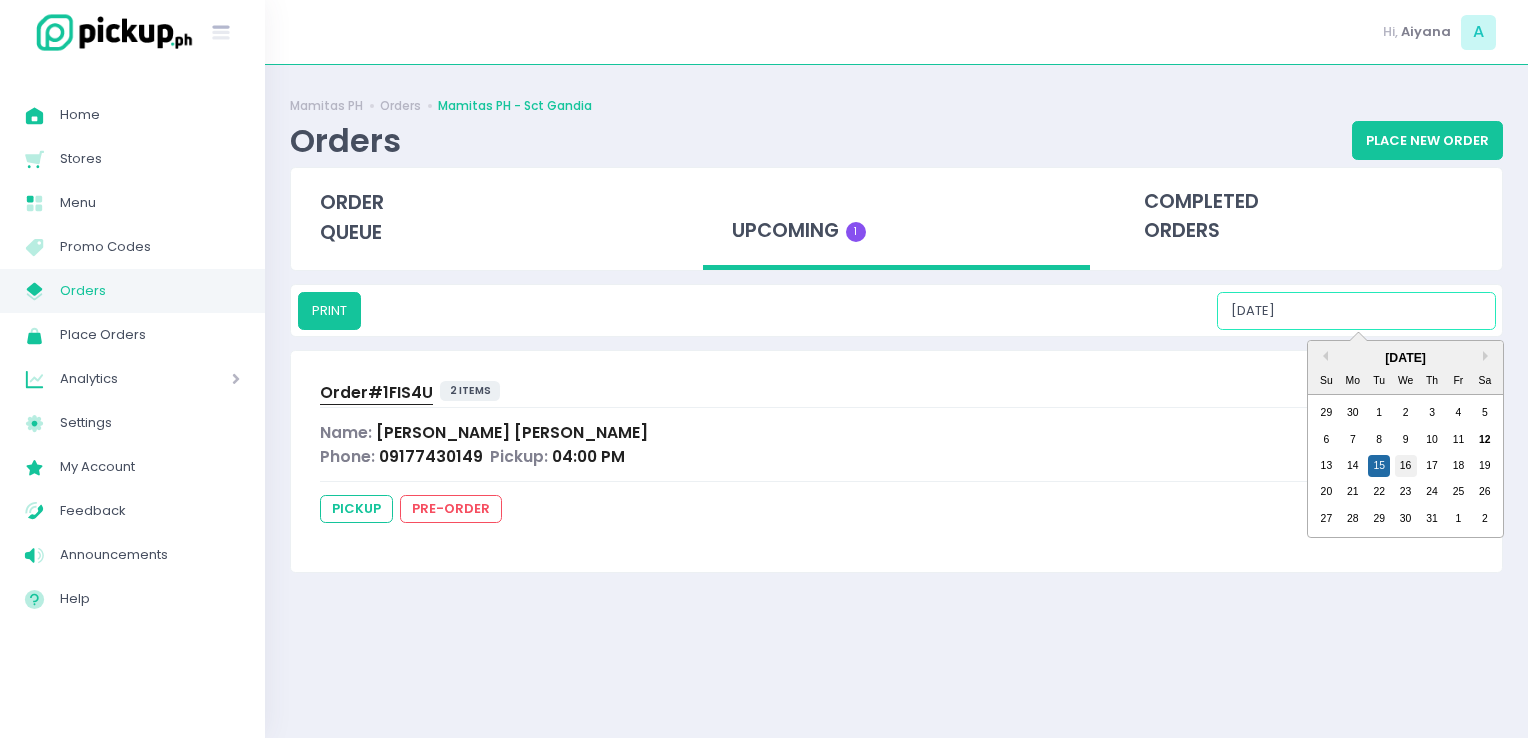 click on "16" at bounding box center (1406, 466) 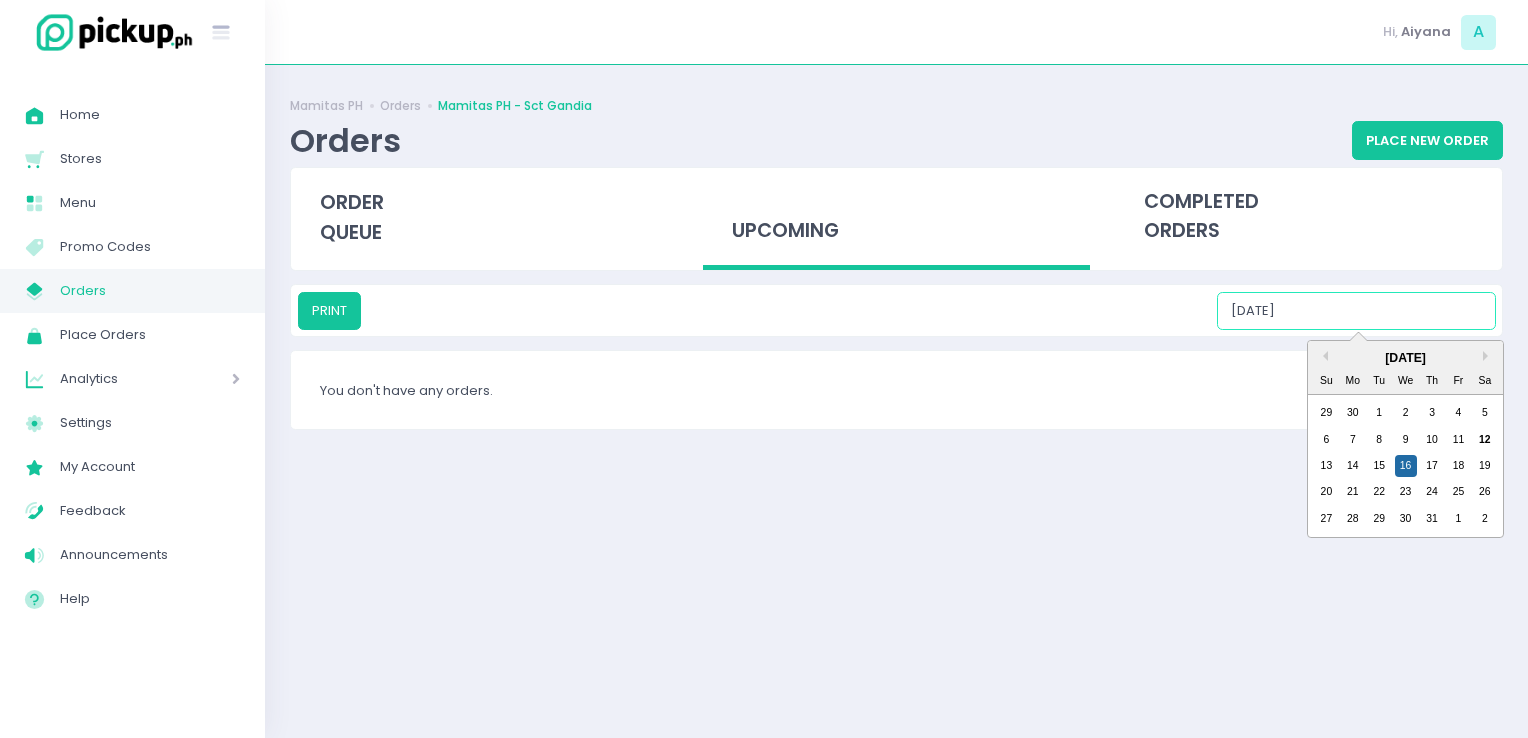 click on "07/16/2025" at bounding box center (1356, 311) 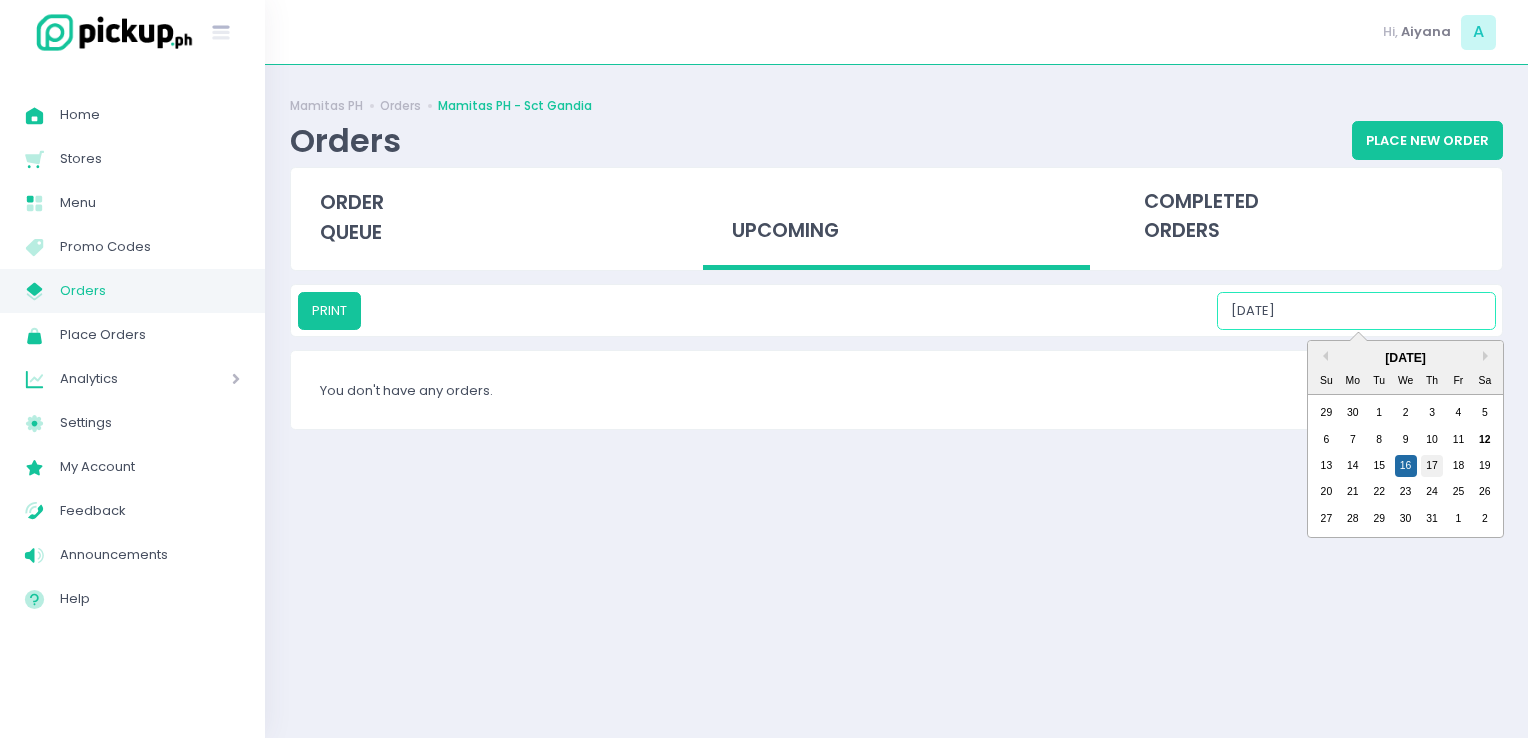 click on "17" at bounding box center (1432, 466) 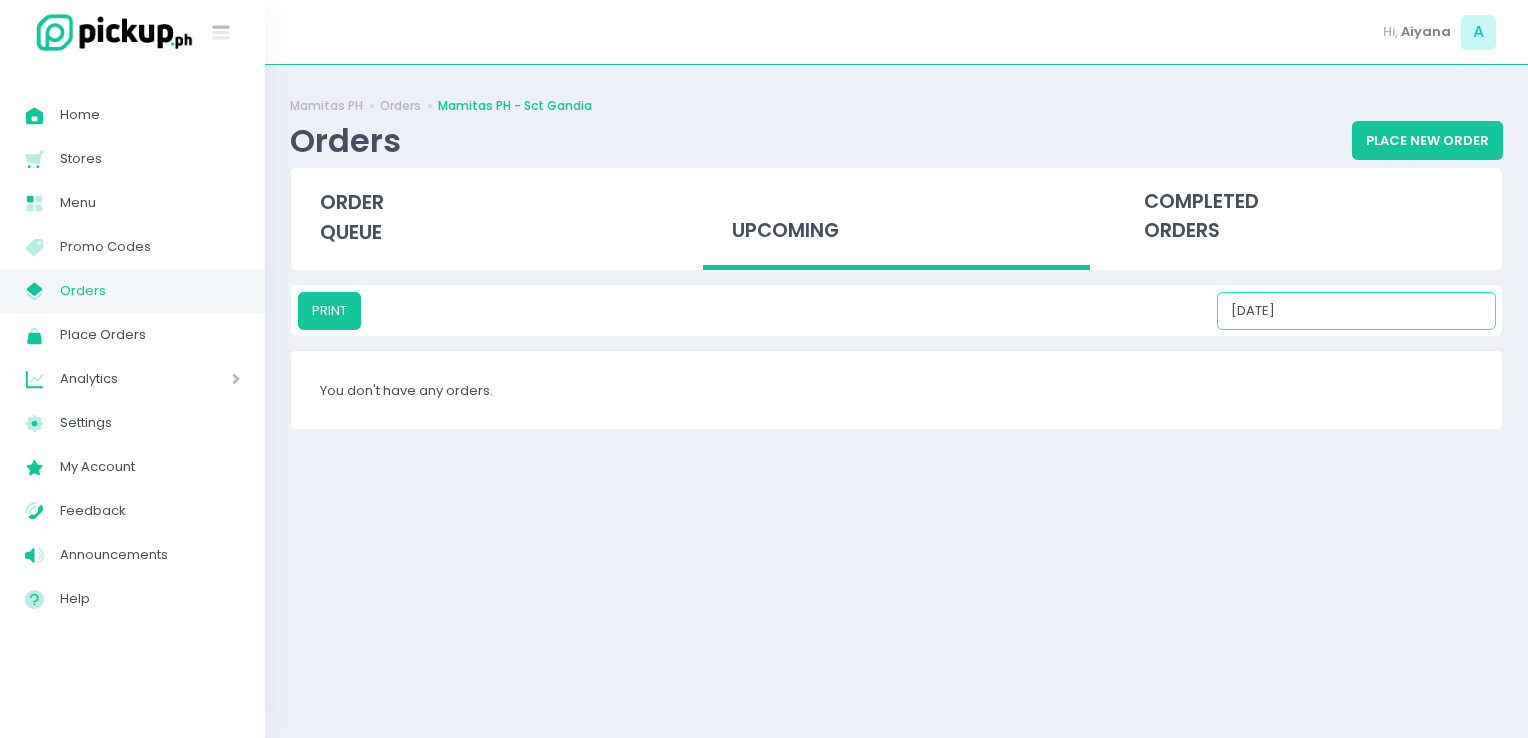 click on "07/17/2025" at bounding box center (1356, 311) 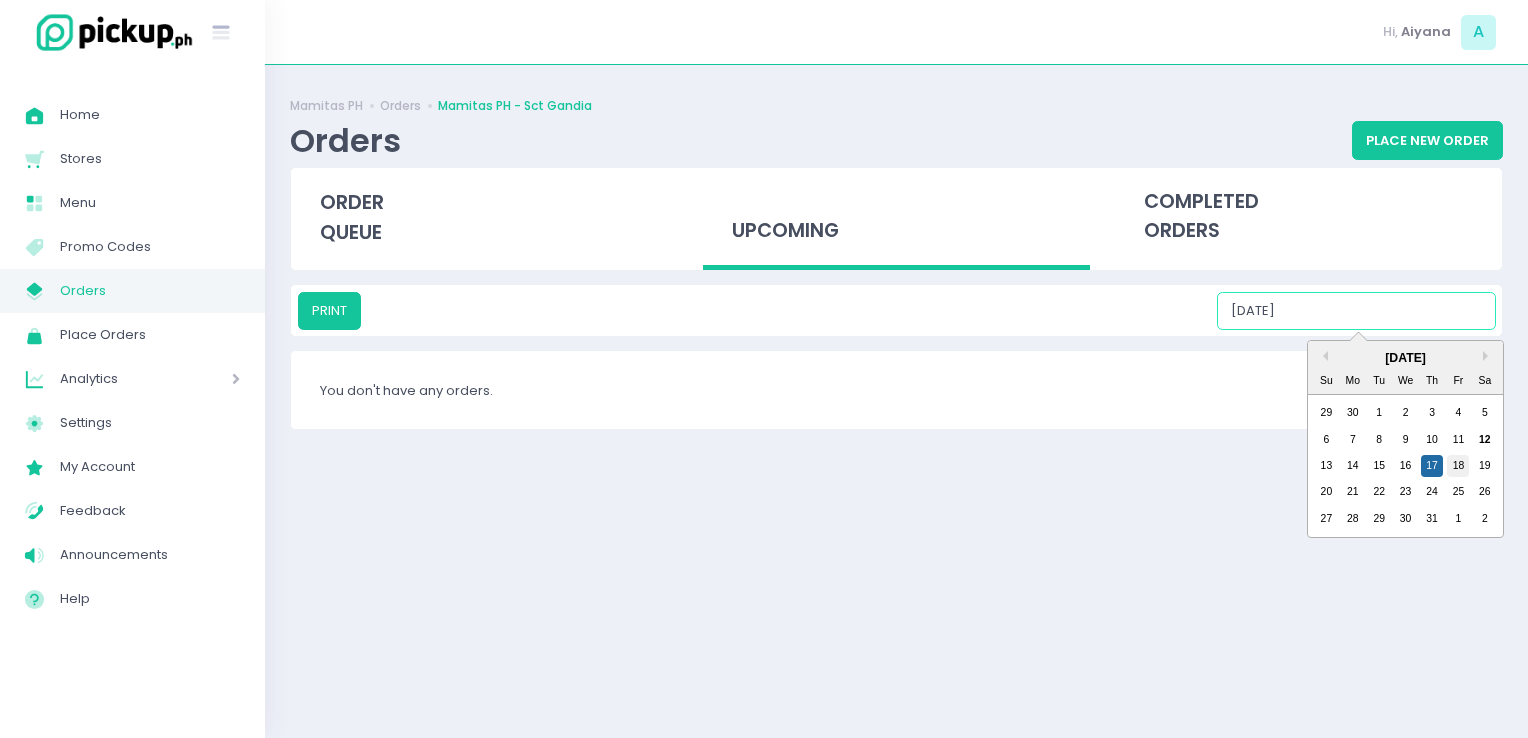 click on "18" at bounding box center (1458, 466) 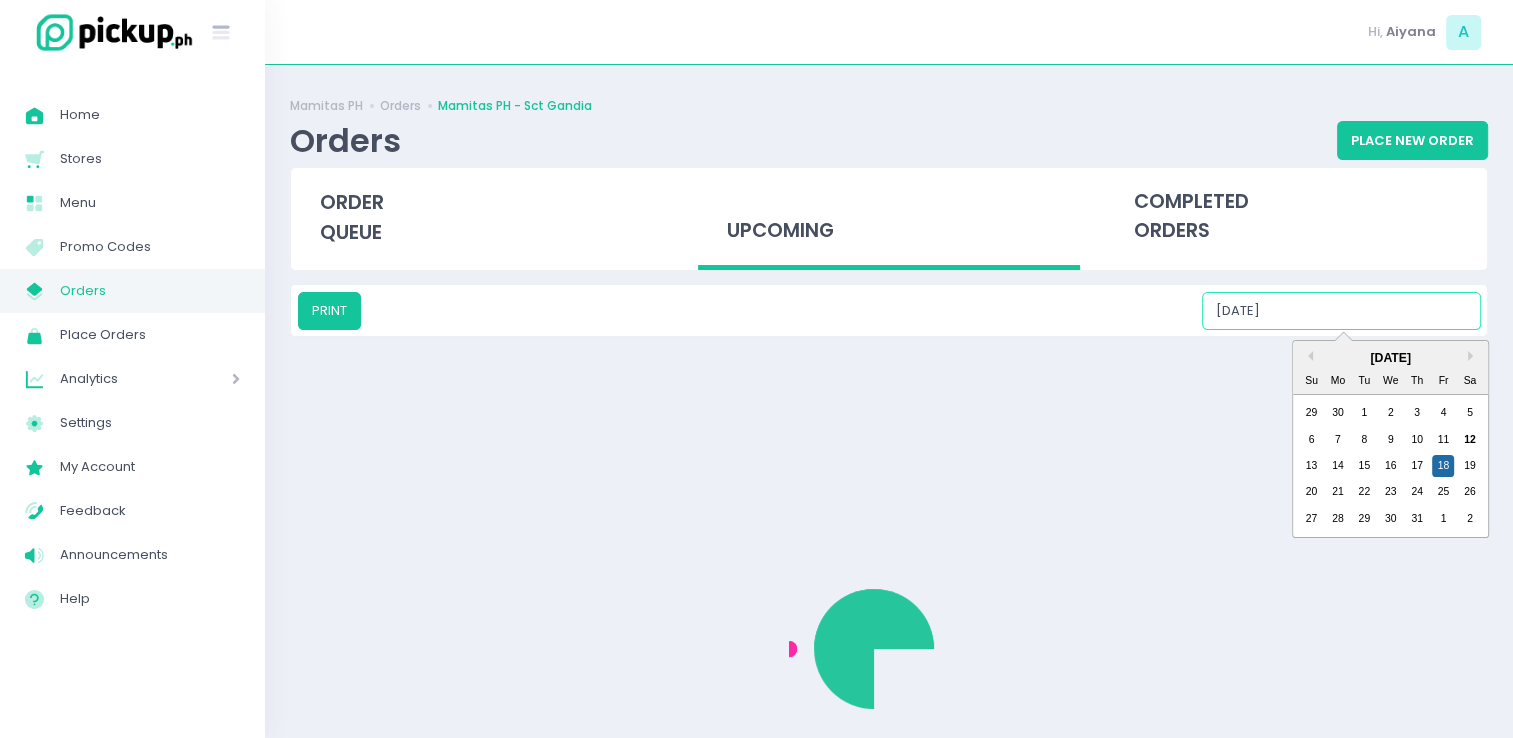 click on "07/18/2025" at bounding box center [1341, 311] 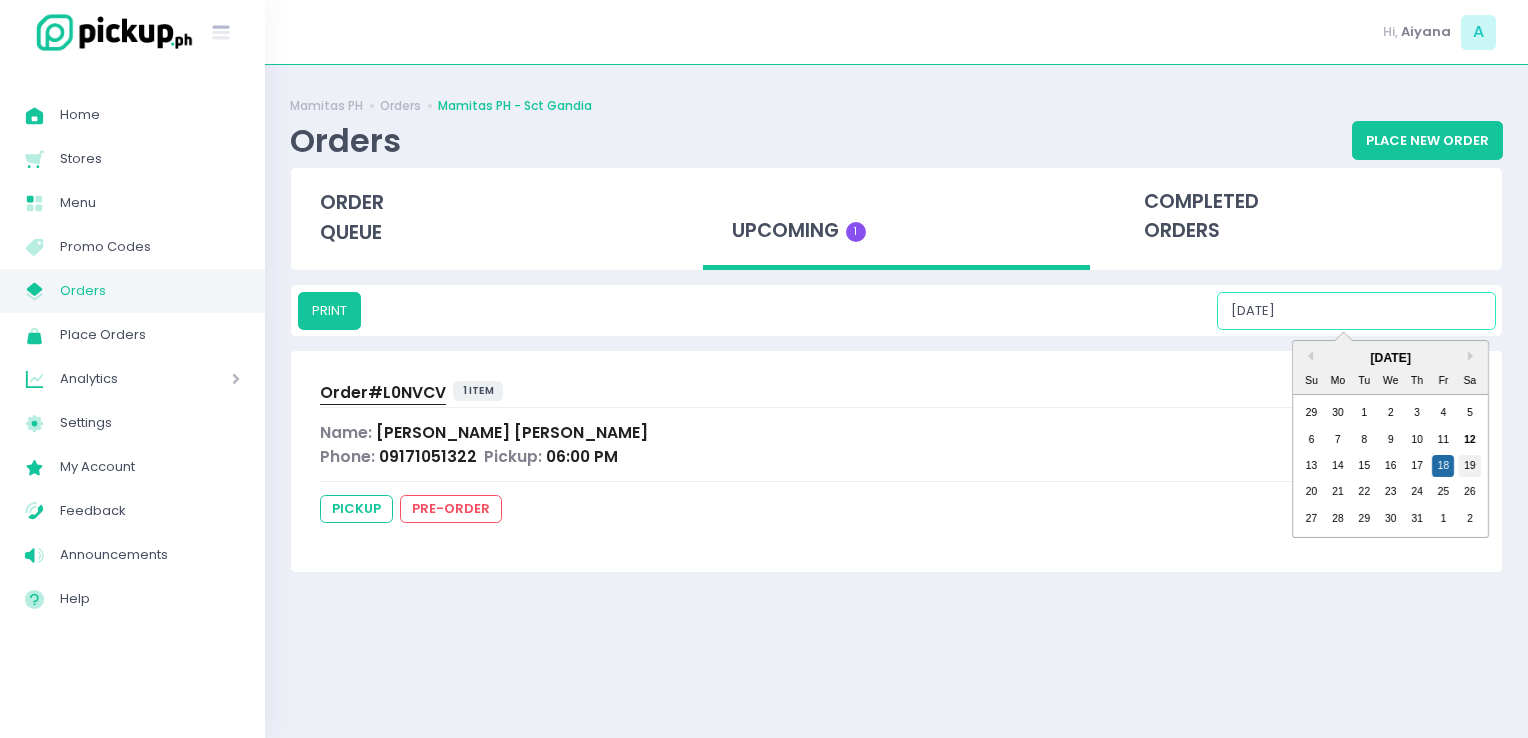 click on "19" at bounding box center [1470, 466] 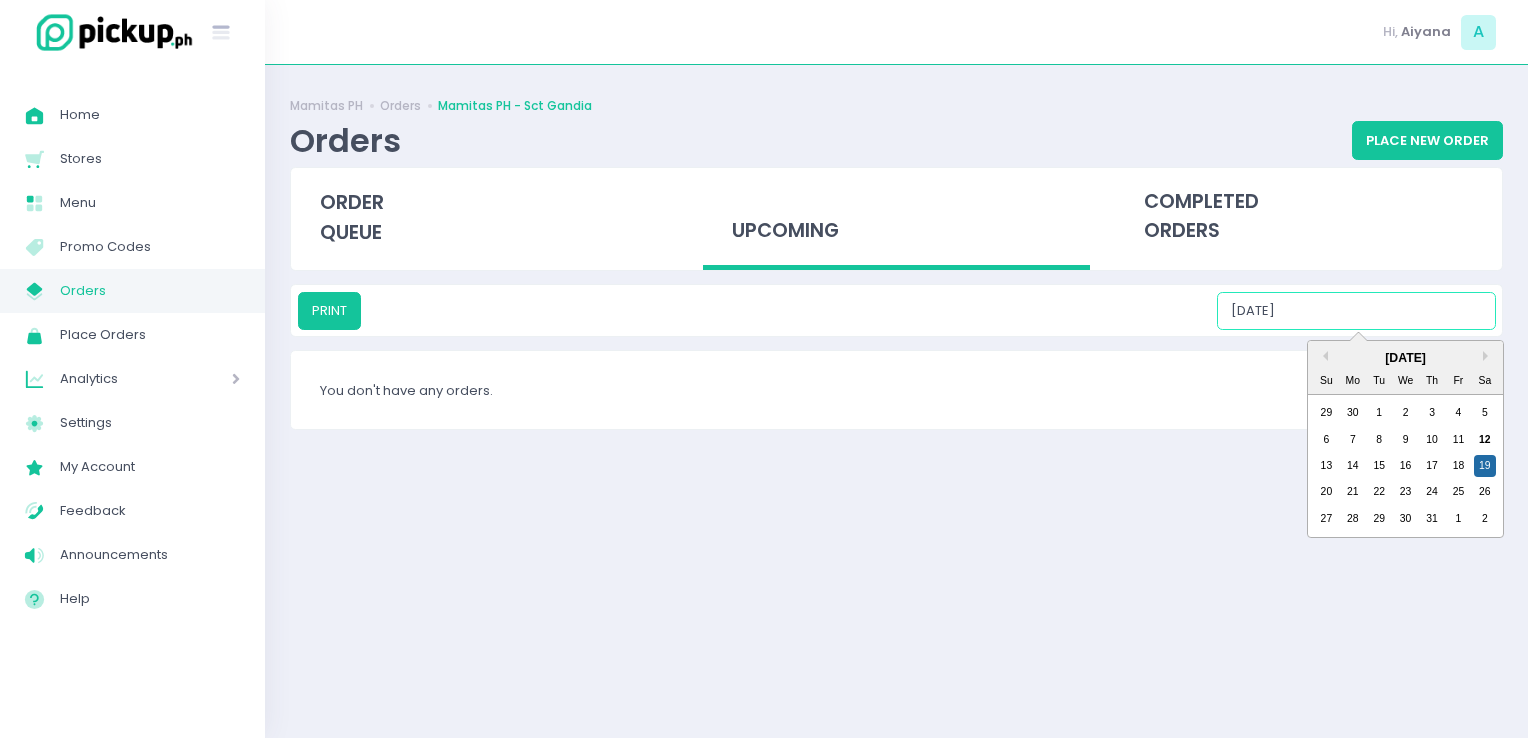 click on "07/19/2025" at bounding box center [1356, 311] 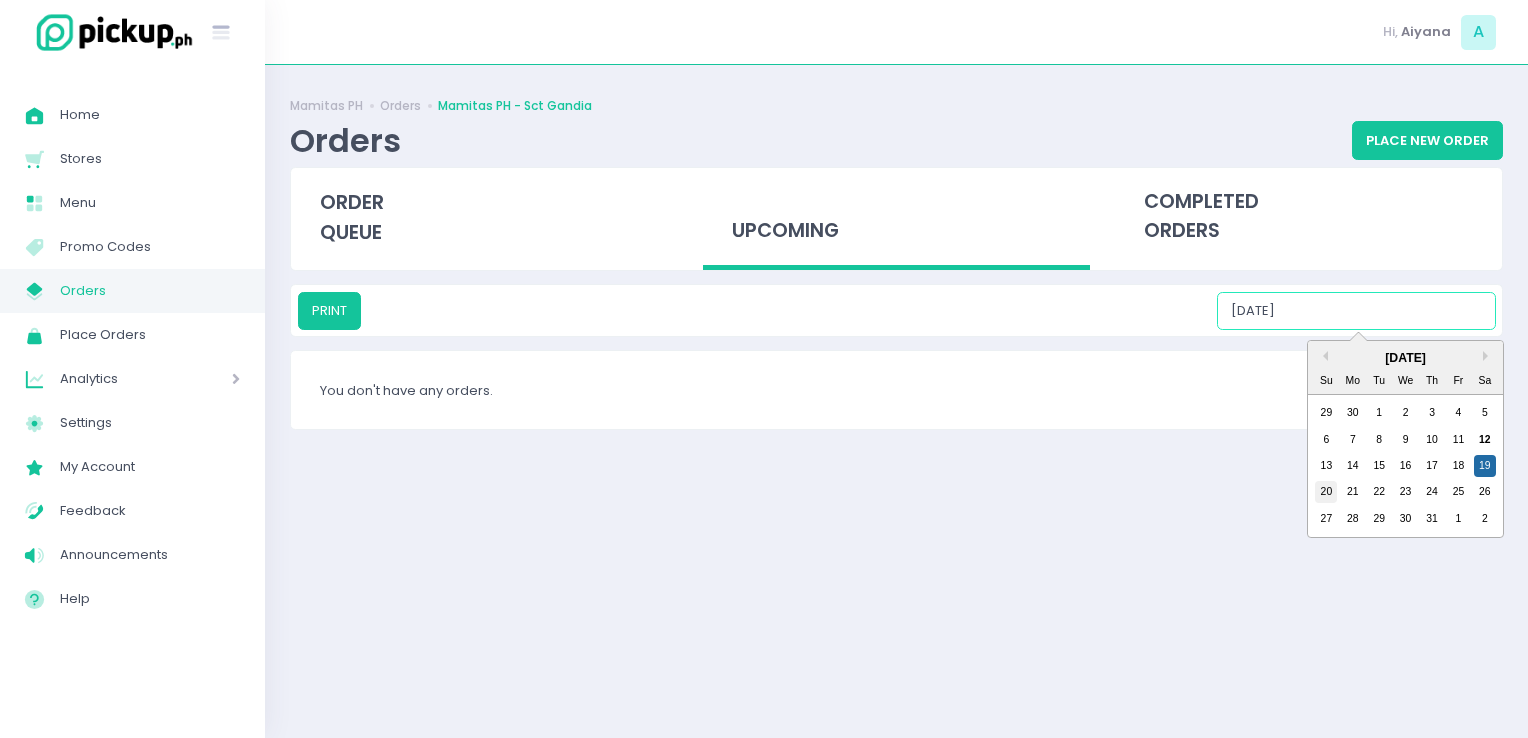 click on "20" at bounding box center (1326, 492) 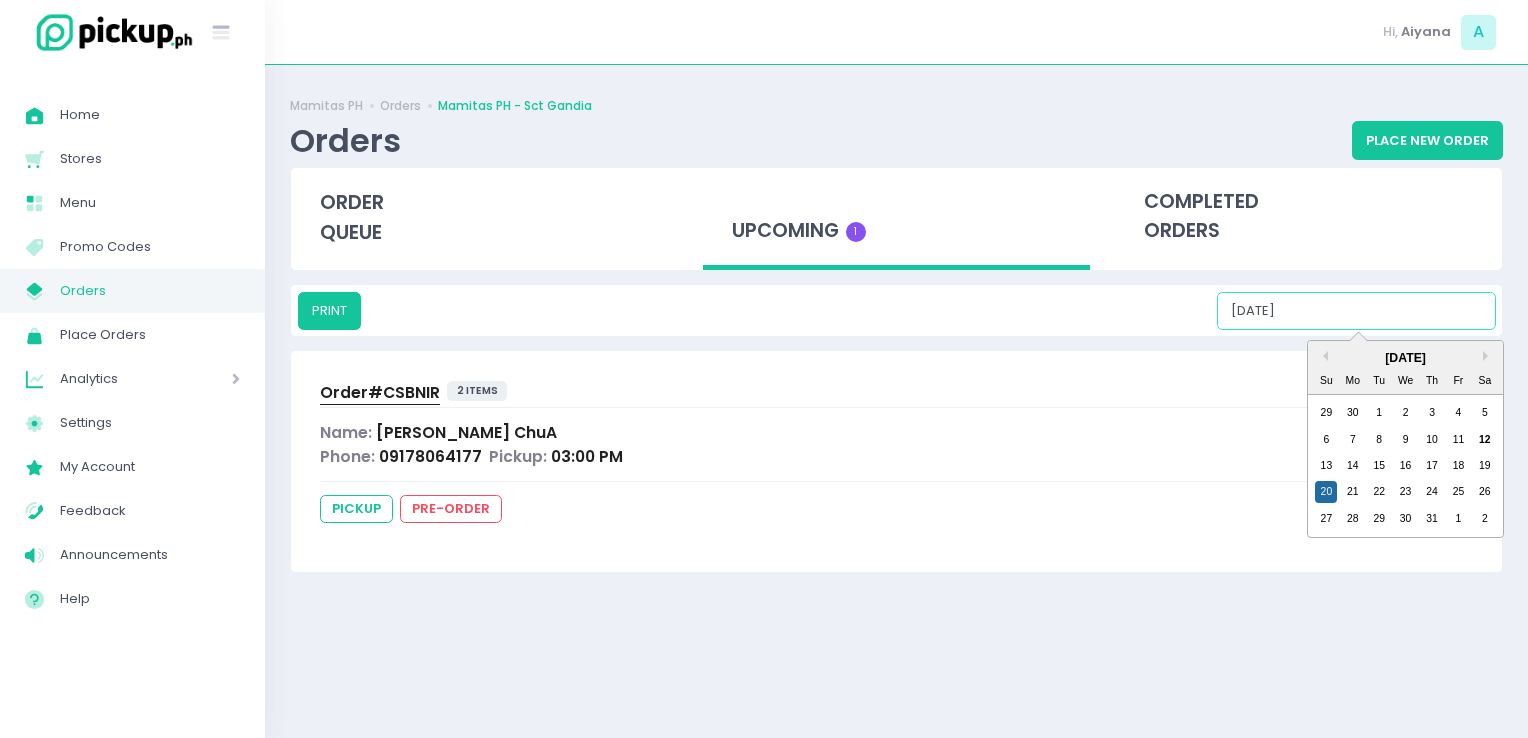 click on "07/20/2025" at bounding box center [1356, 311] 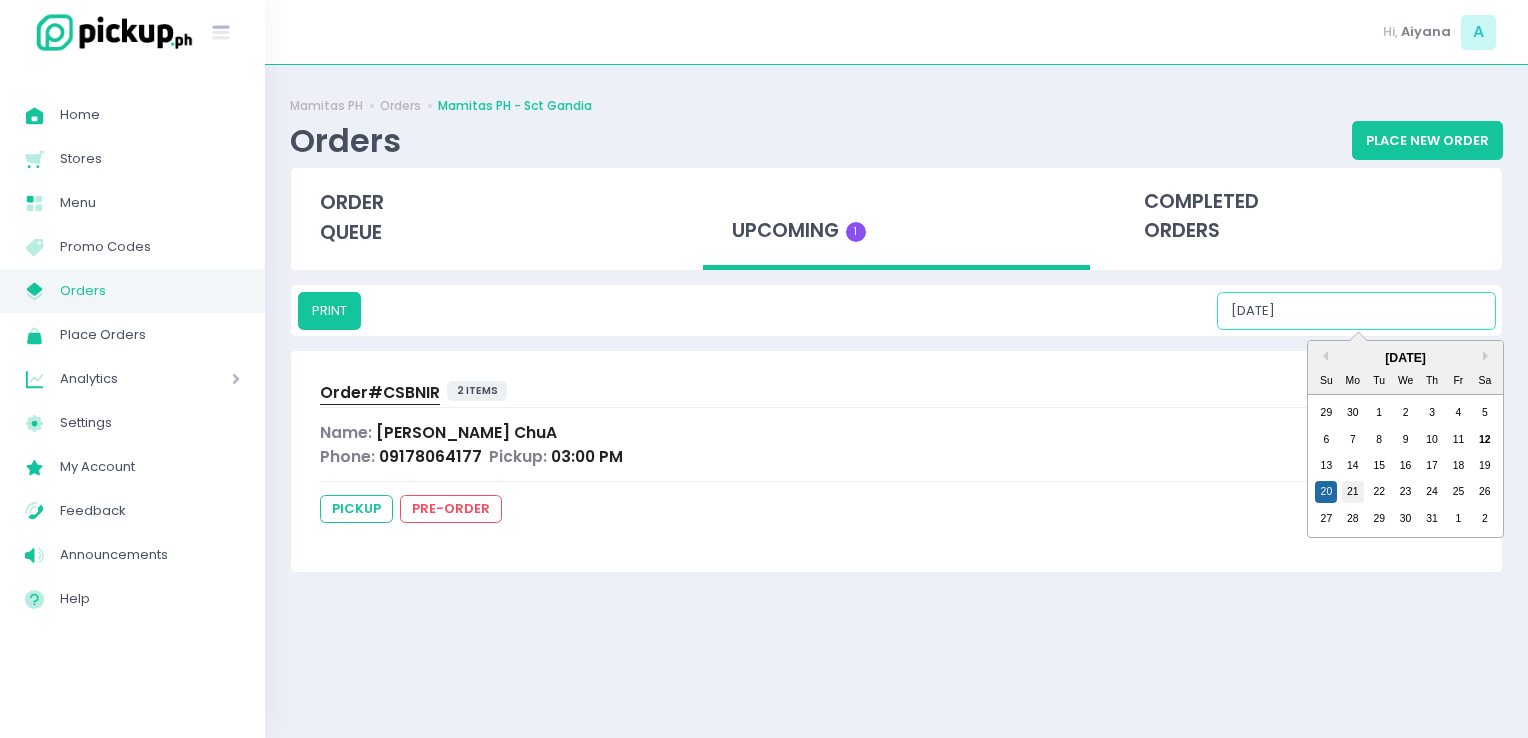 click on "21" at bounding box center (1353, 492) 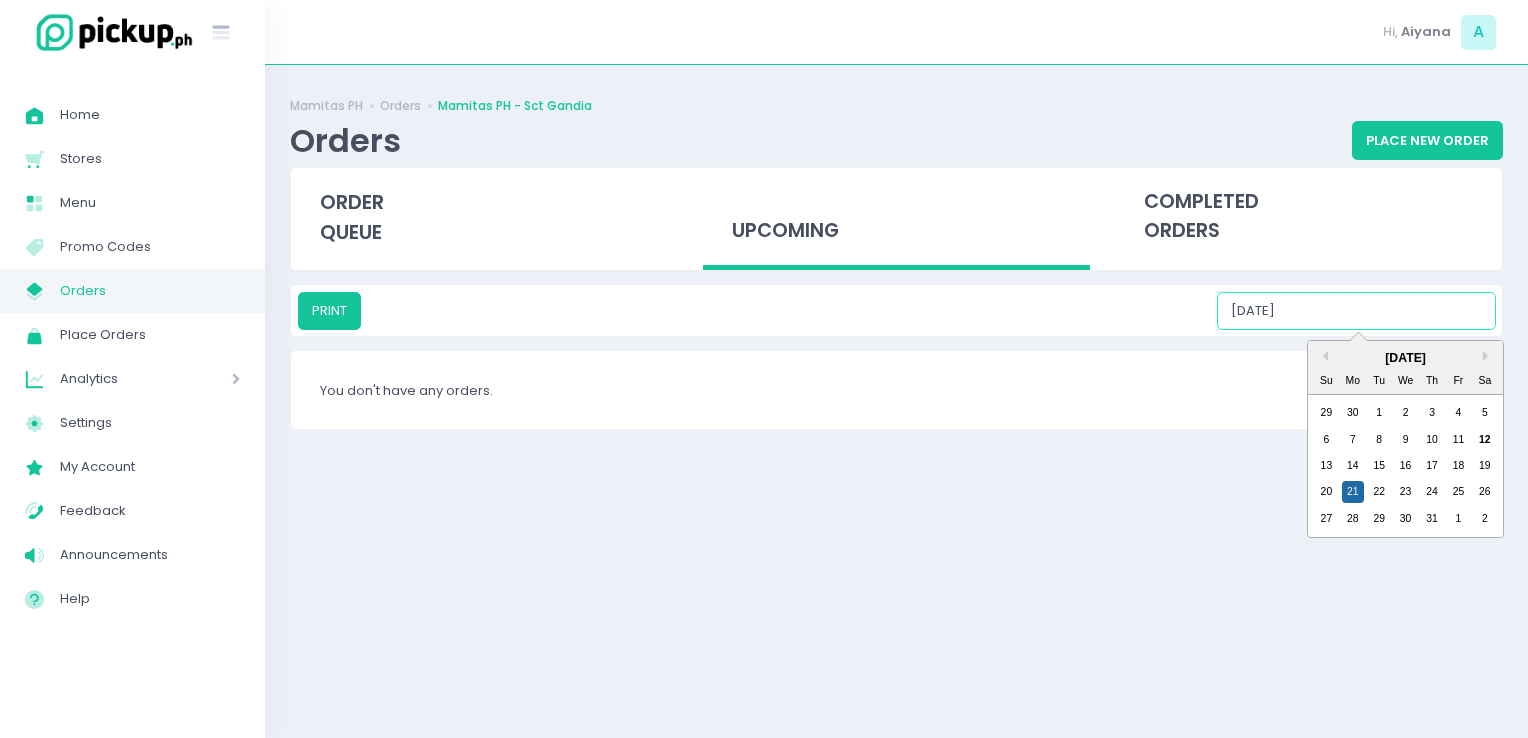 click on "07/21/2025" at bounding box center [1356, 311] 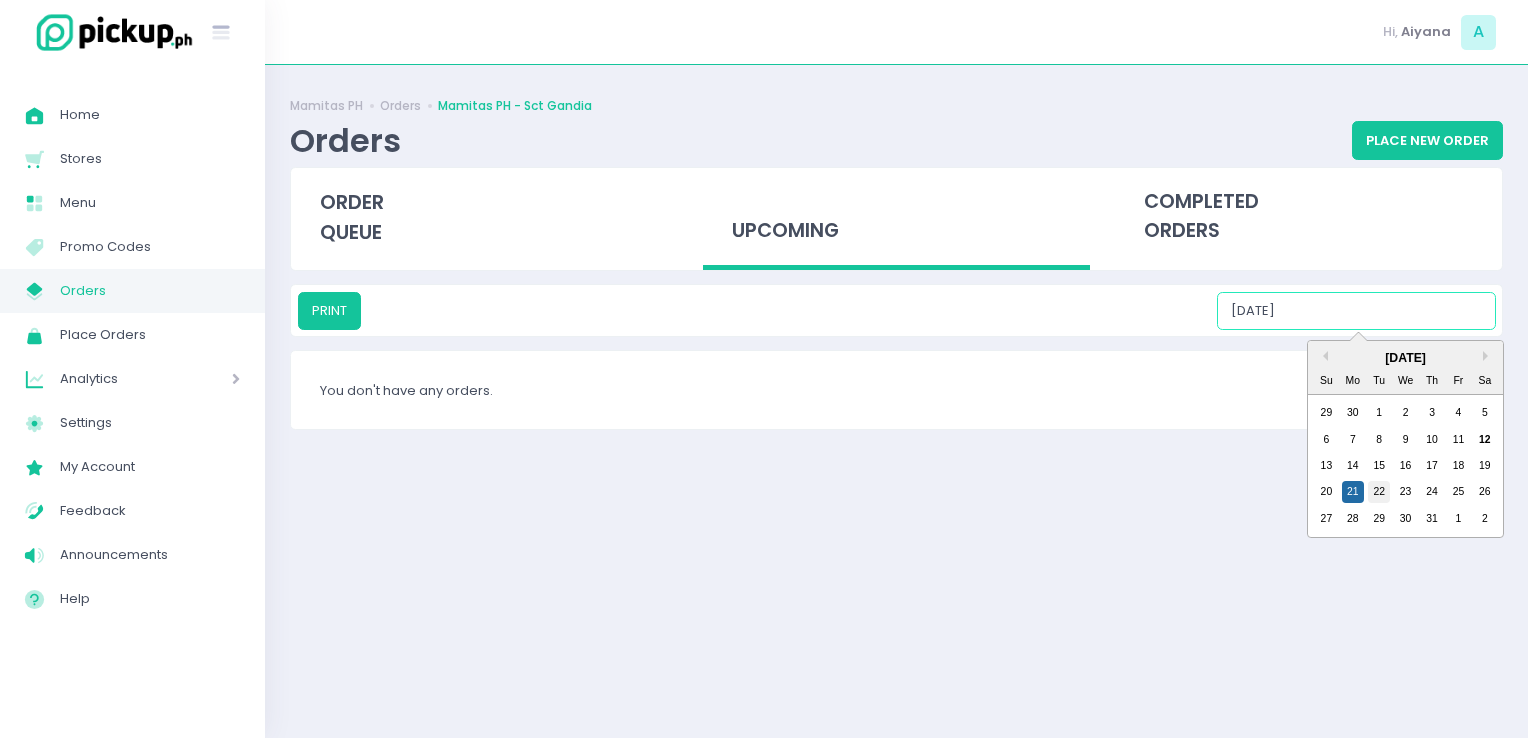 click on "22" at bounding box center (1379, 492) 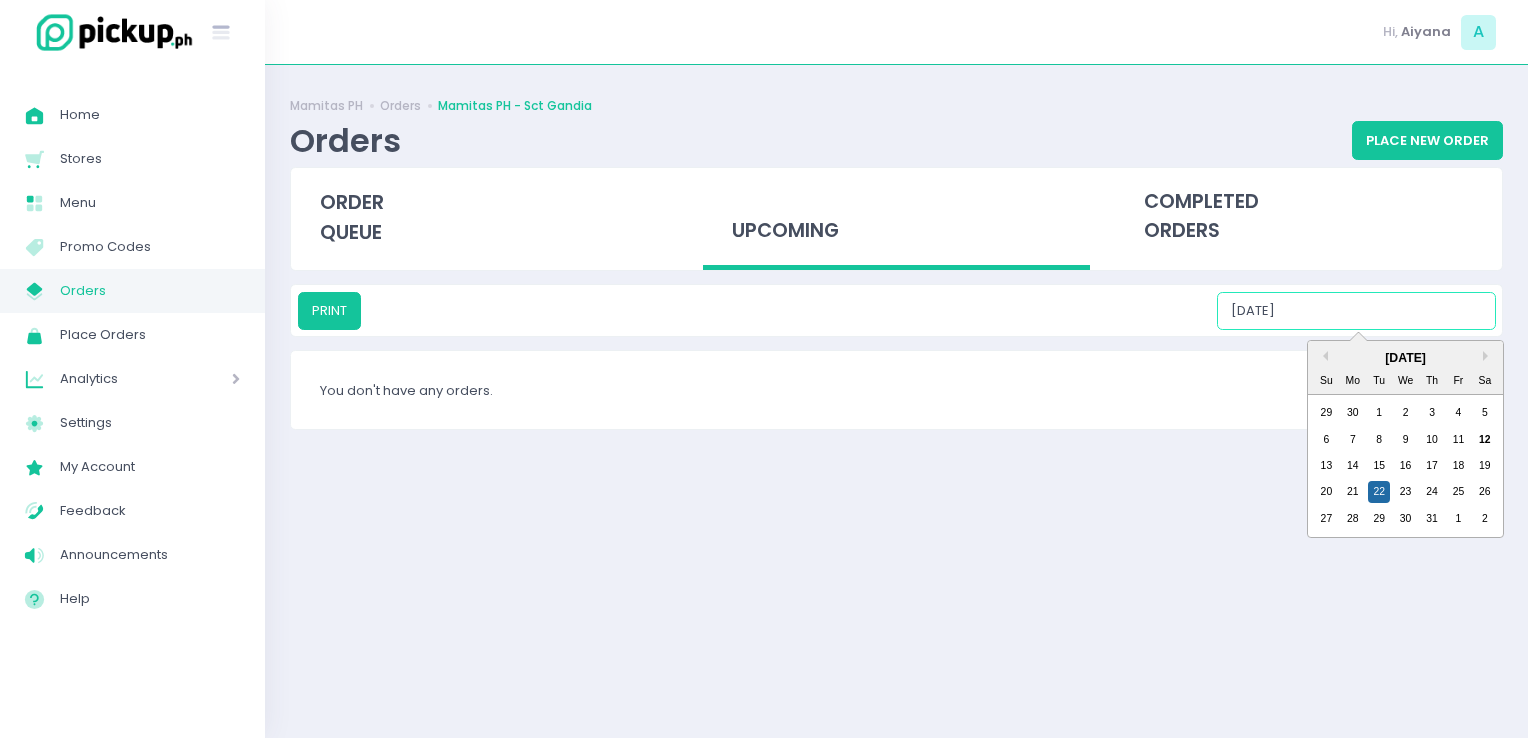 click on "07/22/2025" at bounding box center [1356, 311] 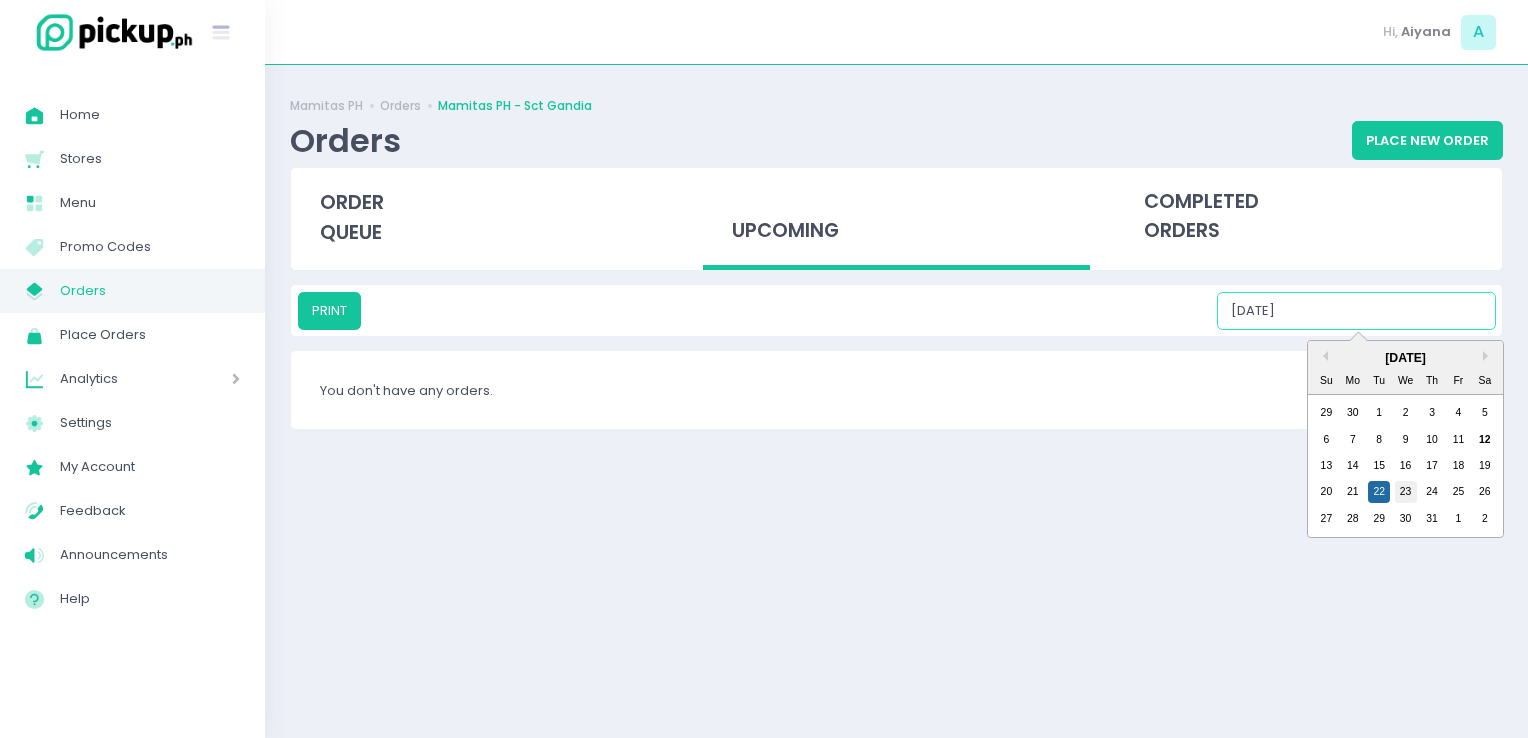 click on "23" at bounding box center [1406, 492] 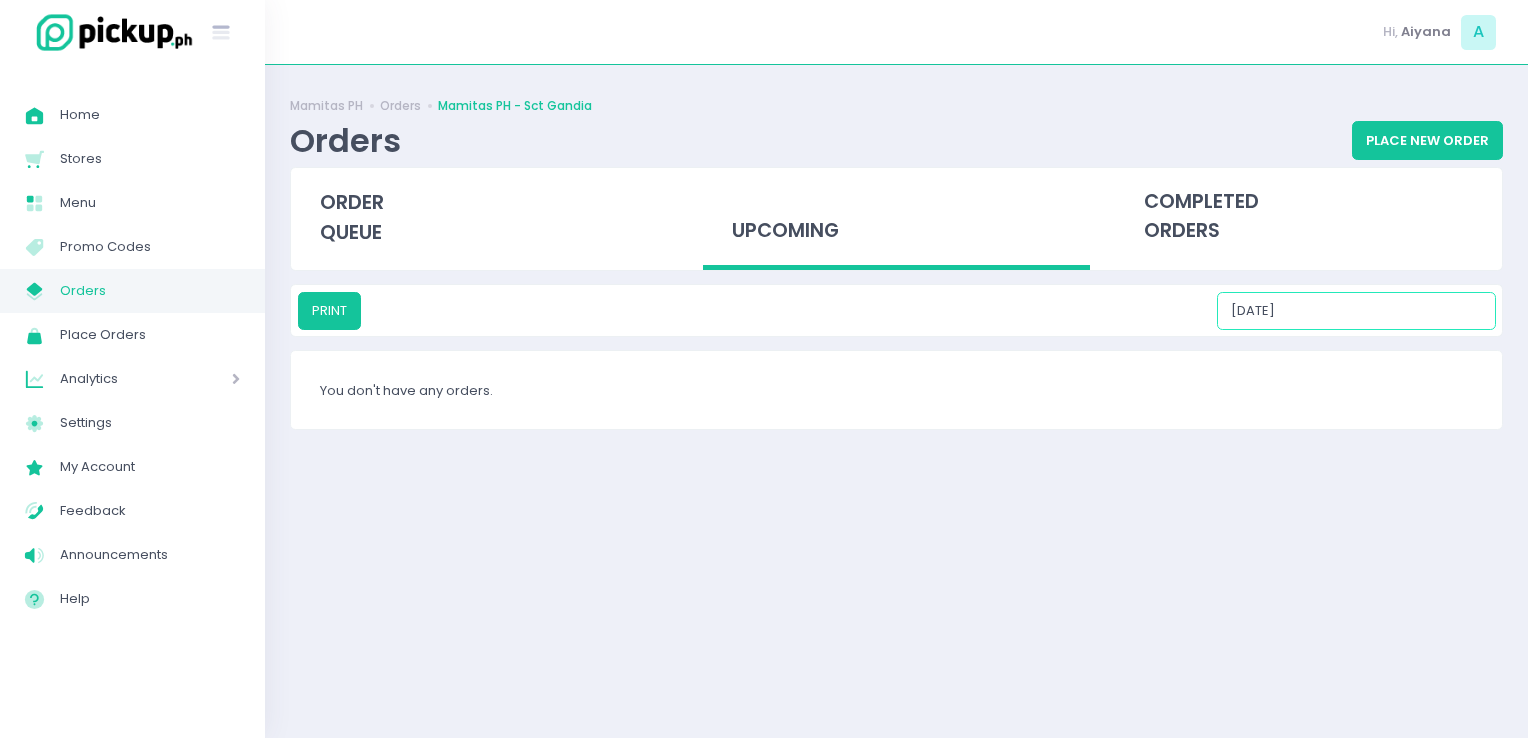 click on "07/23/2025" at bounding box center (1356, 311) 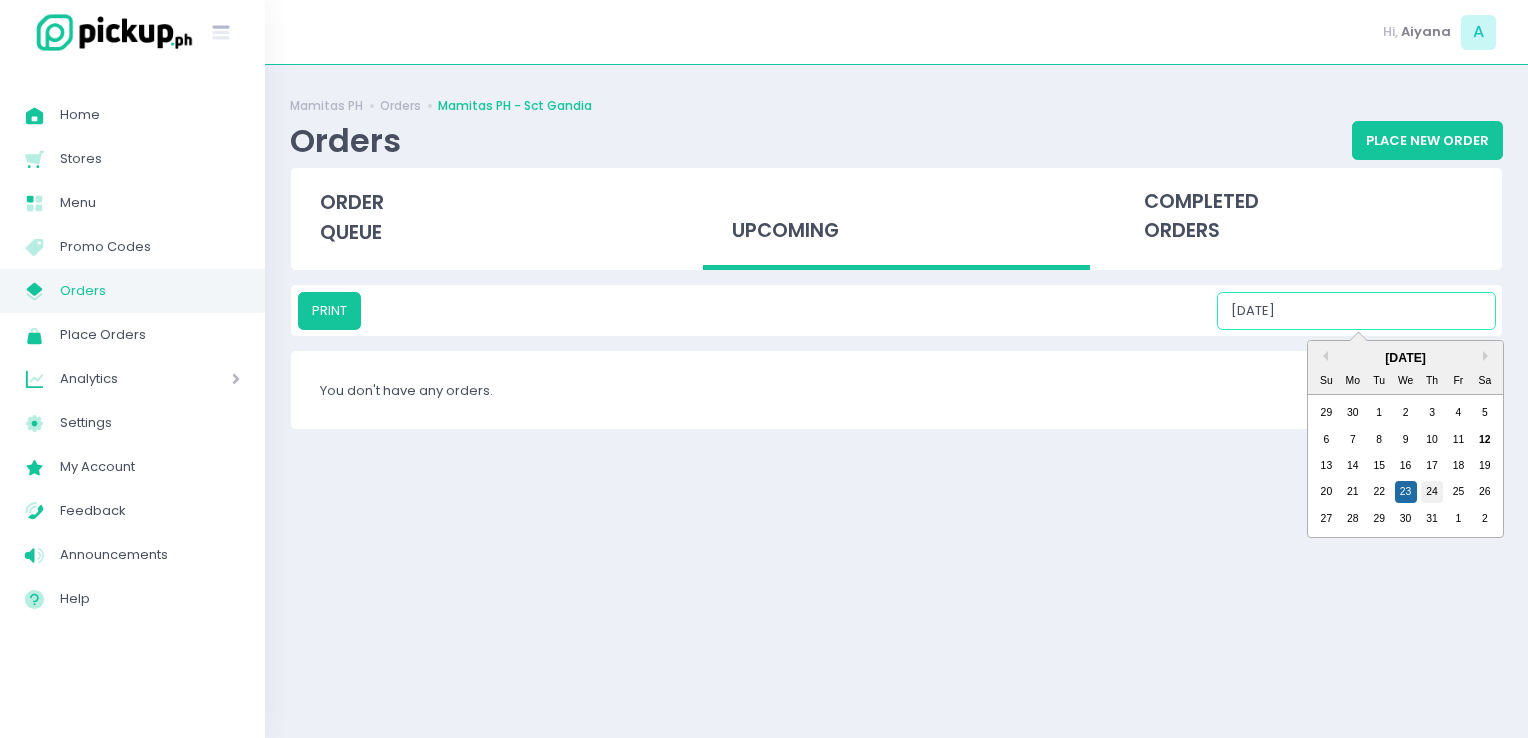 click on "24" at bounding box center (1432, 492) 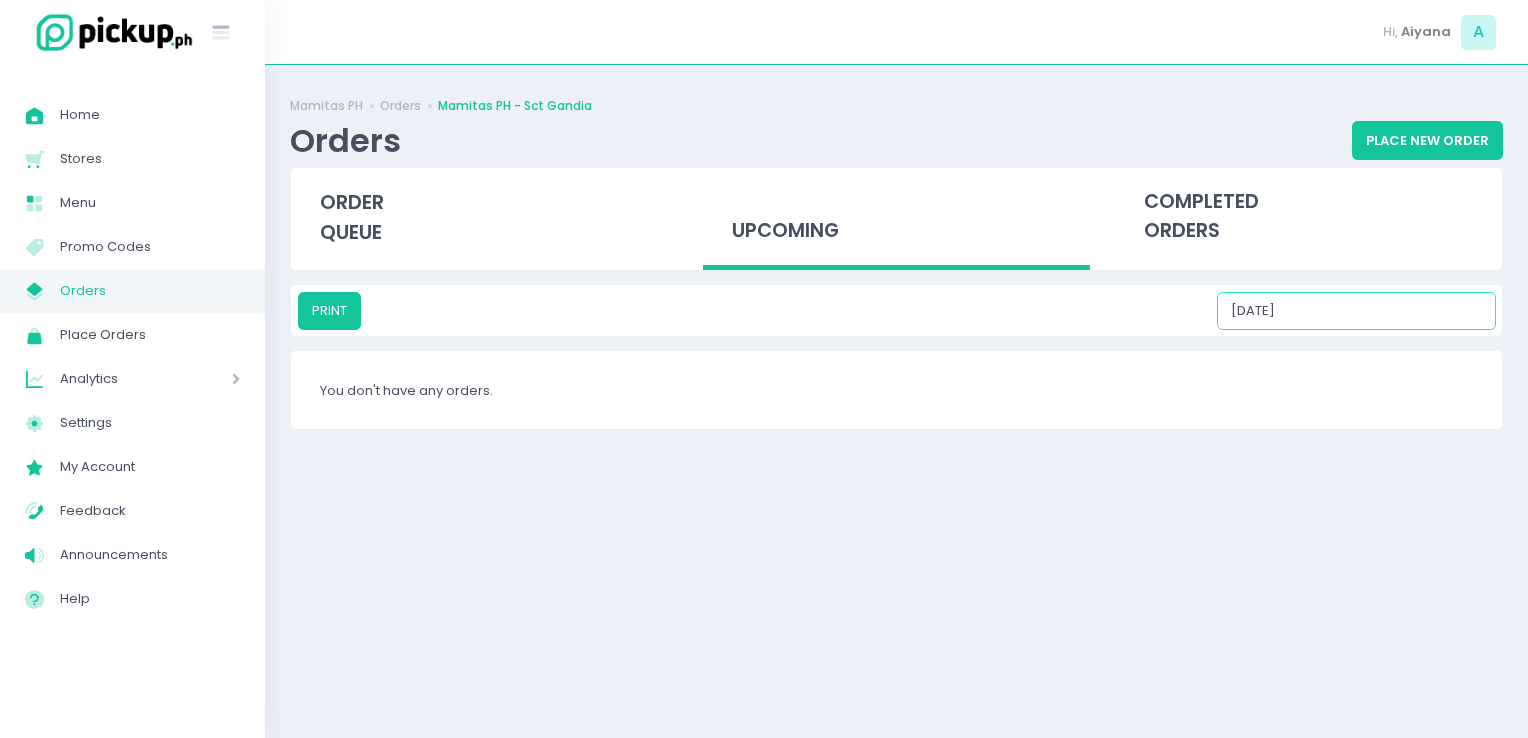 click on "07/24/2025" at bounding box center [1356, 311] 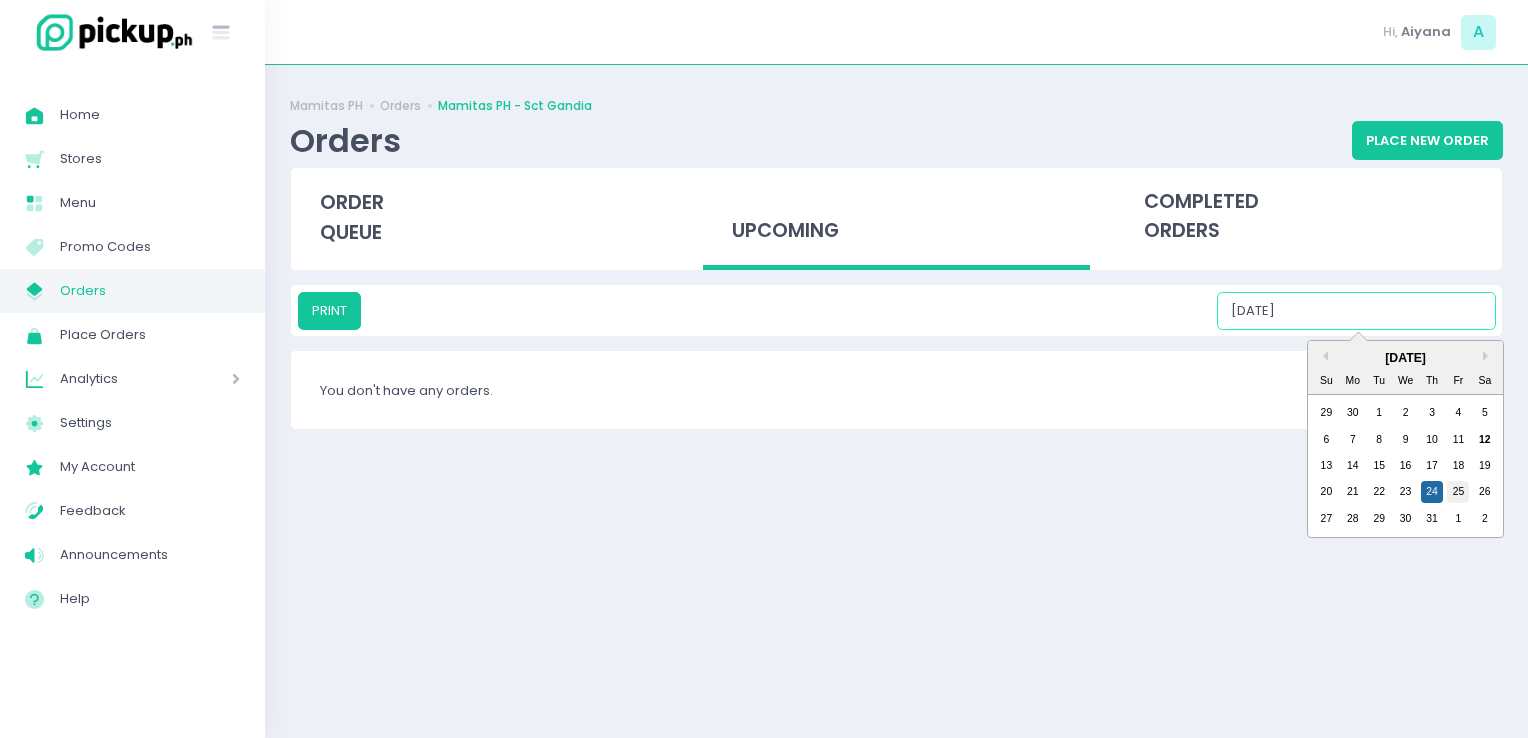 click on "25" at bounding box center (1458, 492) 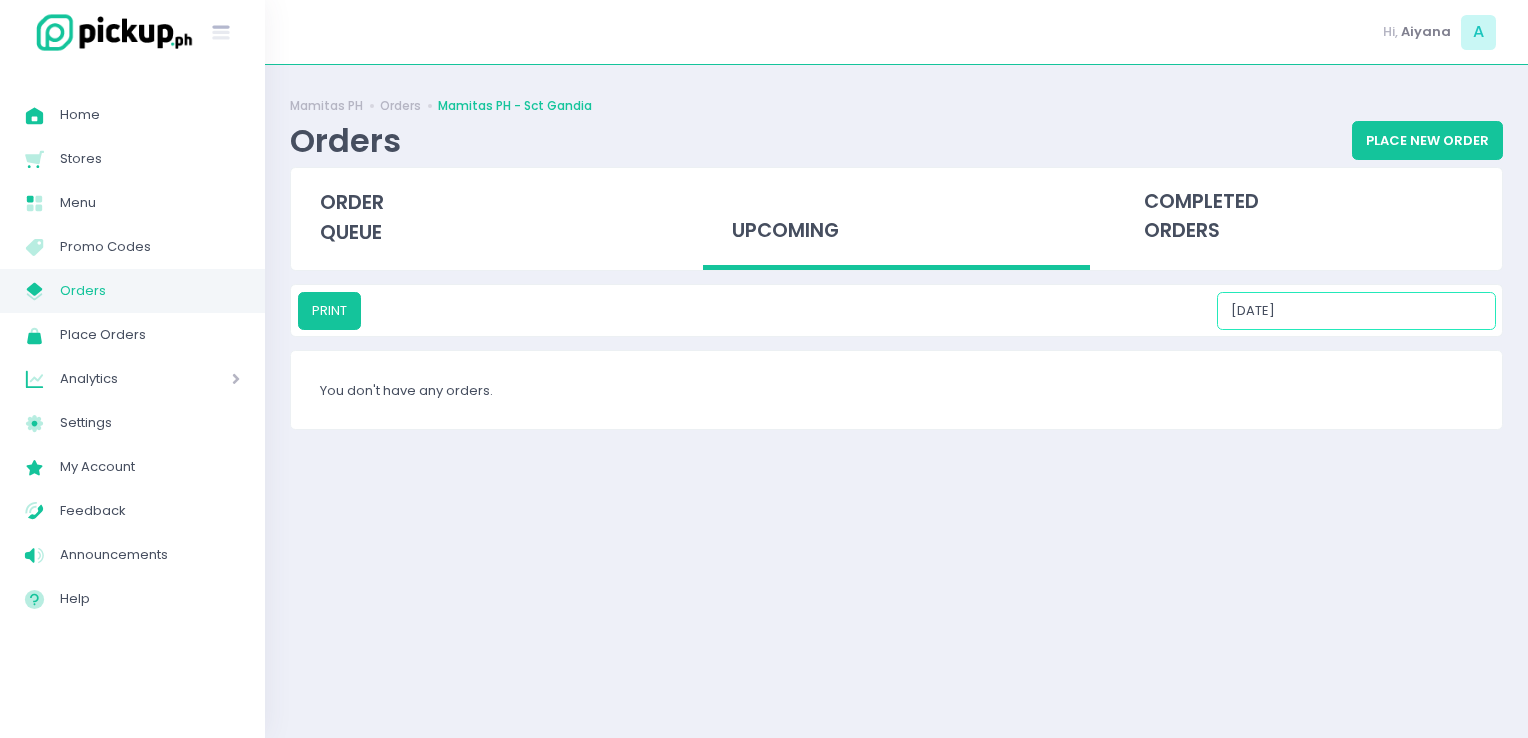 click on "07/25/2025" at bounding box center (1356, 311) 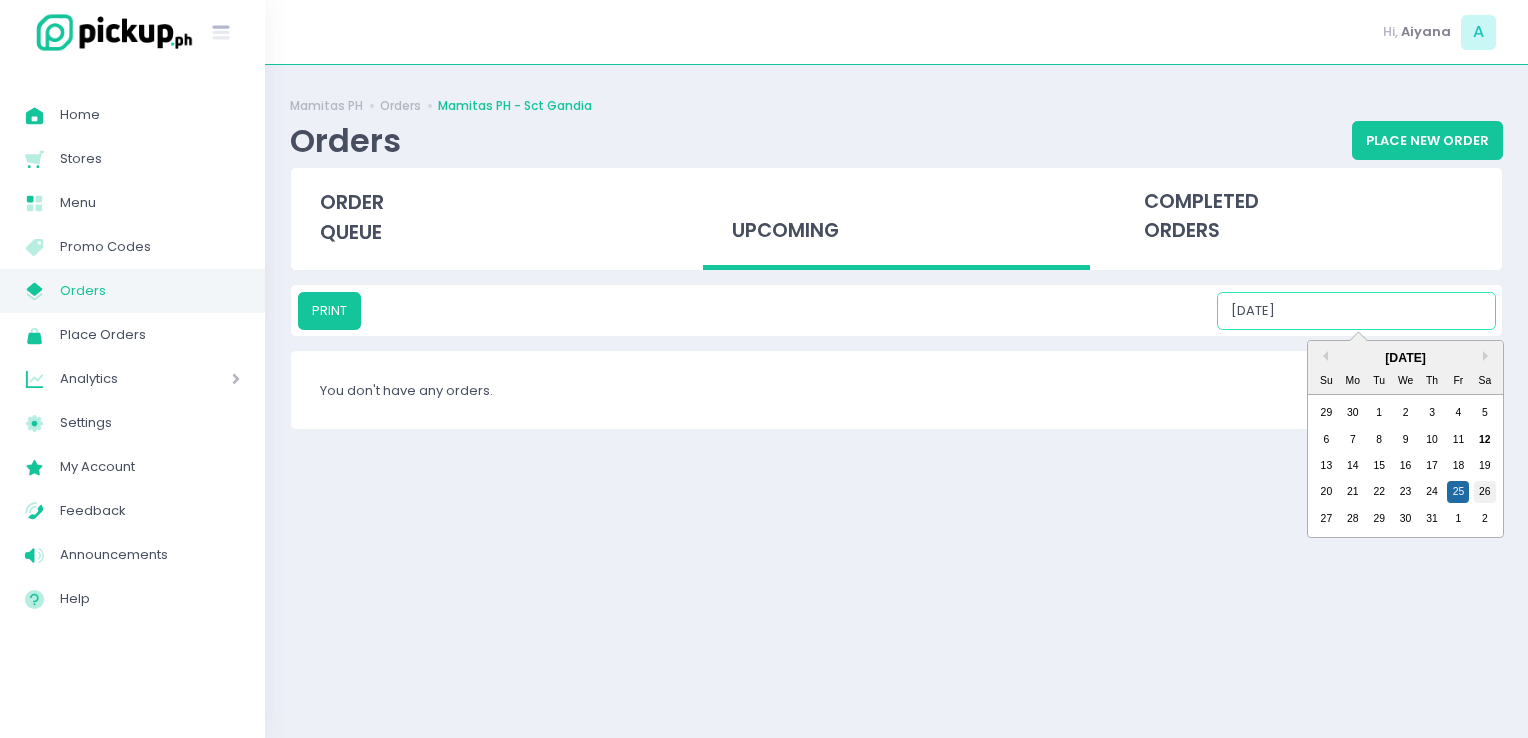 click on "26" at bounding box center [1485, 492] 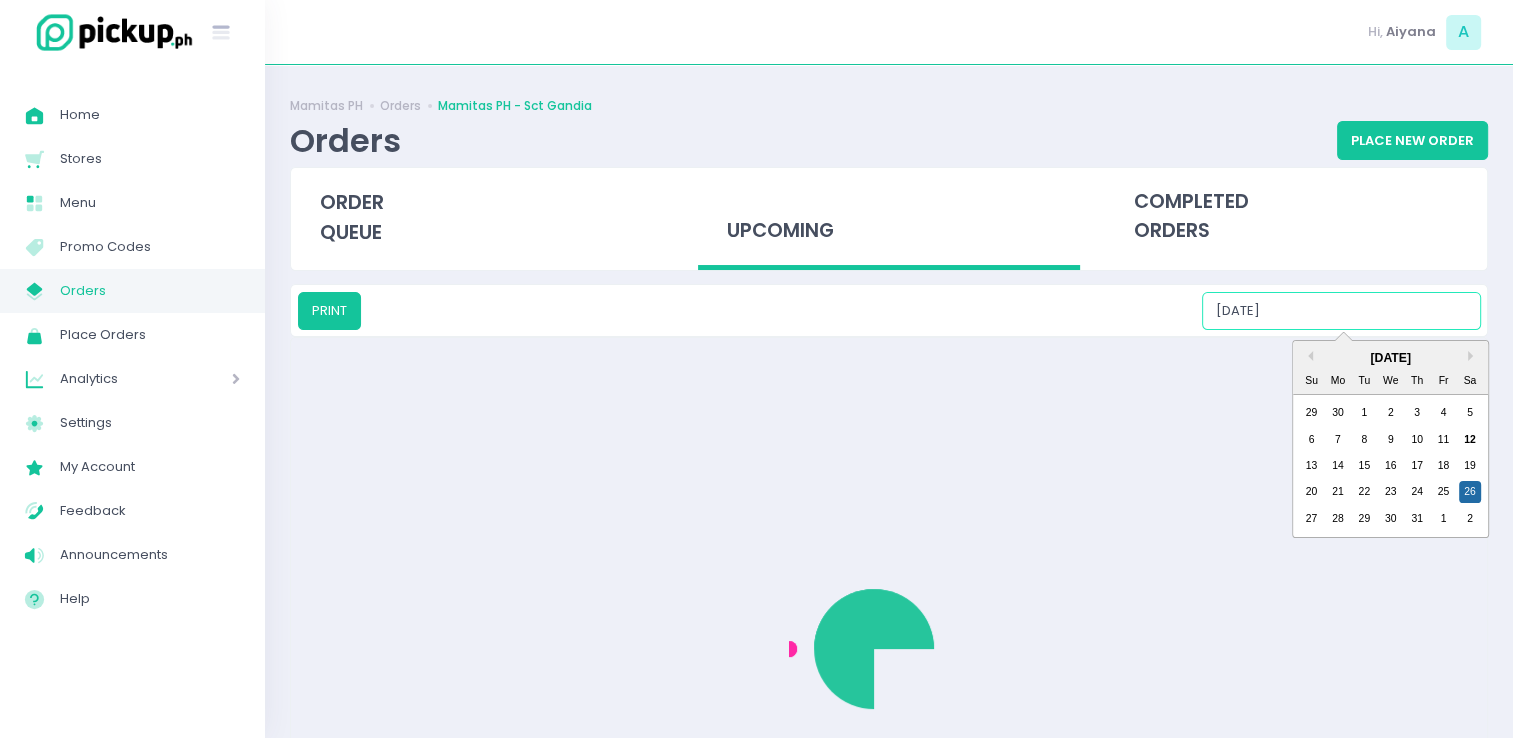 click on "07/26/2025" at bounding box center [1341, 311] 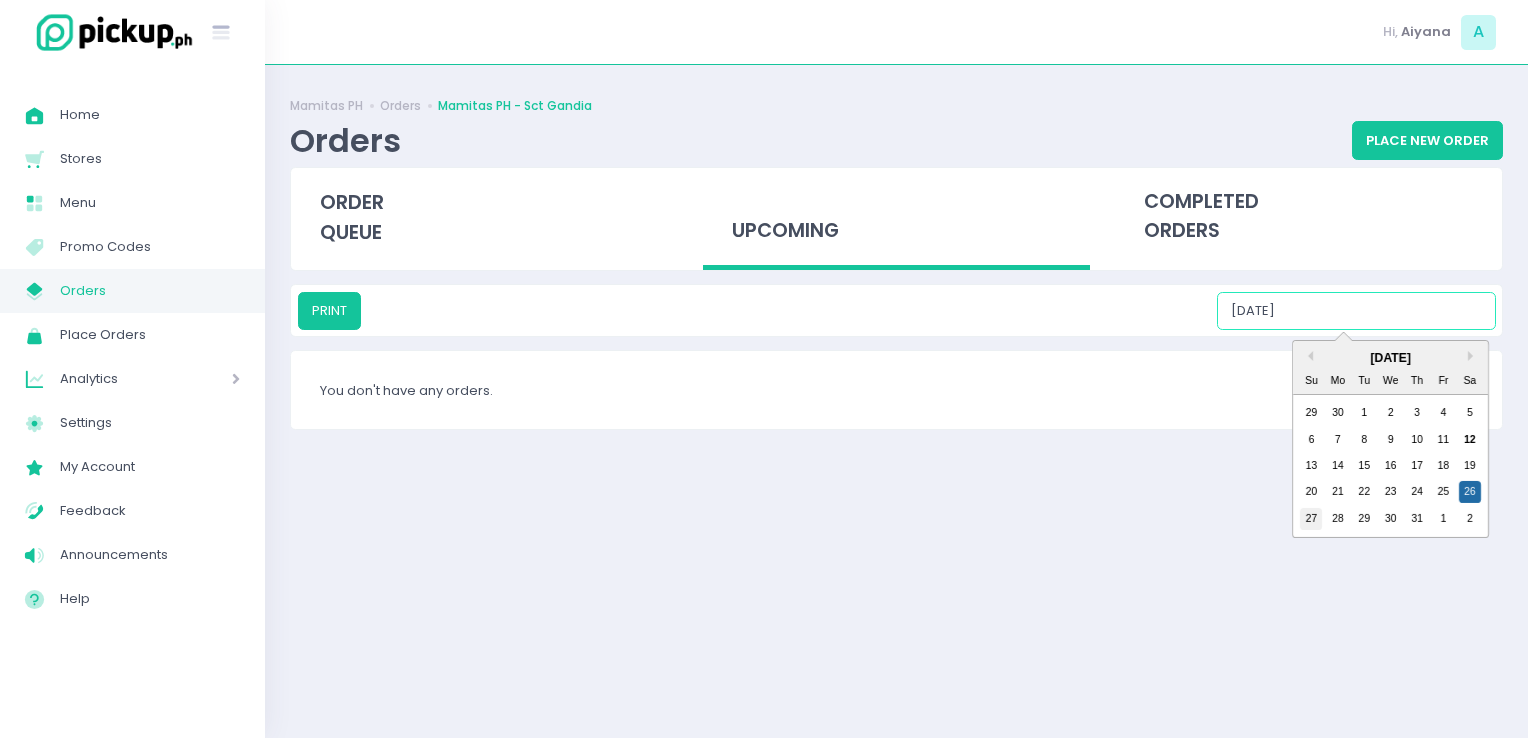 click on "27" at bounding box center [1311, 519] 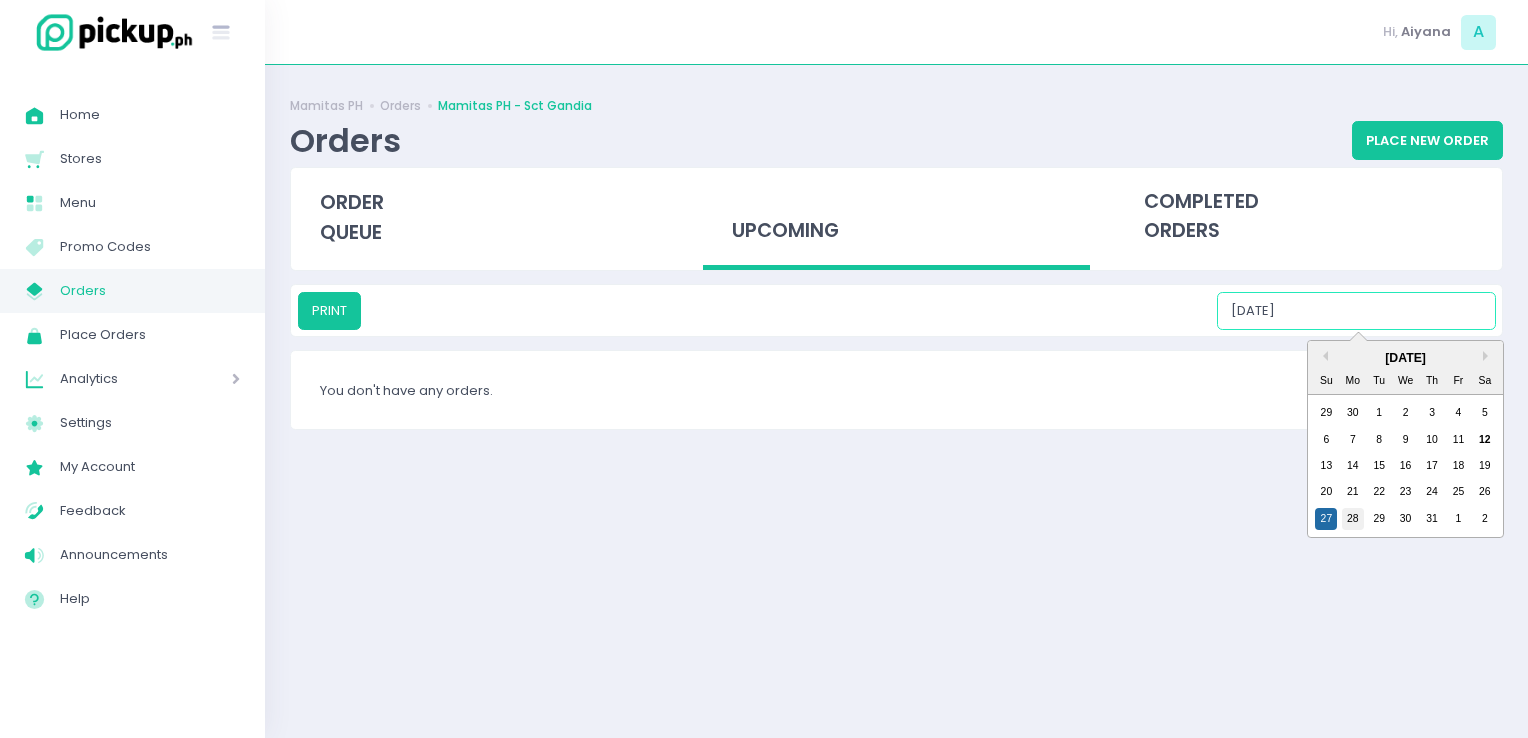 drag, startPoint x: 1324, startPoint y: 309, endPoint x: 1354, endPoint y: 518, distance: 211.14214 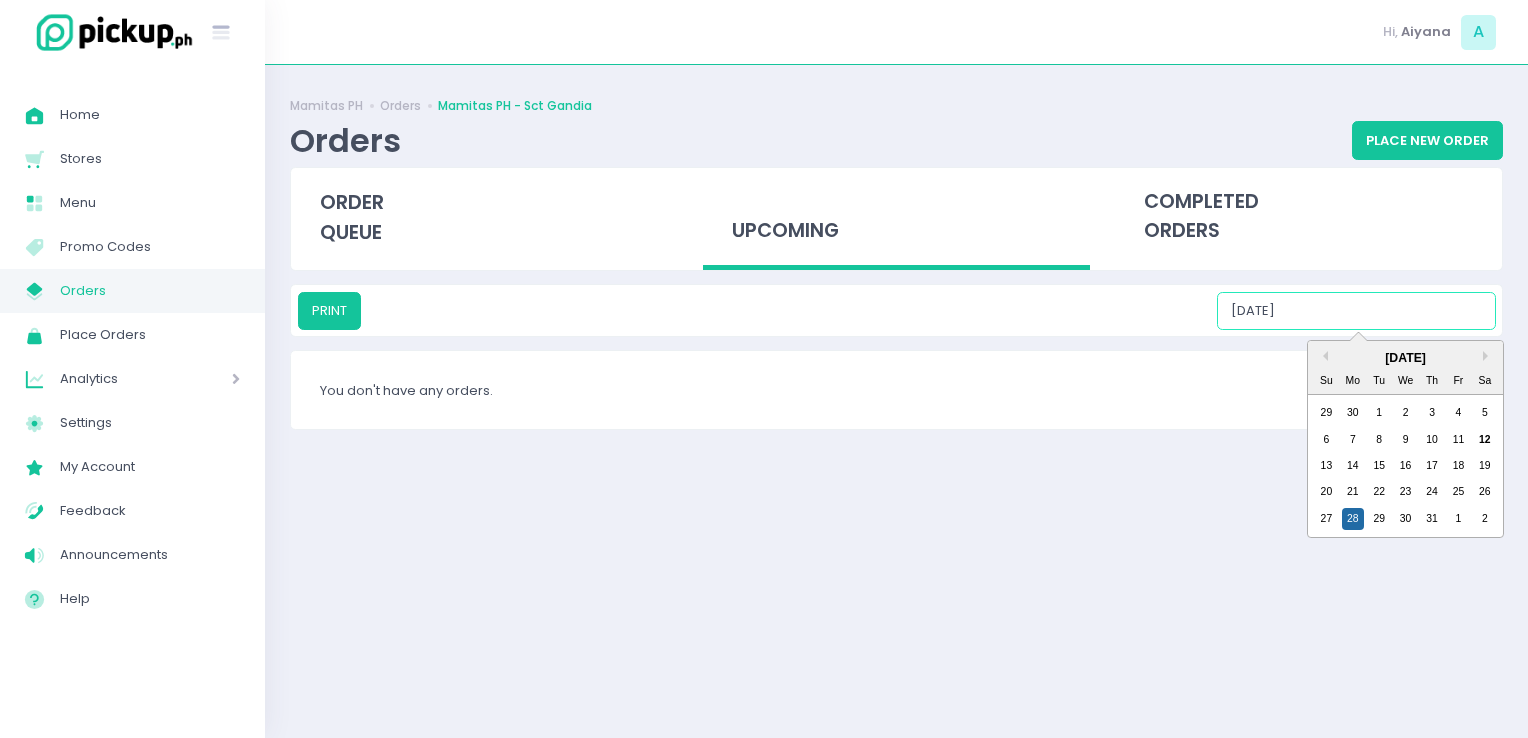click on "07/28/2025" at bounding box center [1356, 311] 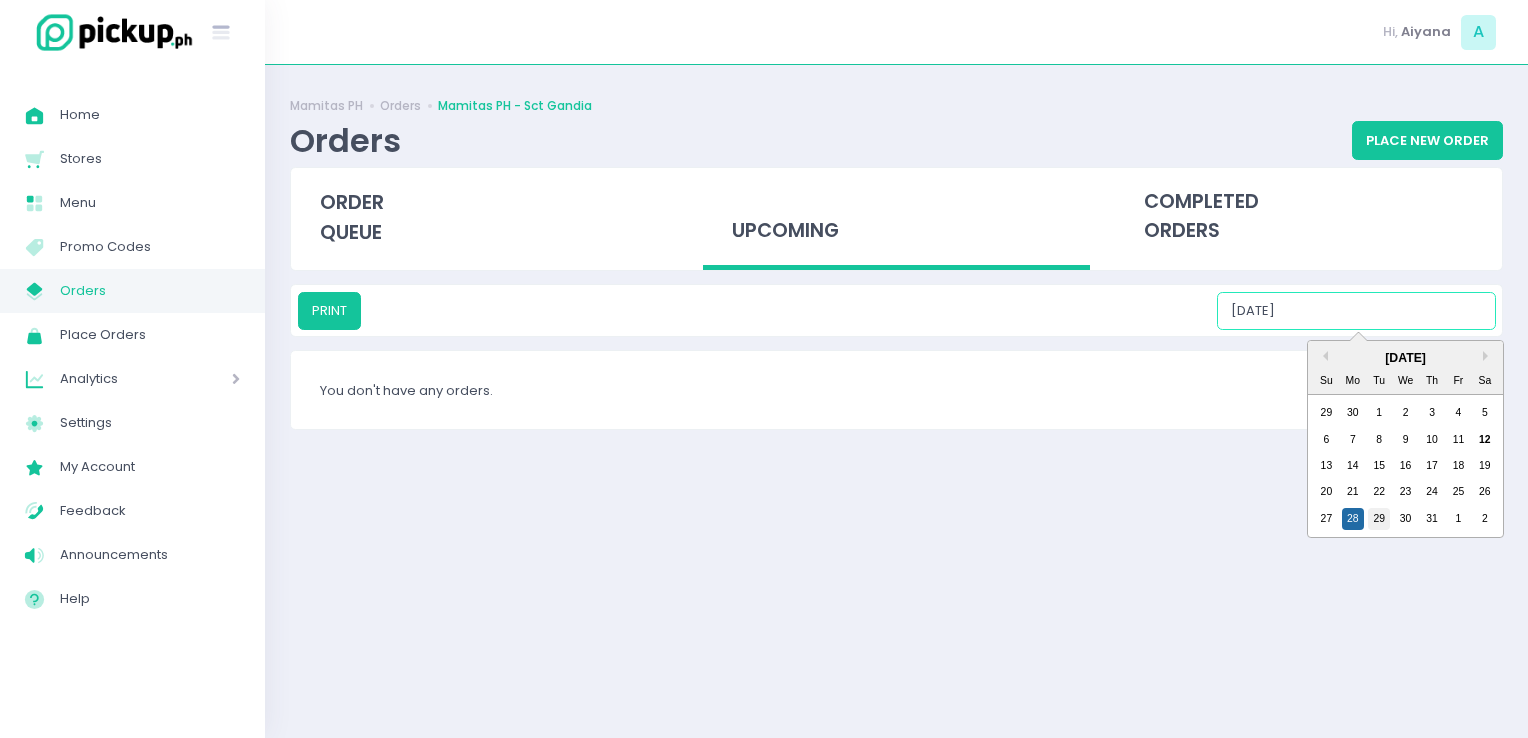 click on "29" at bounding box center (1379, 519) 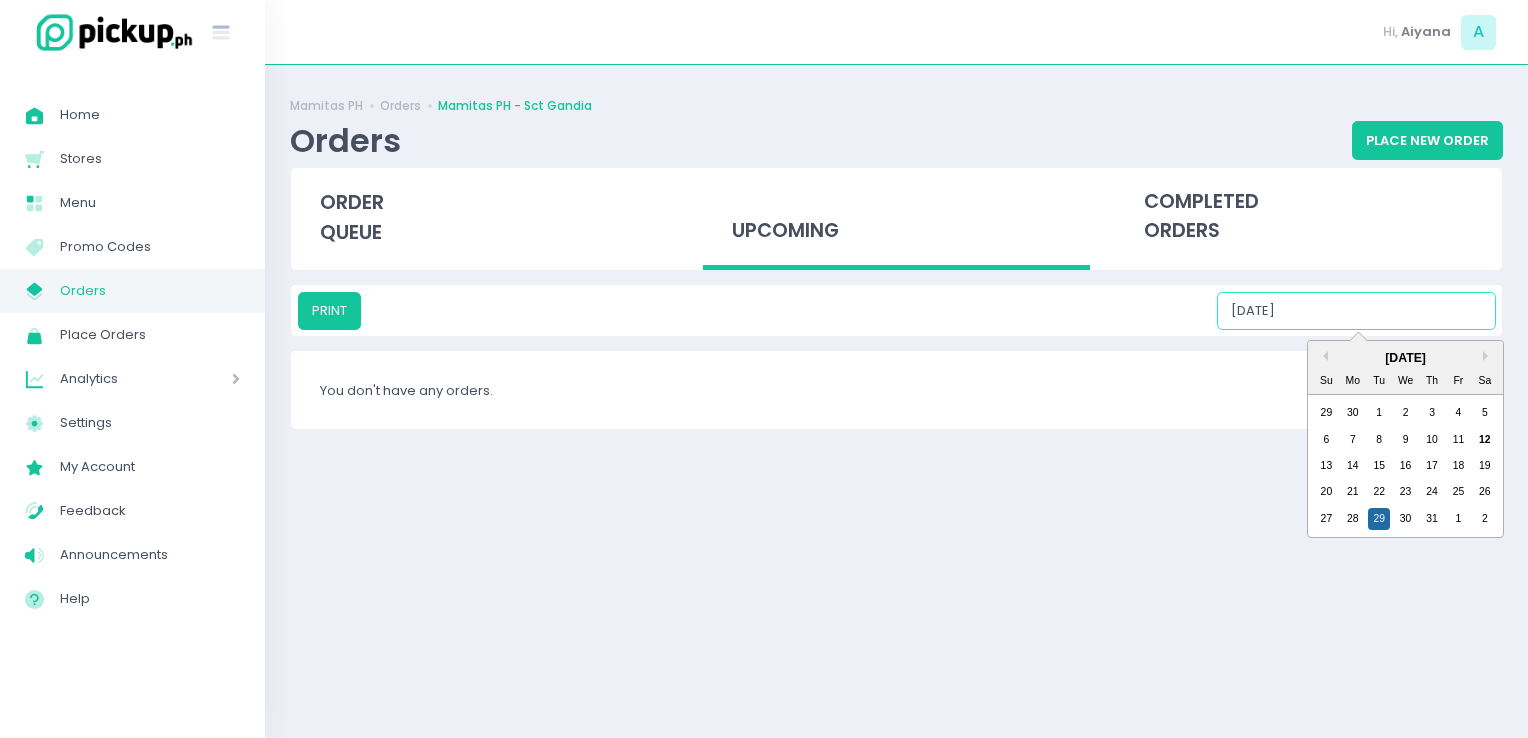 click on "07/29/2025" at bounding box center (1356, 311) 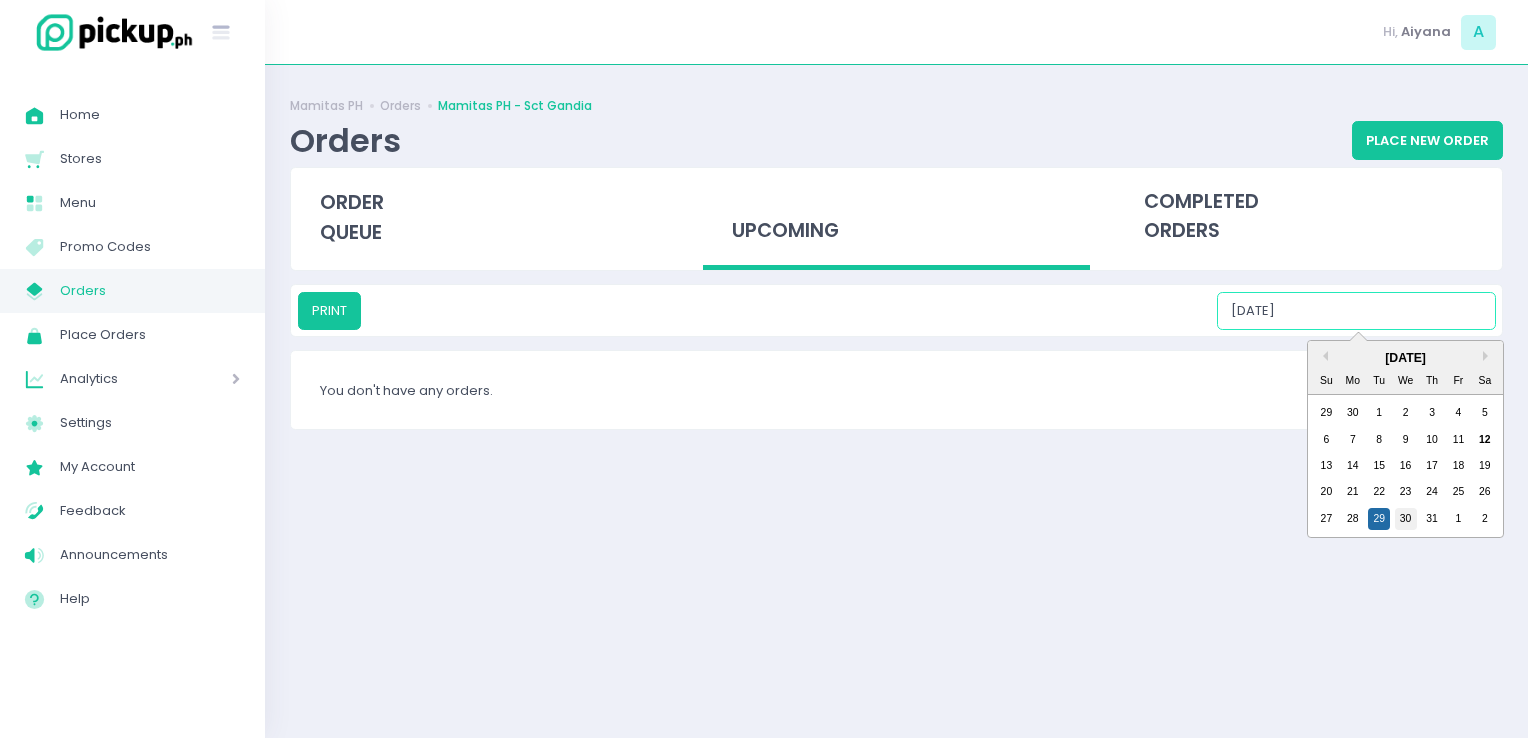 click on "30" at bounding box center [1406, 519] 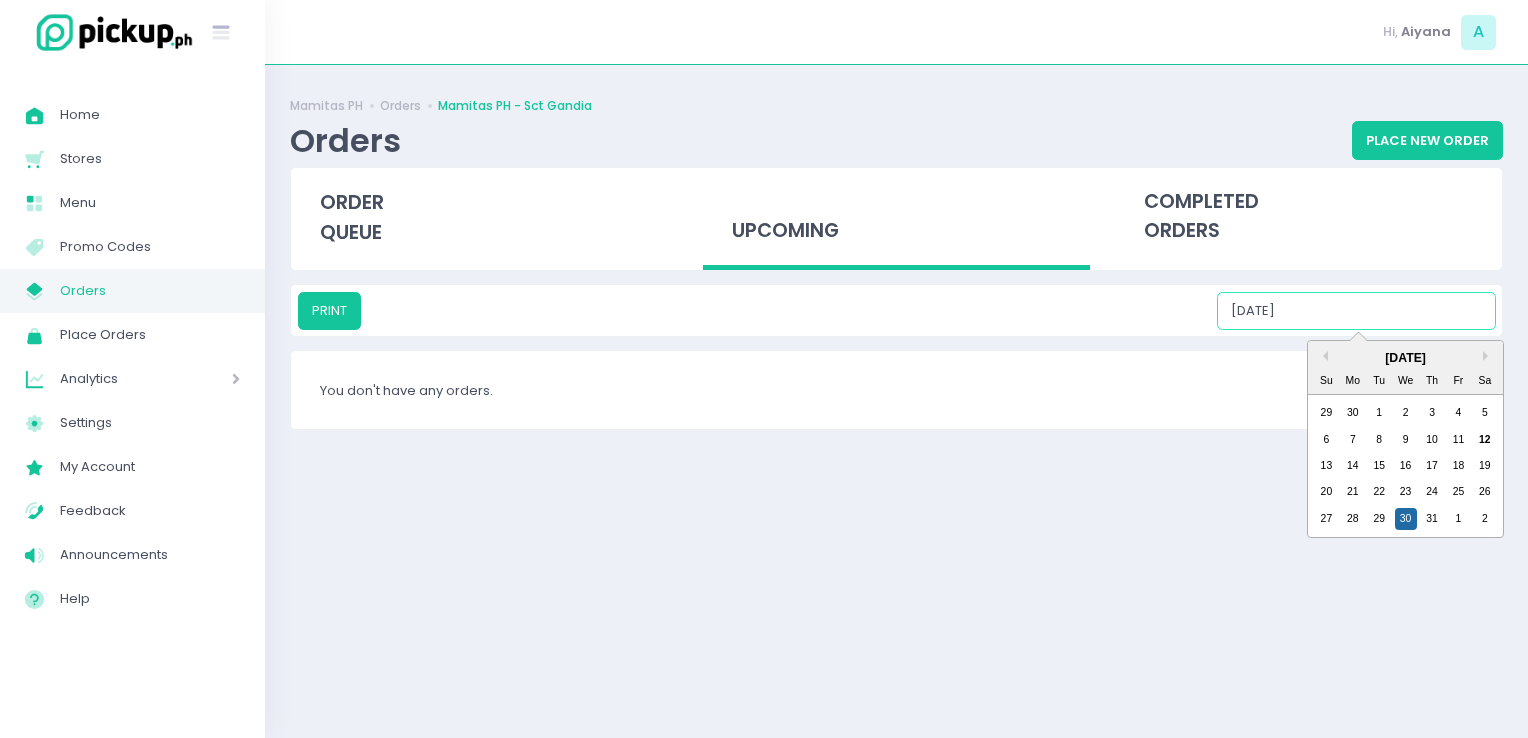 click on "07/30/2025" at bounding box center (1356, 311) 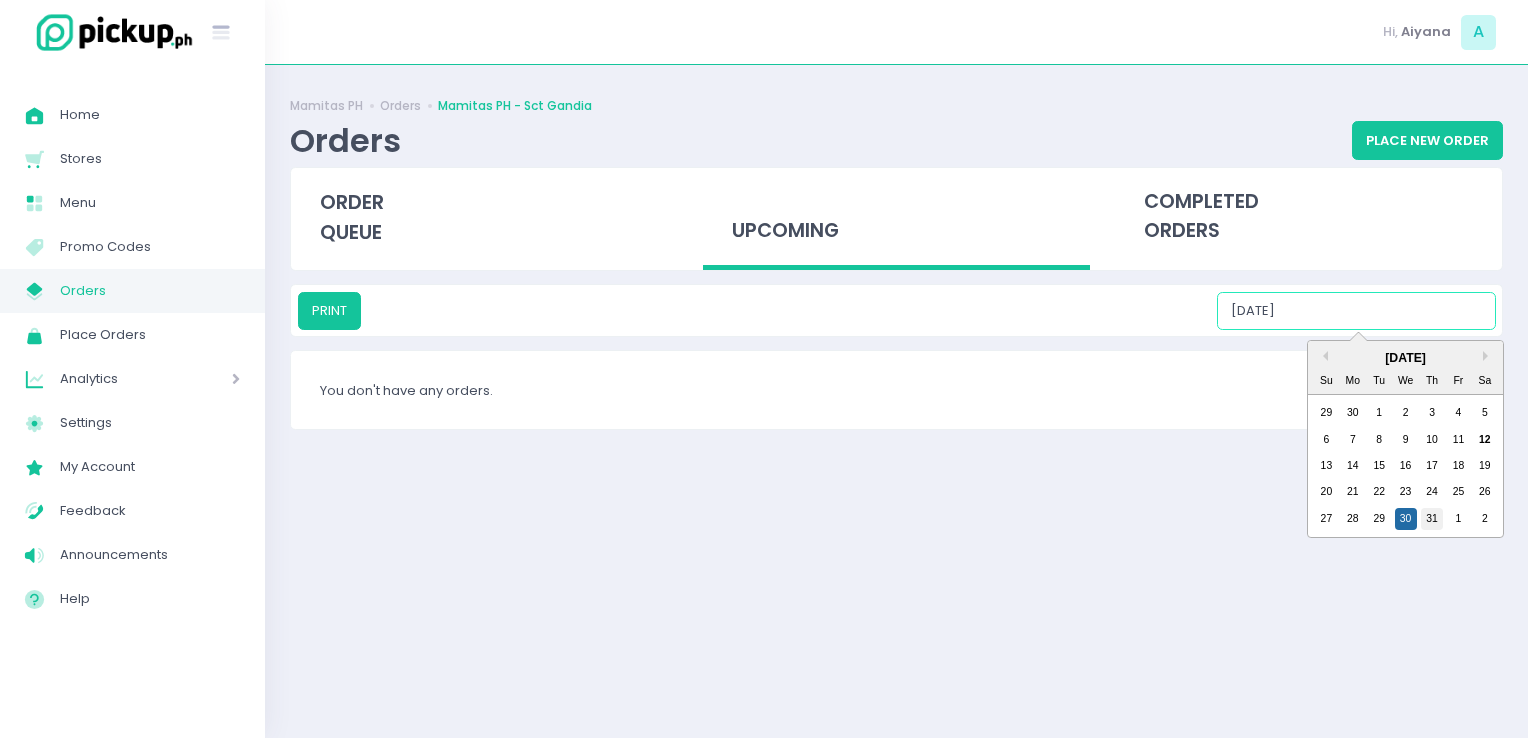 click on "31" at bounding box center [1432, 519] 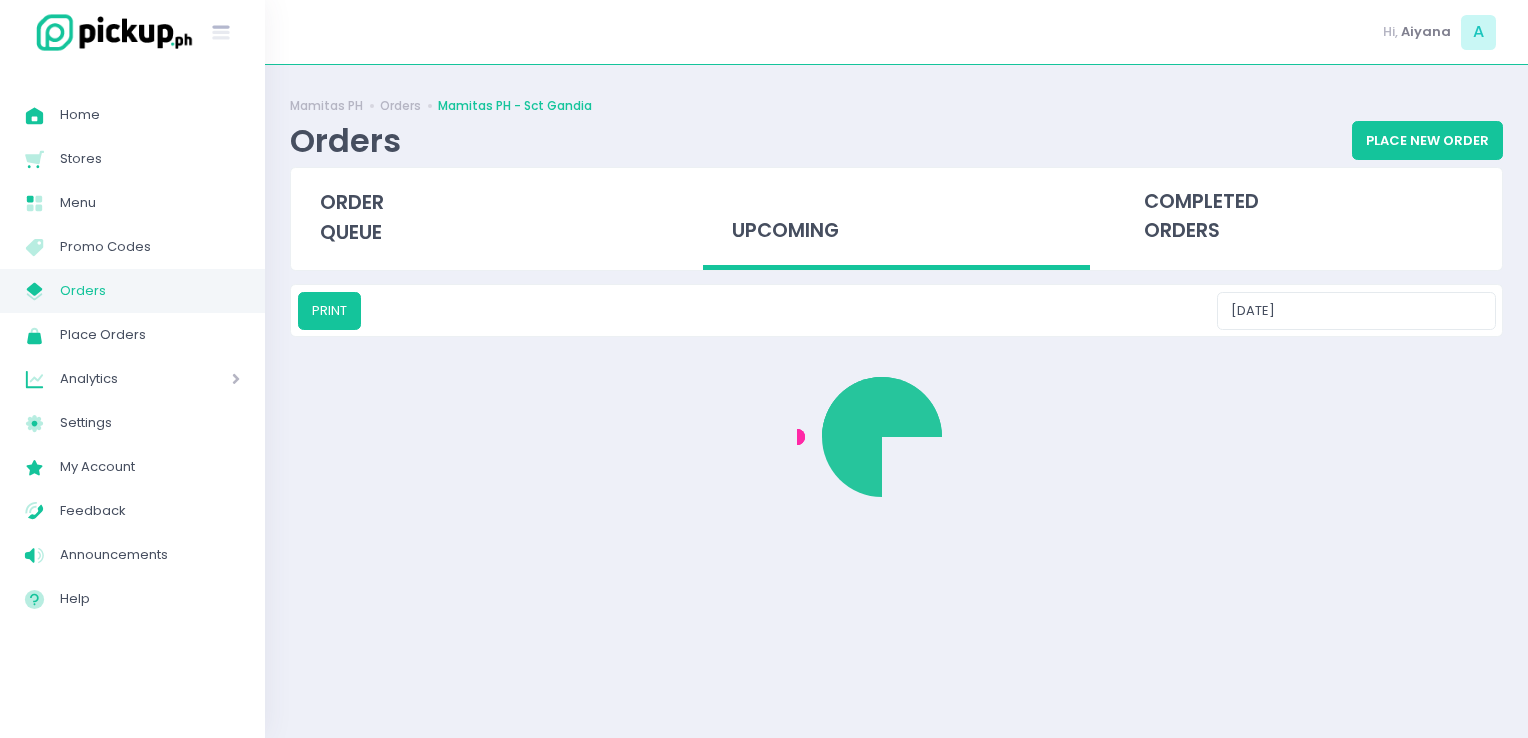type on "07/31/2025" 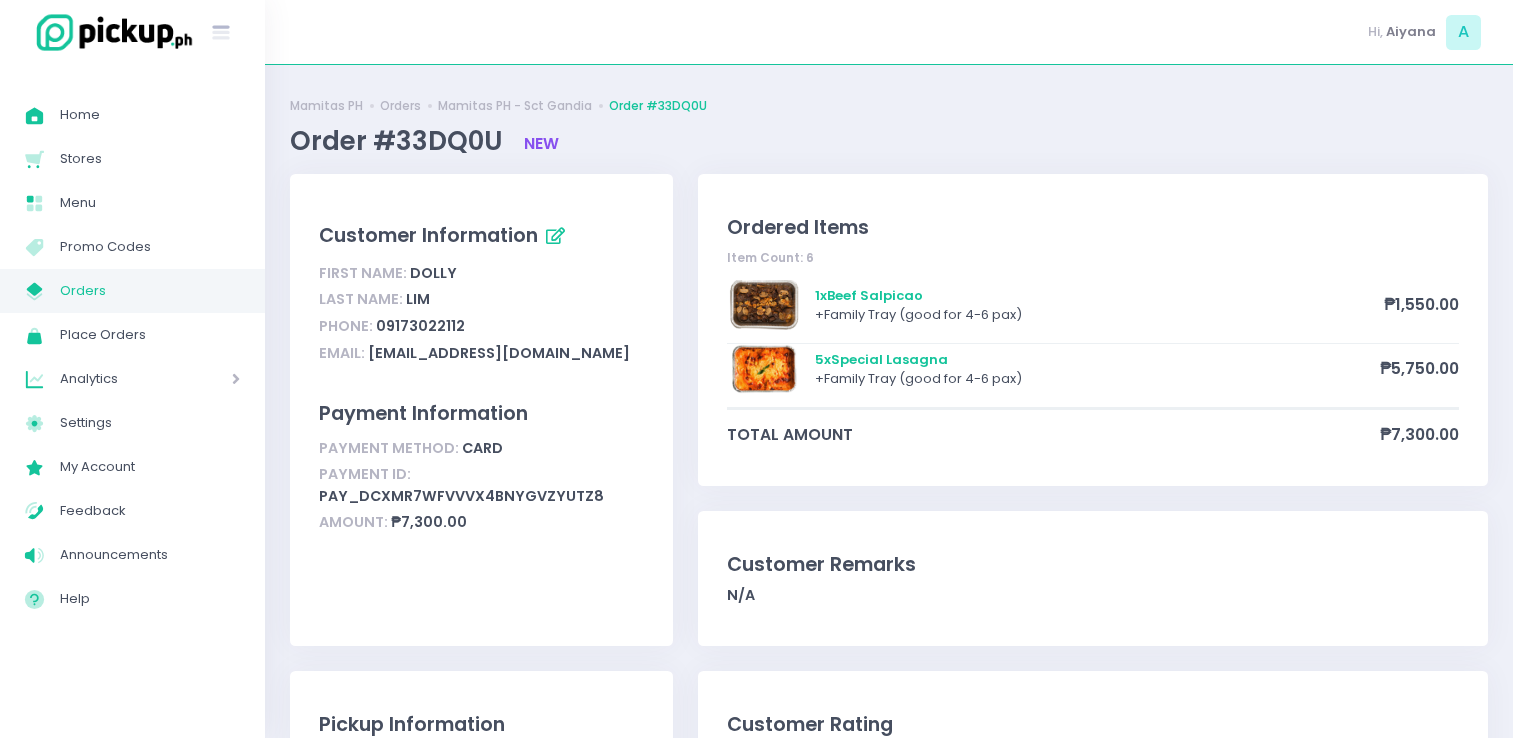 scroll, scrollTop: 0, scrollLeft: 0, axis: both 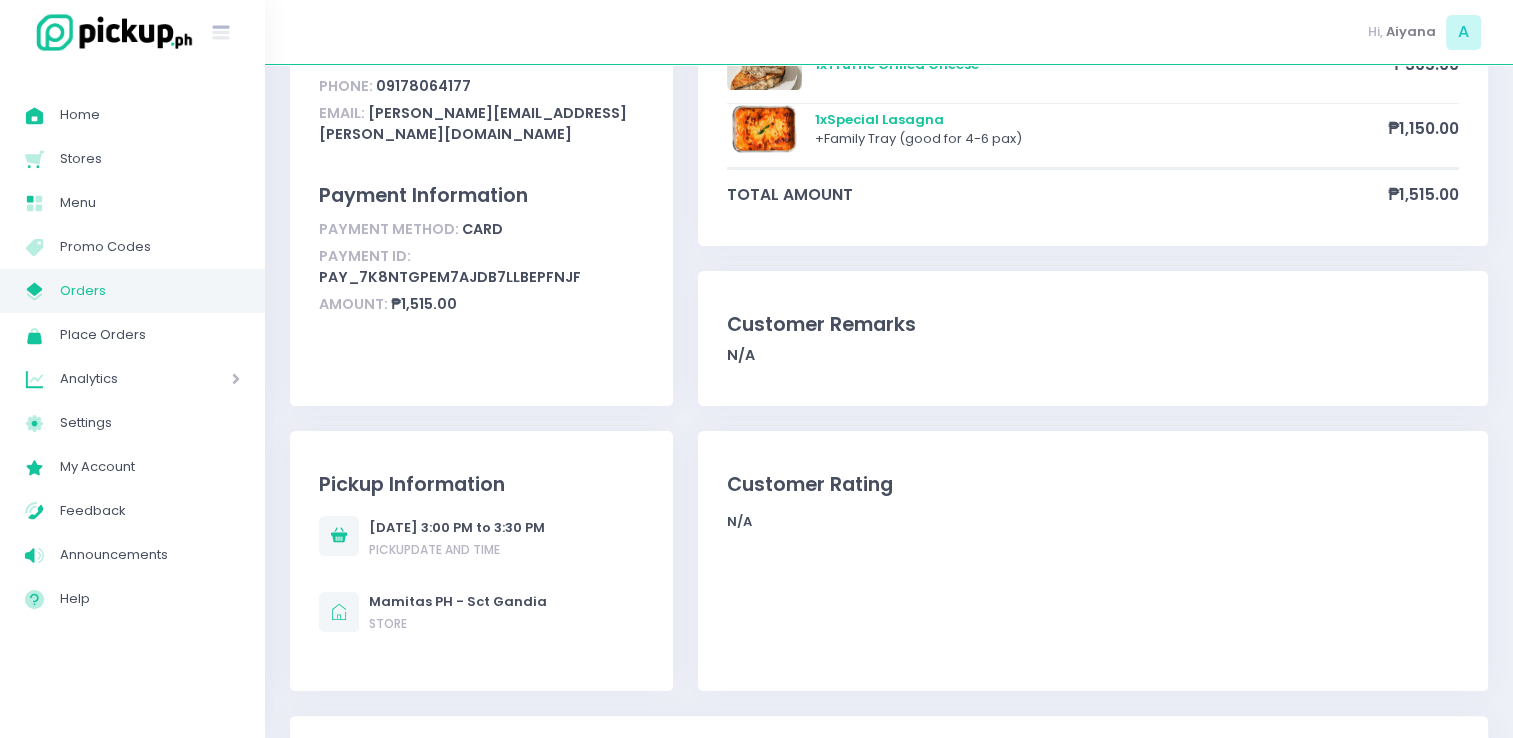 click on "Orders" at bounding box center (150, 291) 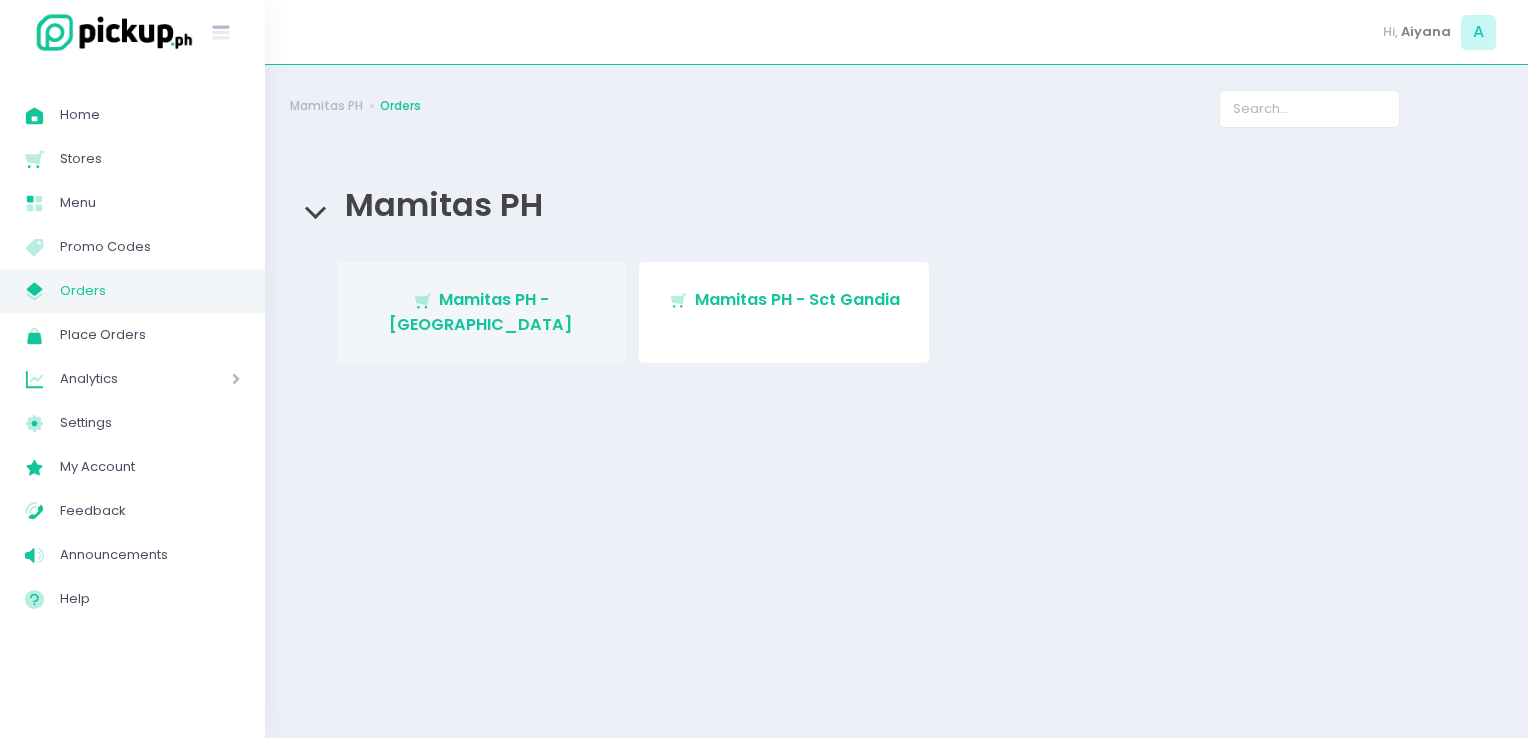 click on "Mamitas PH - Blue Ridge" at bounding box center (481, 311) 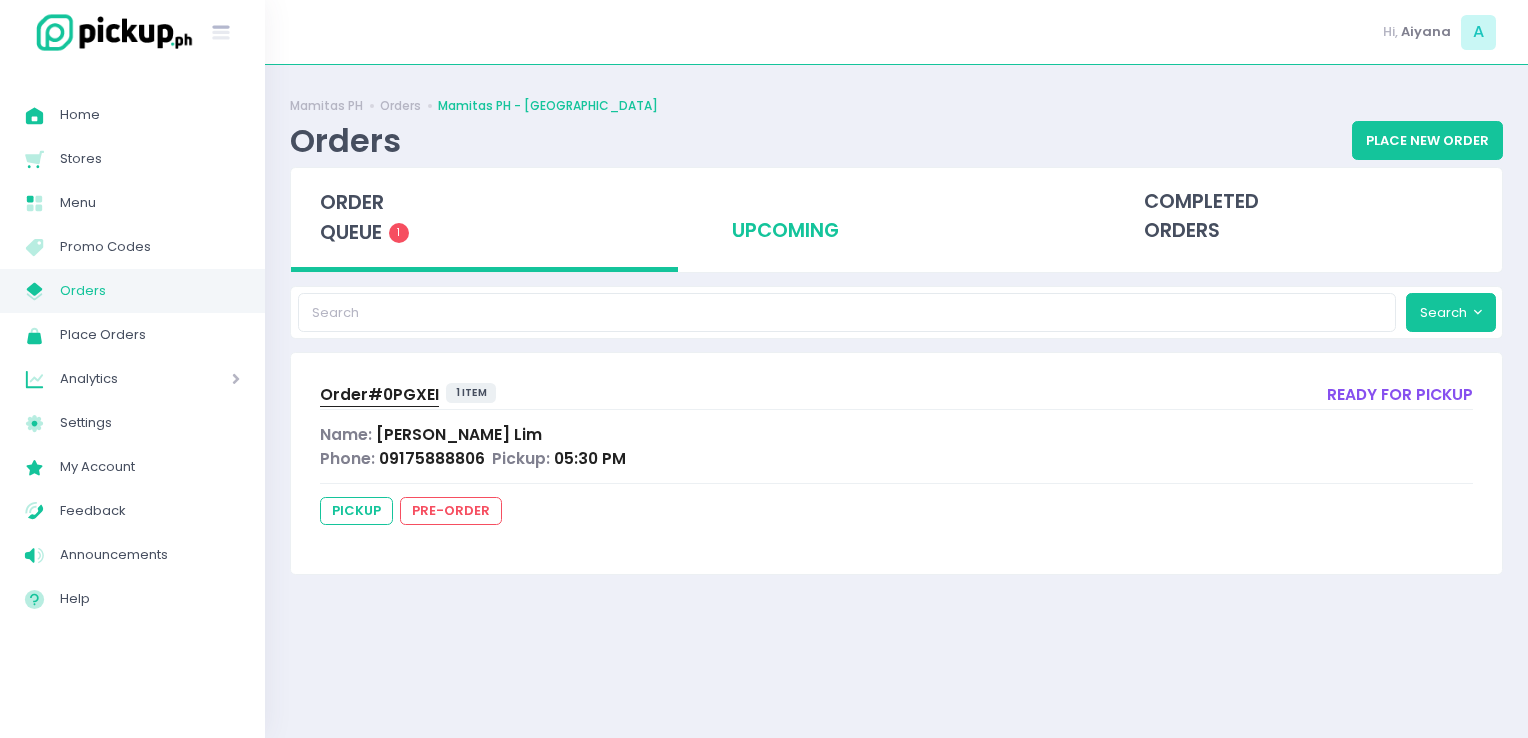 click on "upcoming" at bounding box center [896, 217] 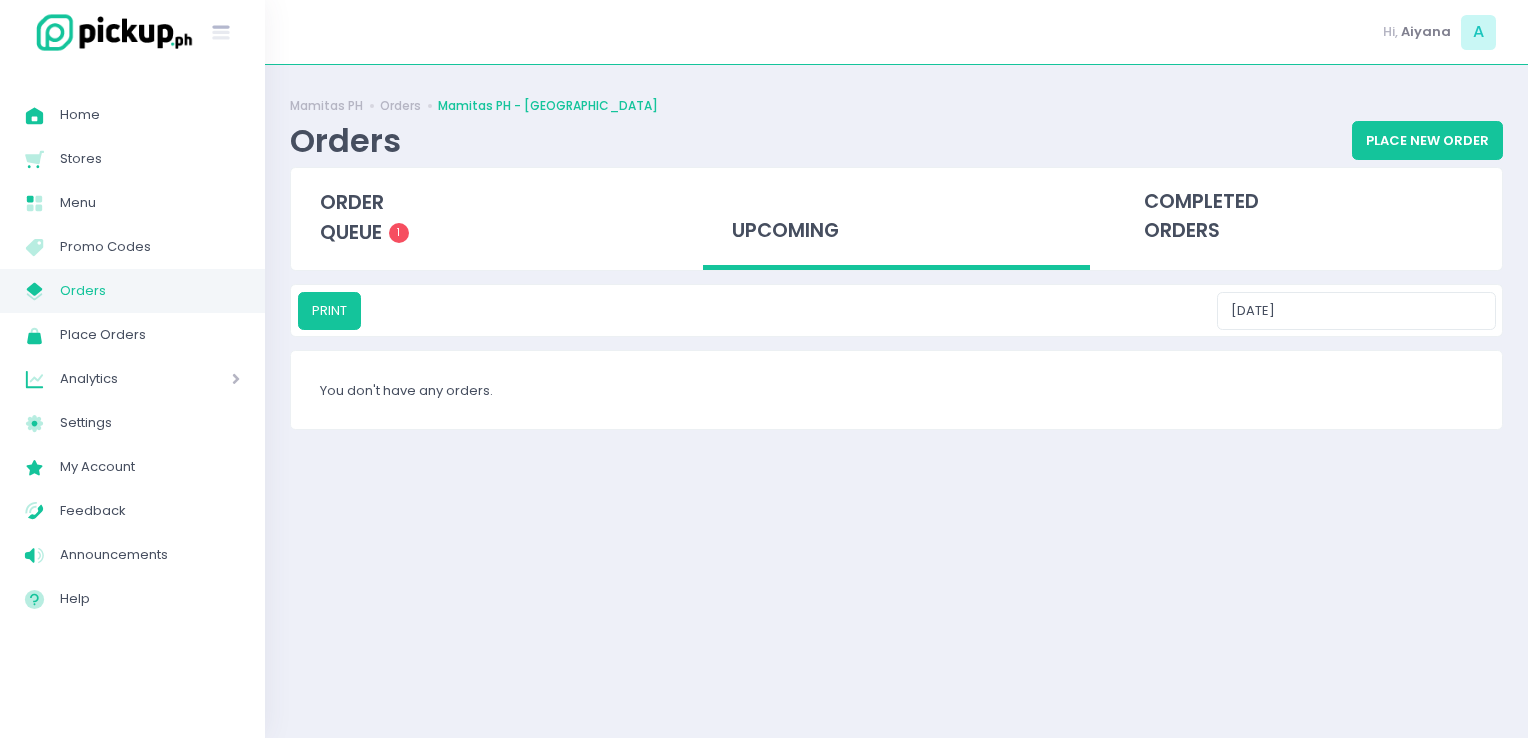 click on "My Store Created with Sketch. Orders" at bounding box center [132, 291] 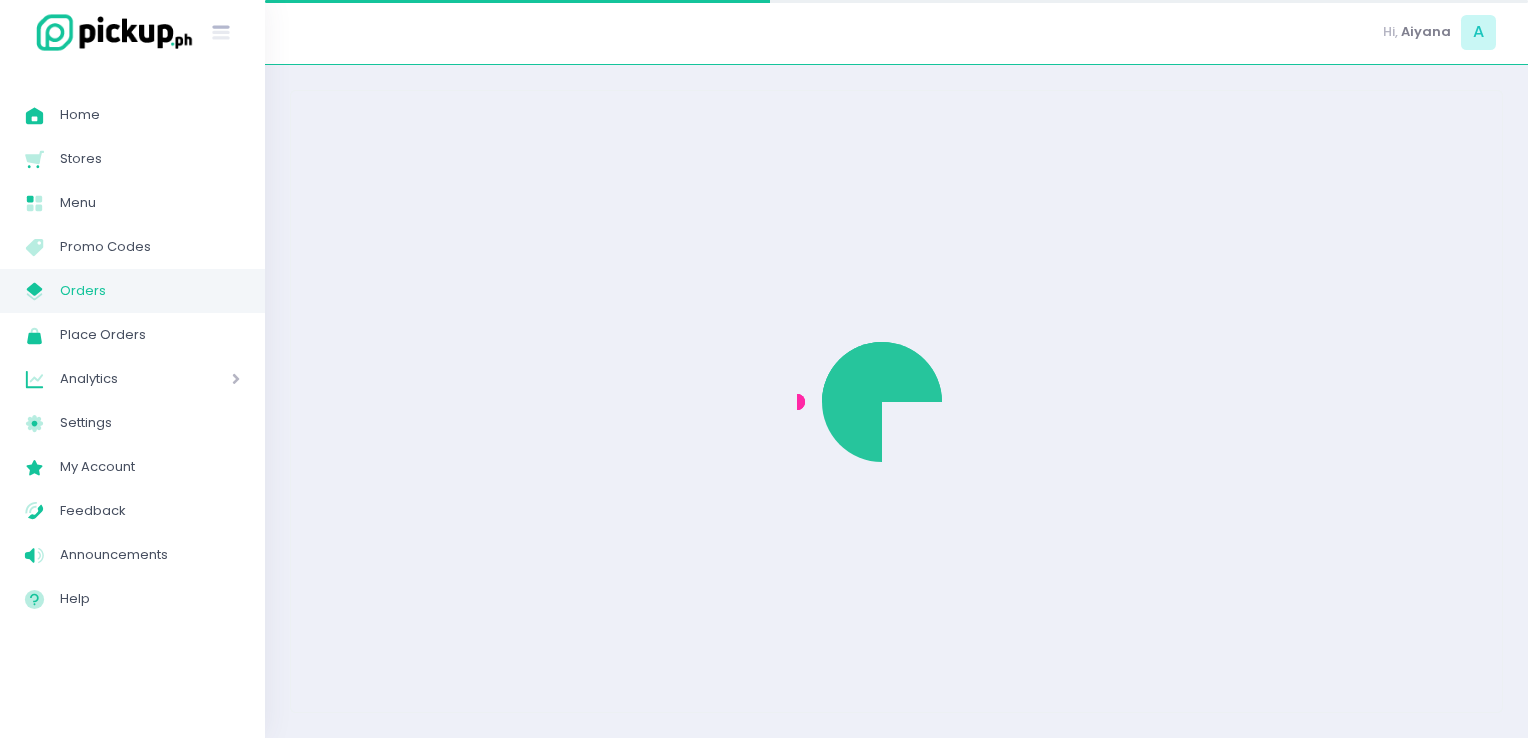 click on "My Store Created with Sketch. Orders" at bounding box center (132, 291) 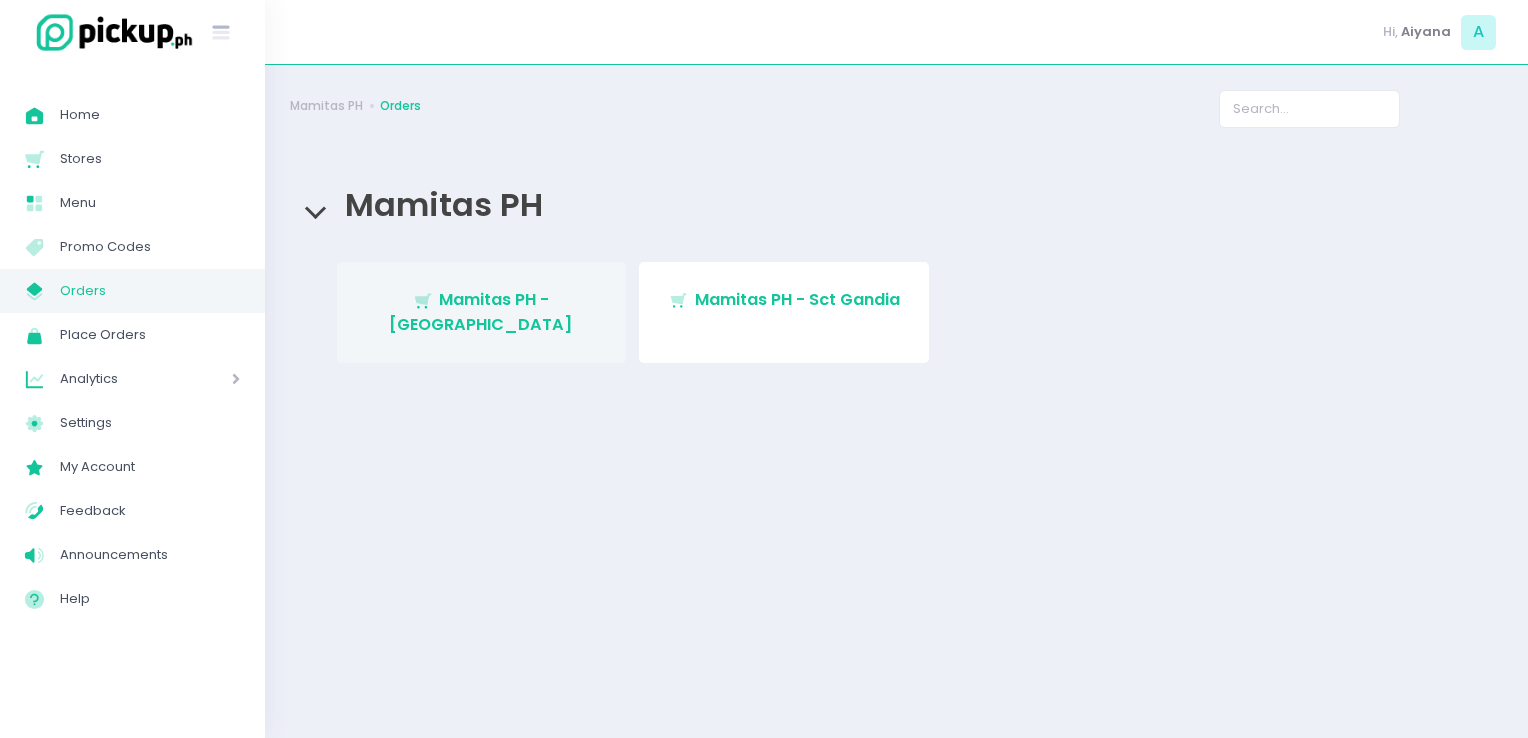 click on "Mamitas PH - [GEOGRAPHIC_DATA]" at bounding box center (481, 311) 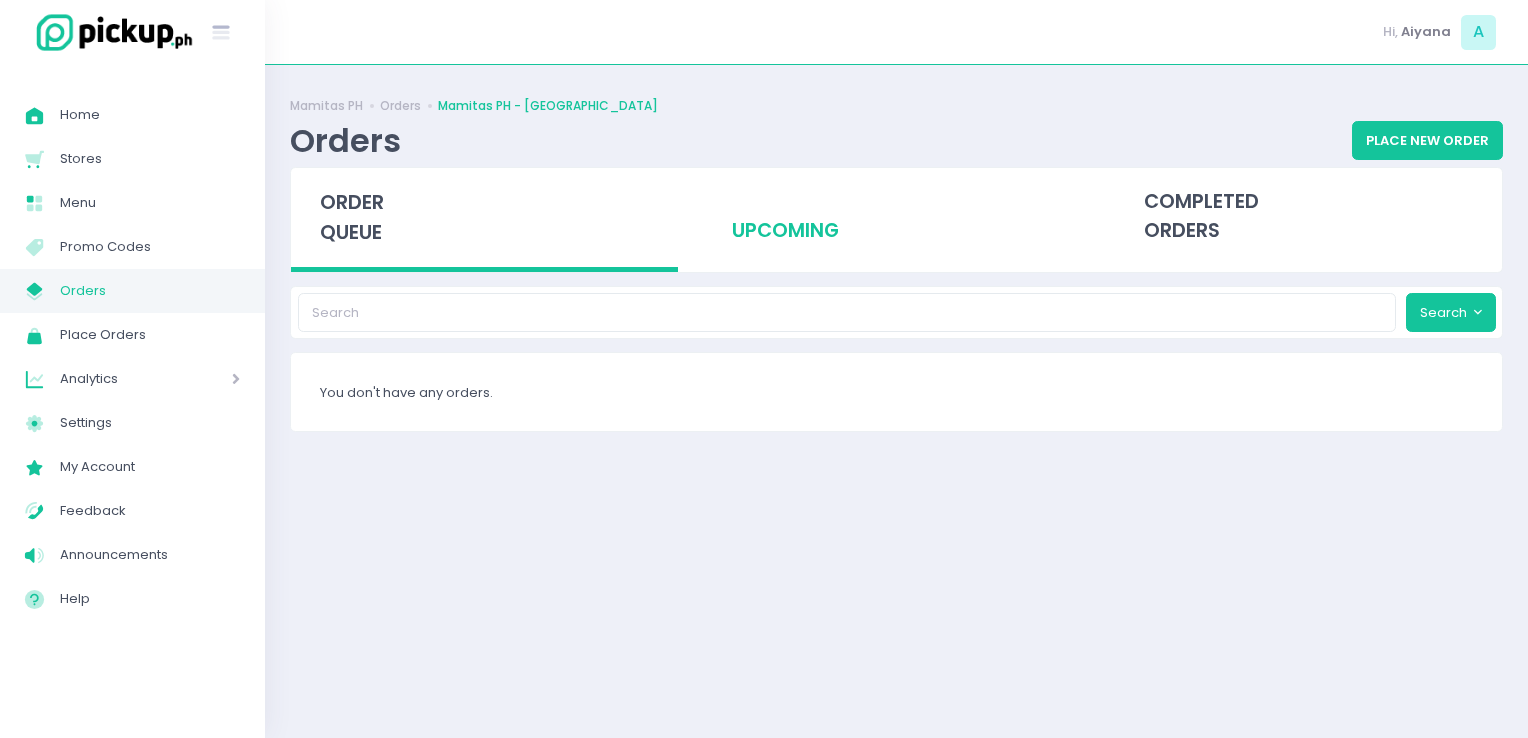 click on "upcoming" at bounding box center [896, 217] 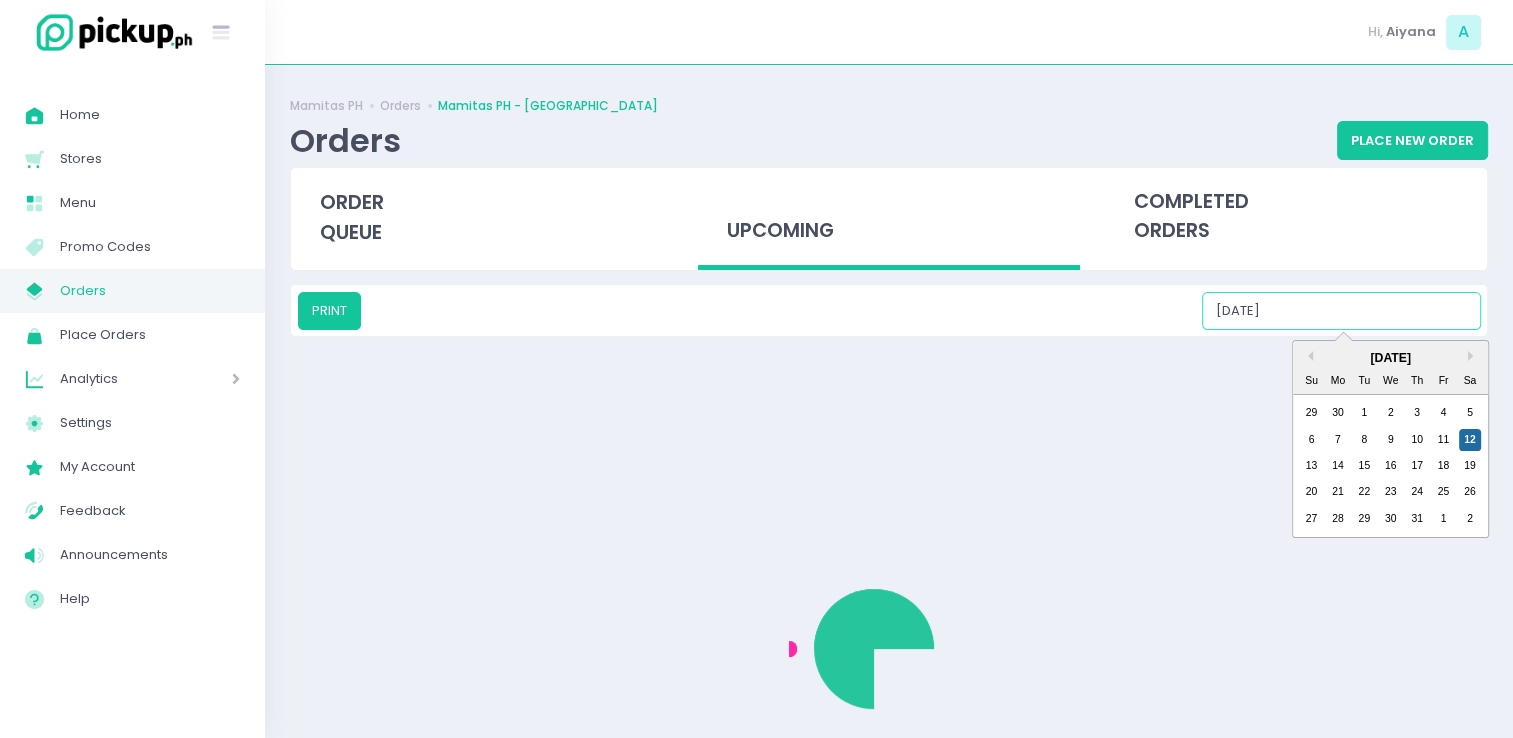 click on "[DATE]" at bounding box center (1341, 311) 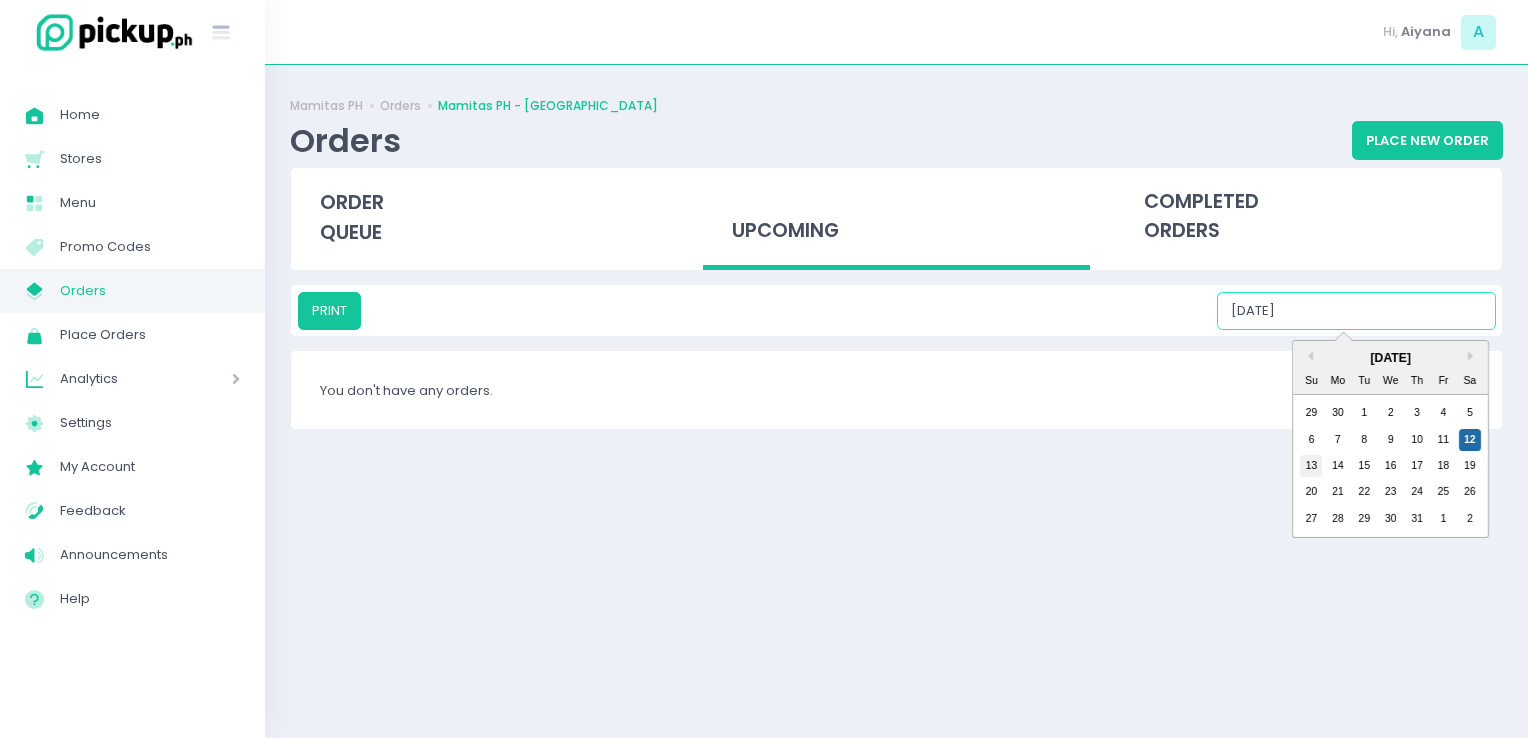 click on "13" at bounding box center [1311, 466] 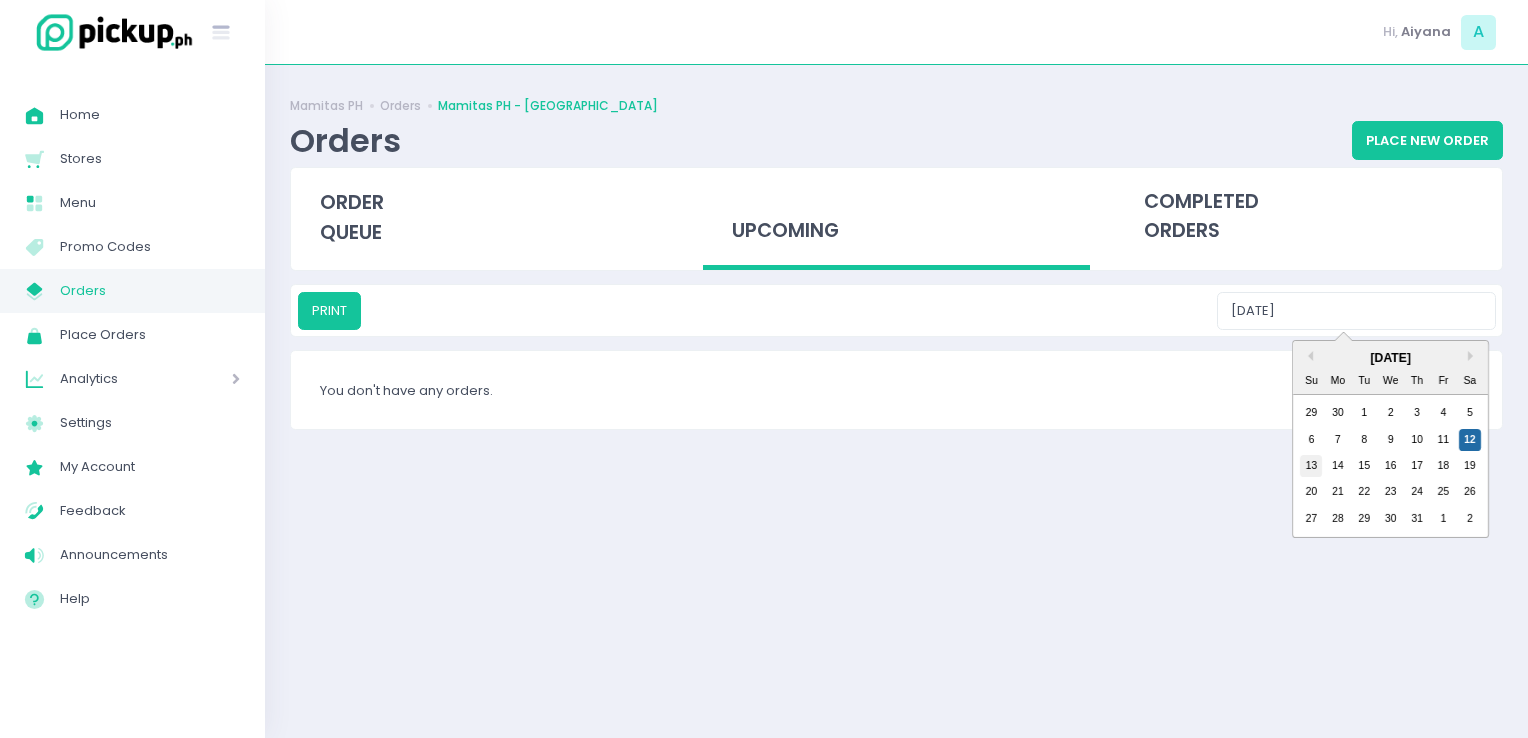 type on "07/13/2025" 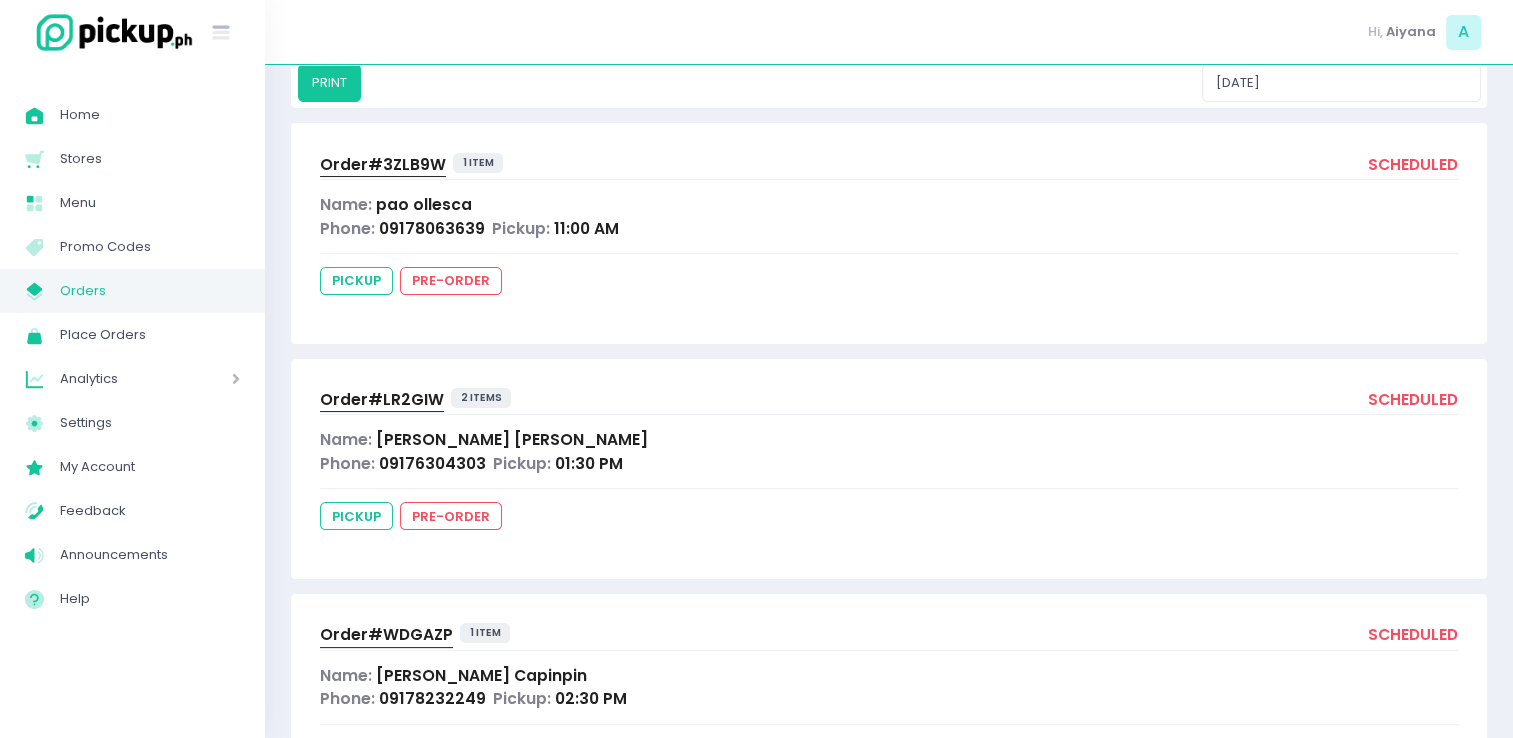 scroll, scrollTop: 339, scrollLeft: 0, axis: vertical 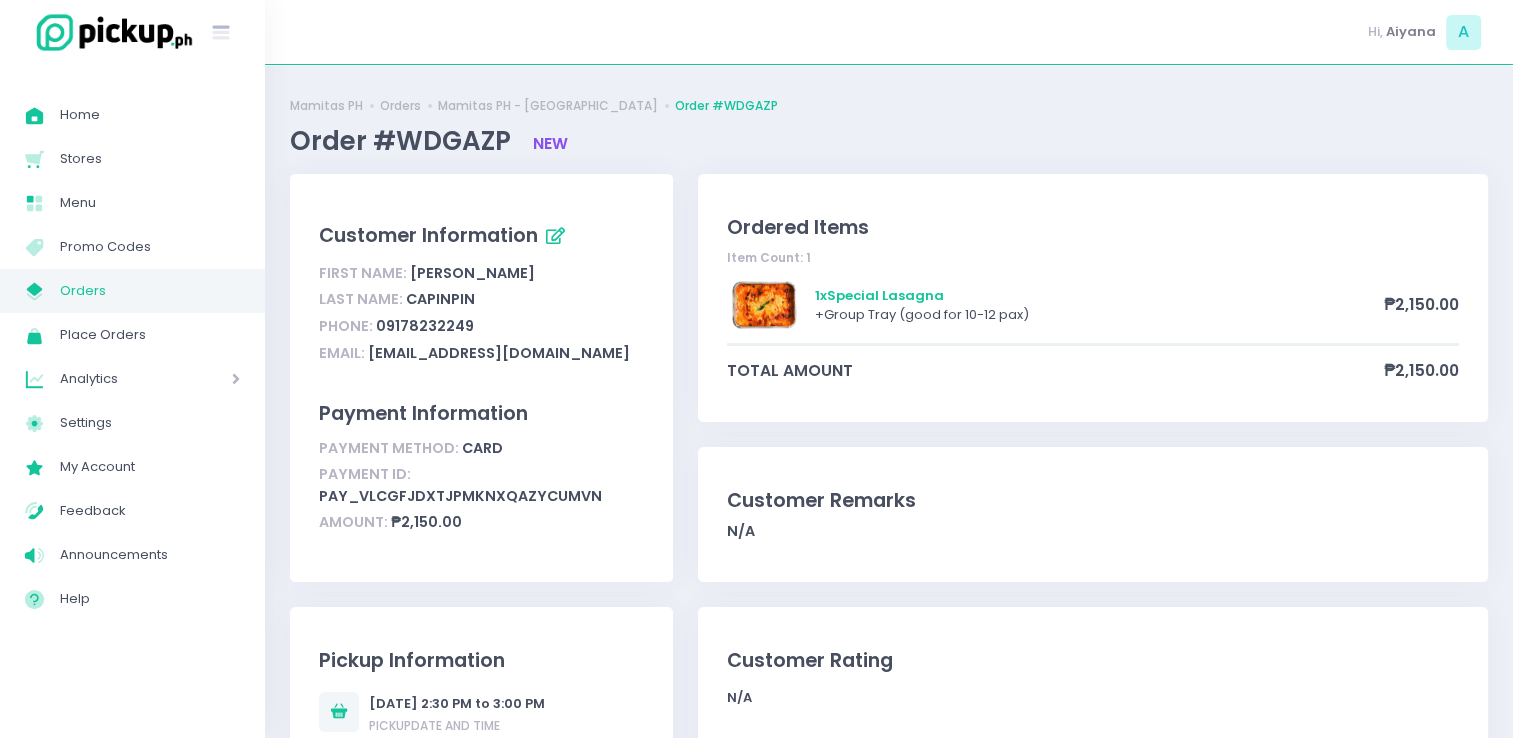 click on "Orders" at bounding box center [150, 291] 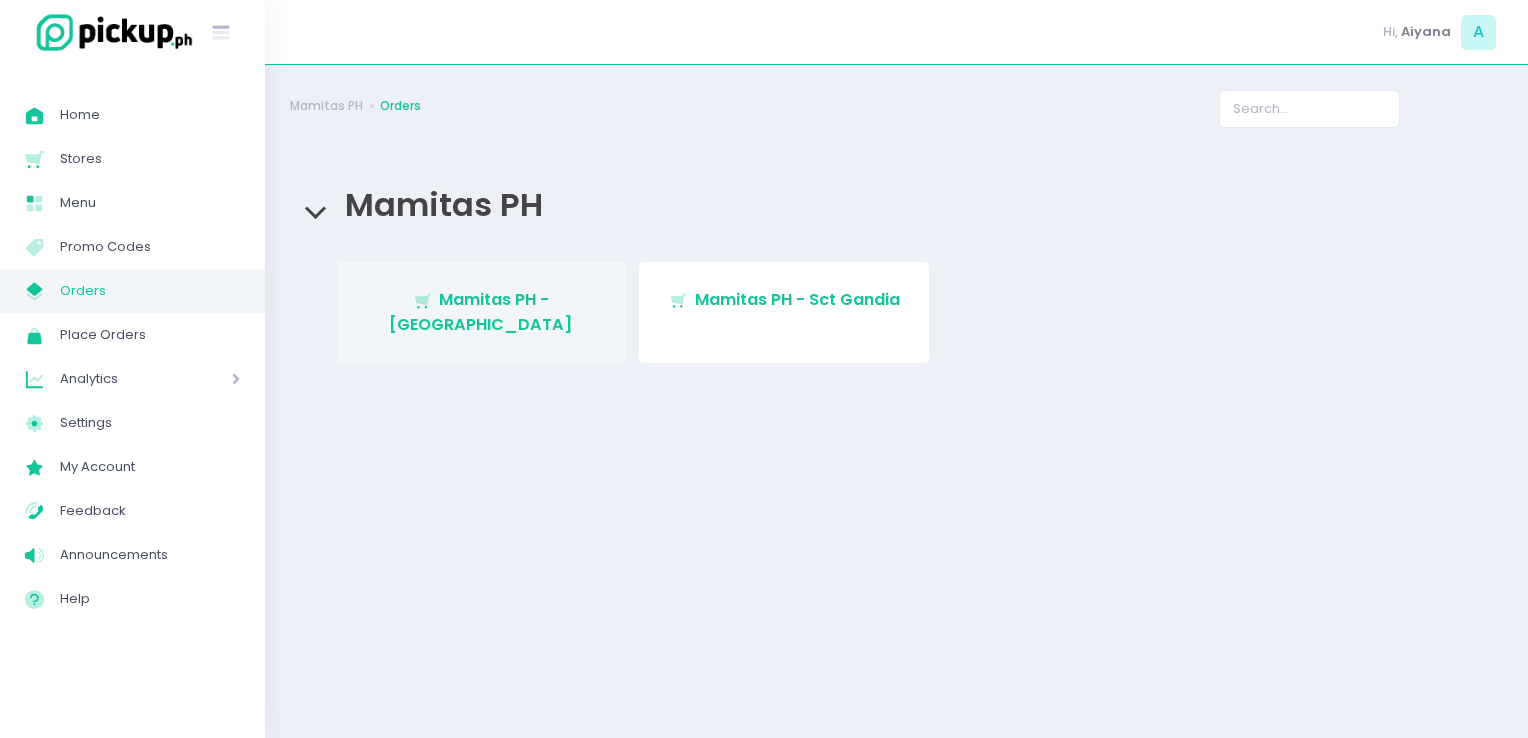 click on "Mamitas PH - [GEOGRAPHIC_DATA]" at bounding box center (481, 311) 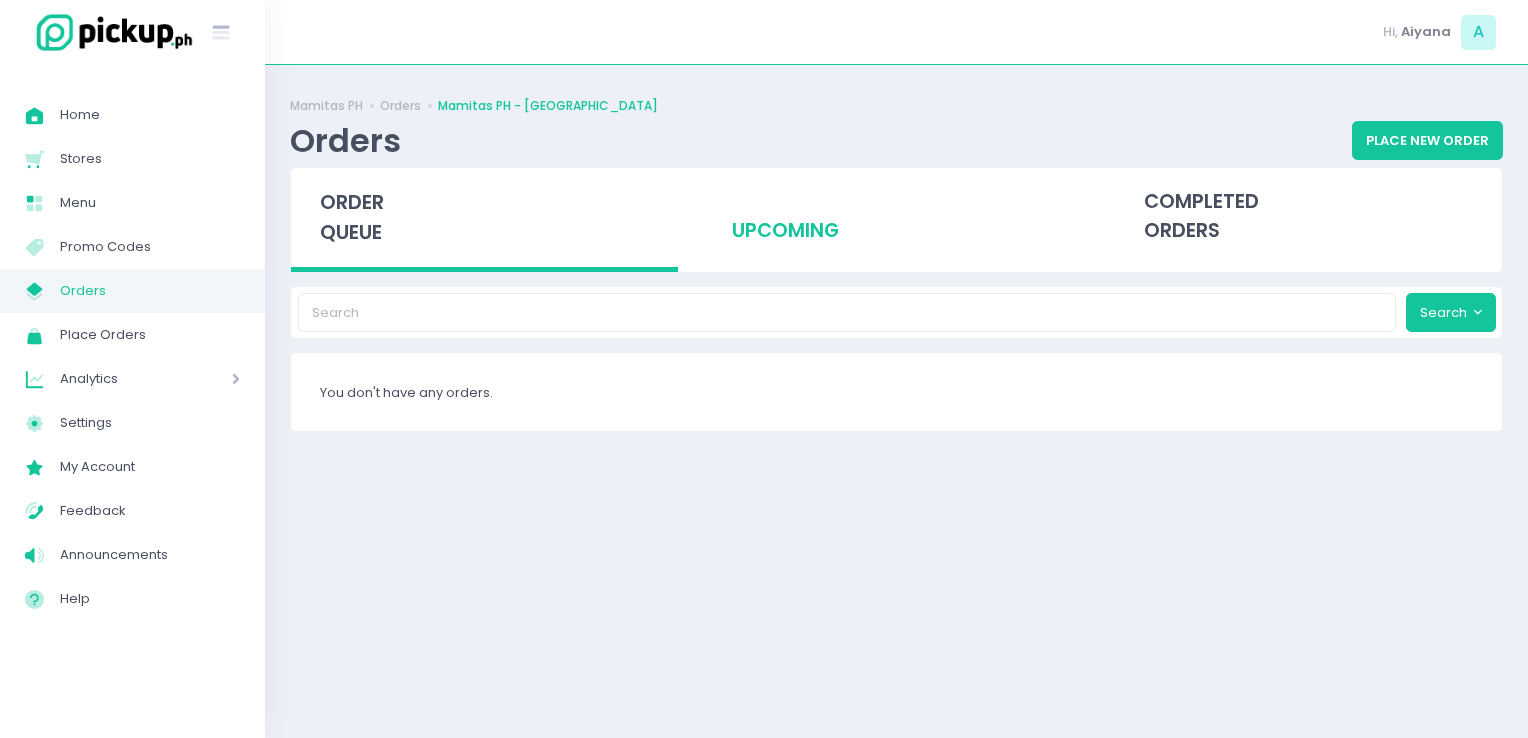 click on "upcoming" at bounding box center [896, 217] 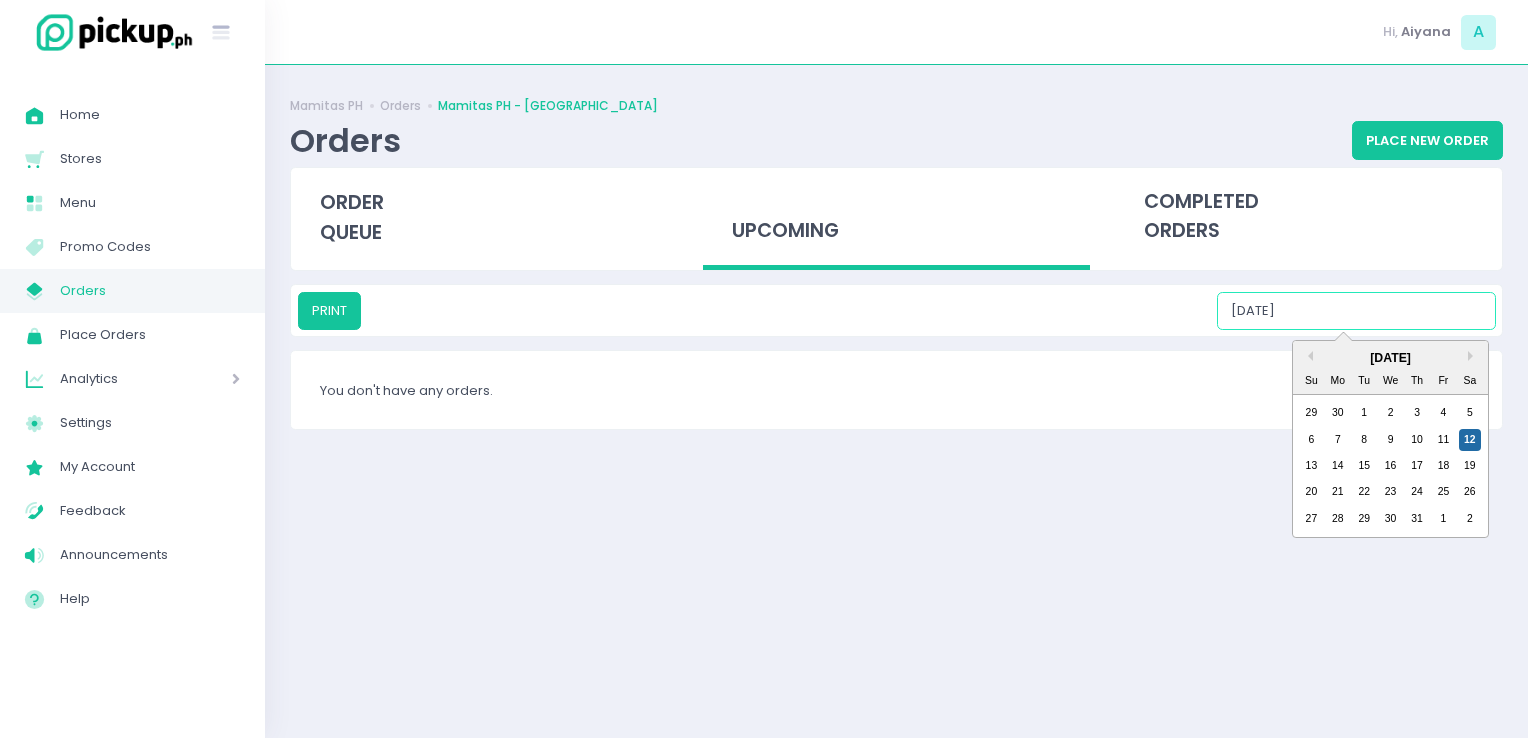 click on "07/12/2025" at bounding box center [1356, 311] 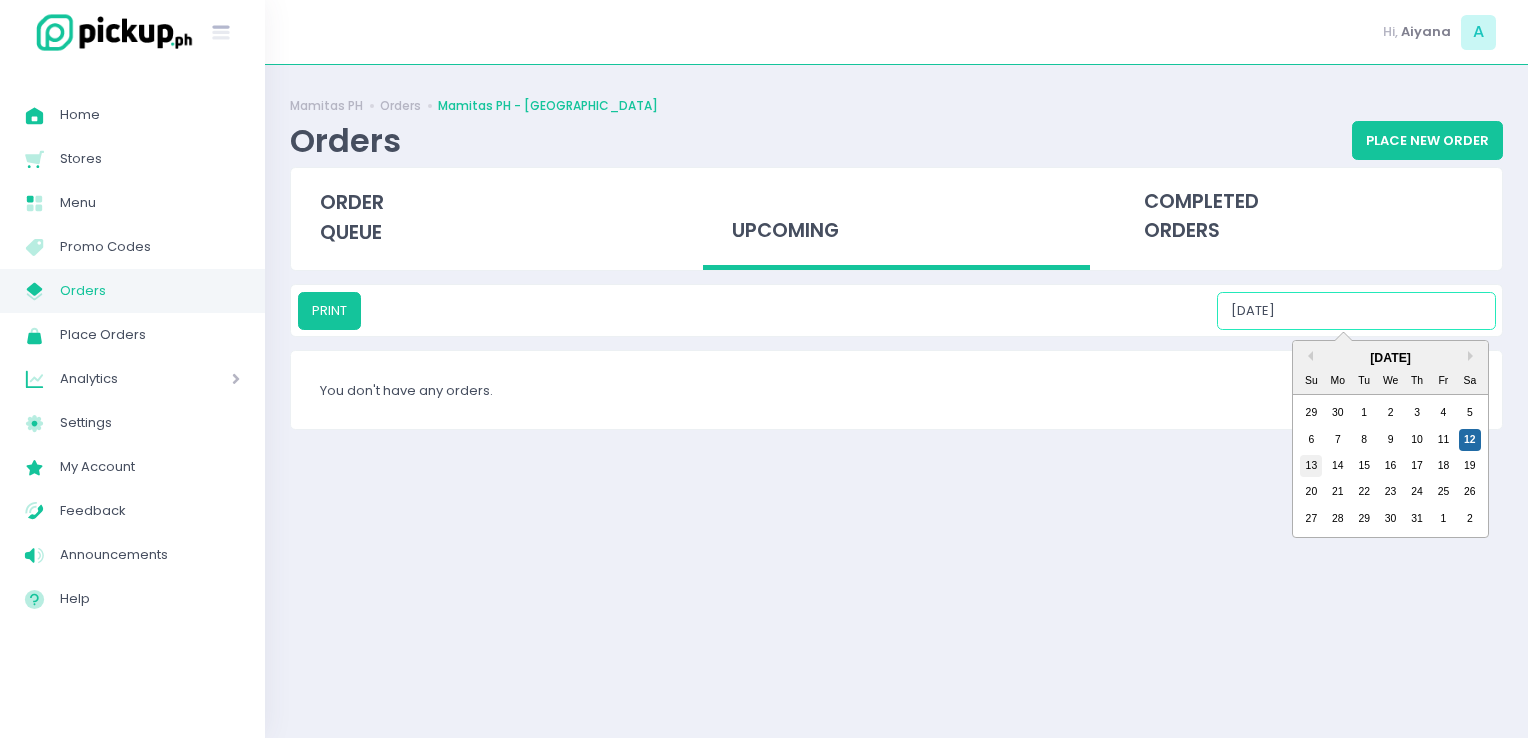 click on "13" at bounding box center [1311, 466] 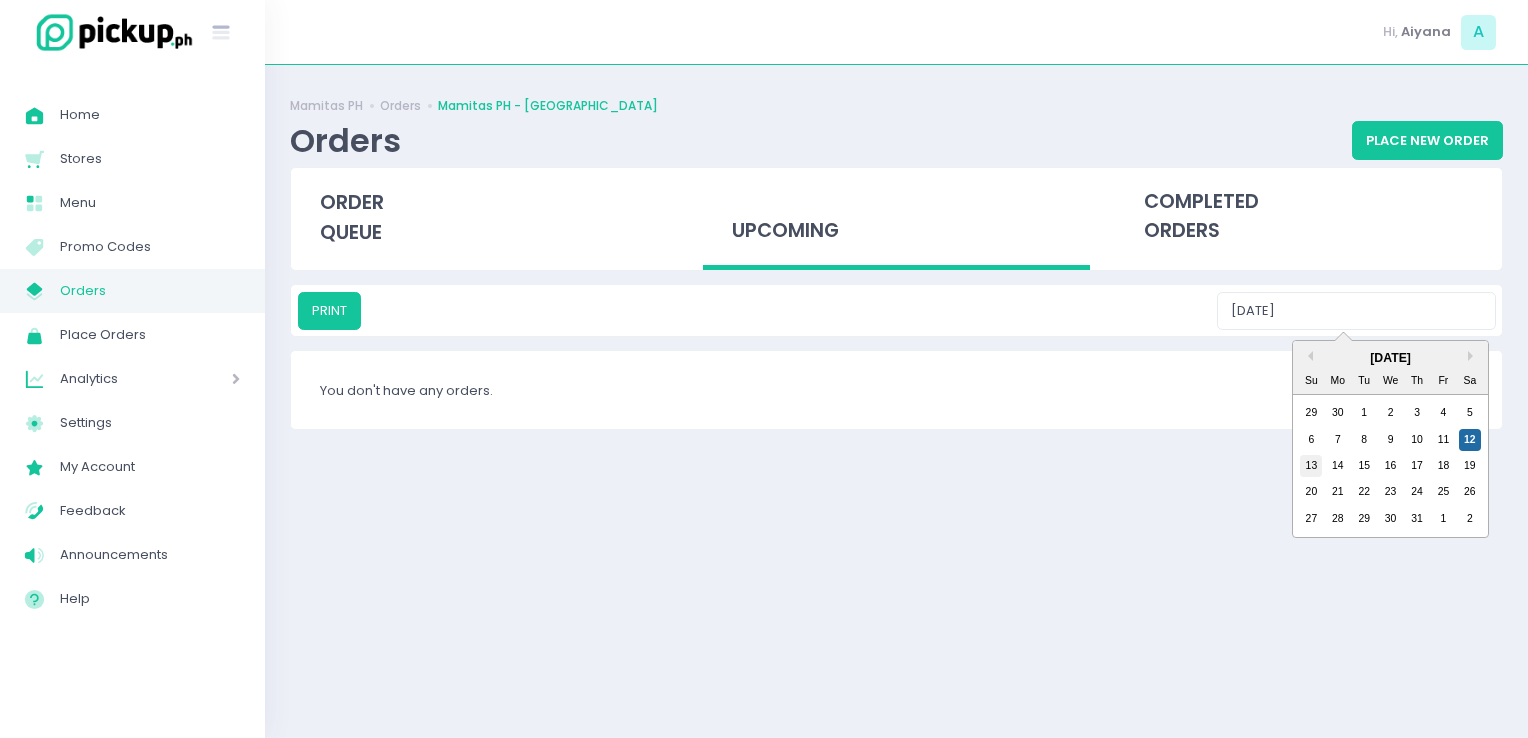 type on "07/13/2025" 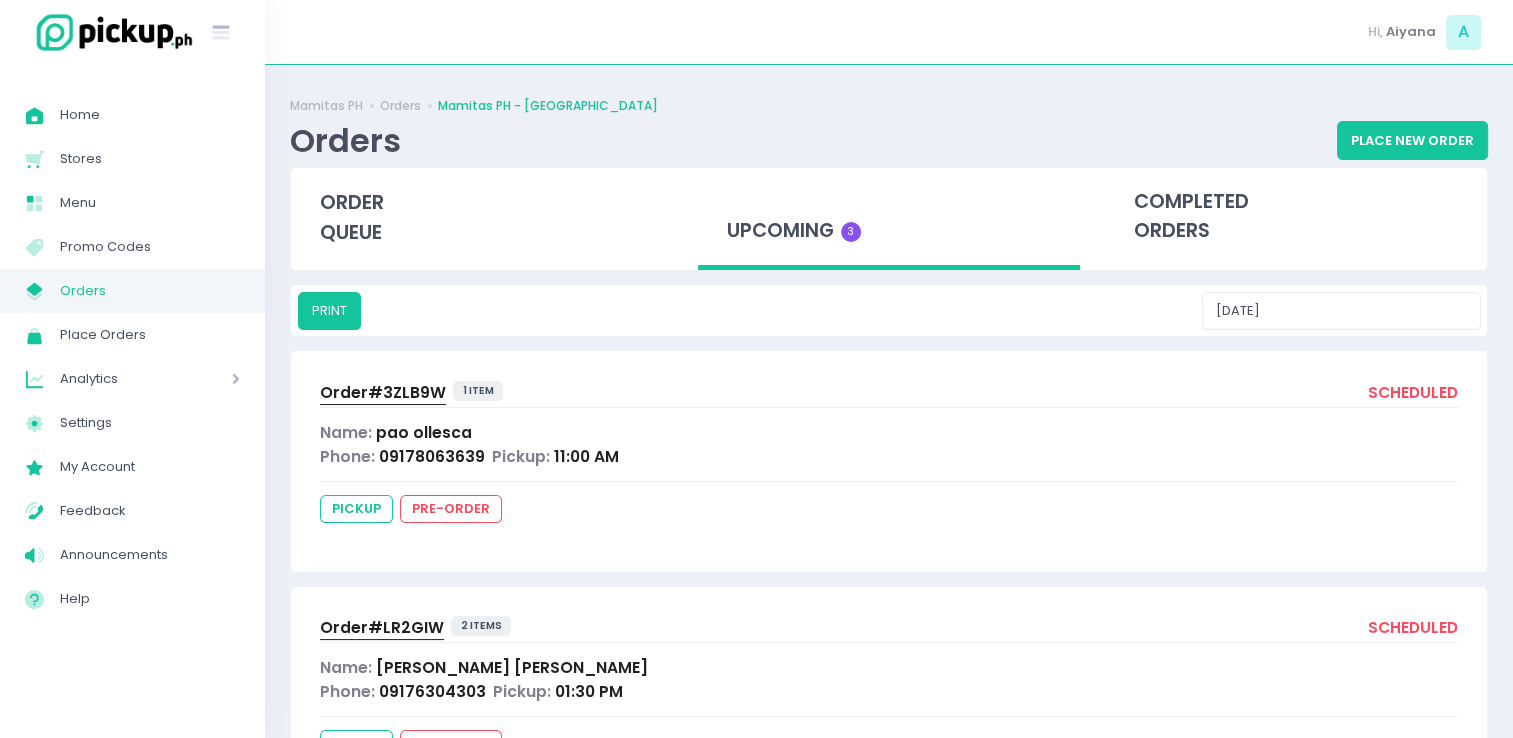 click on "Order# 3ZLB9W" at bounding box center (383, 392) 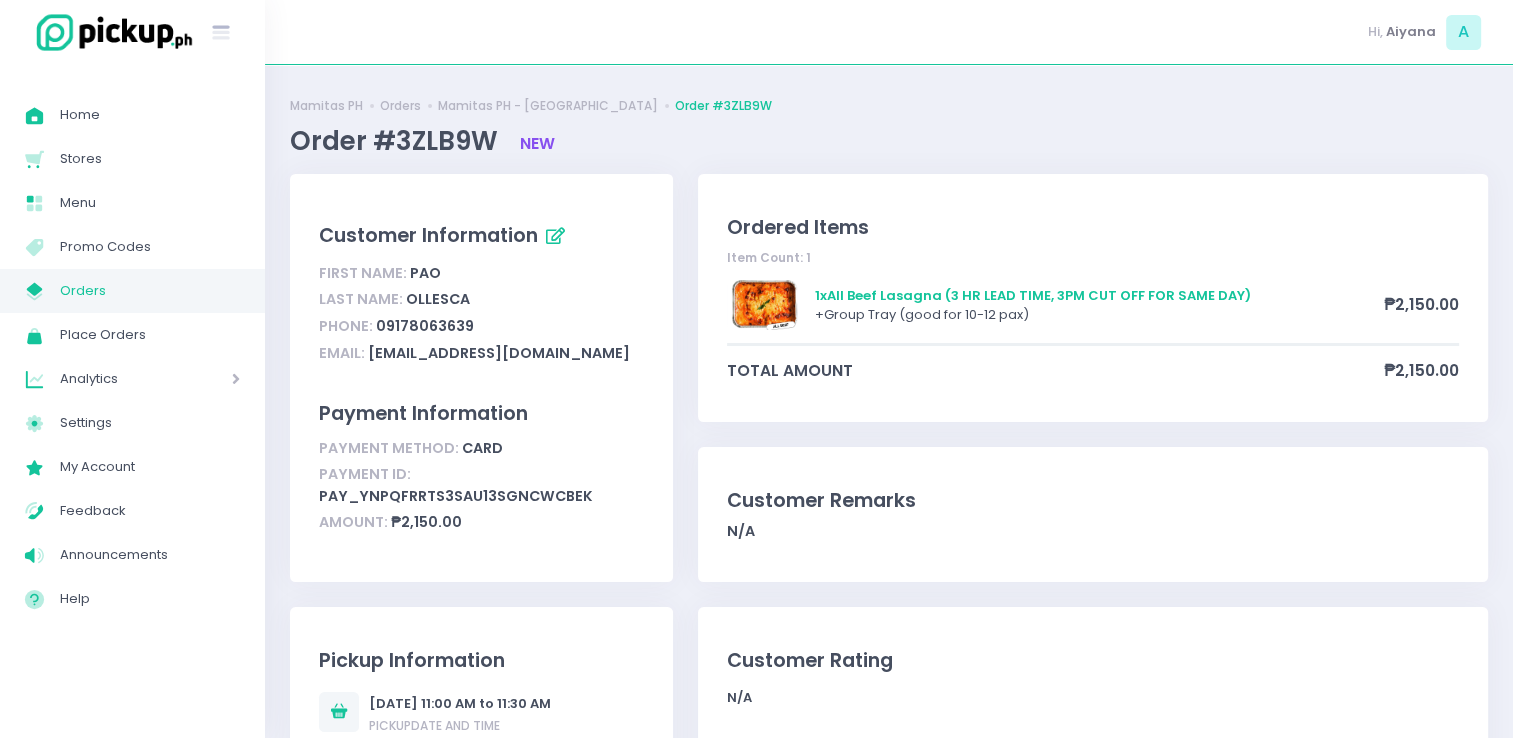 click on "Orders" at bounding box center (150, 291) 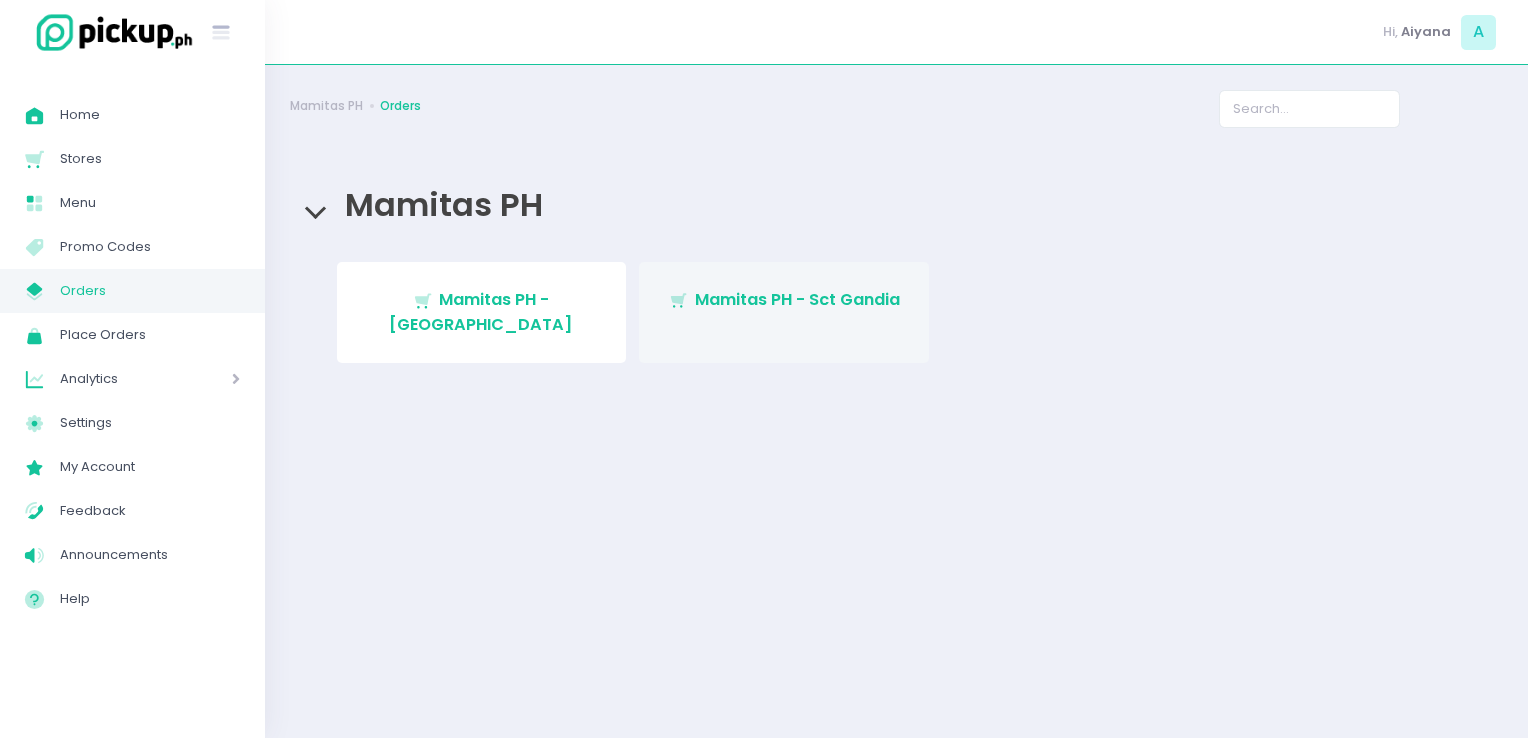 click on "Mamitas PH - Sct Gandia" at bounding box center [797, 299] 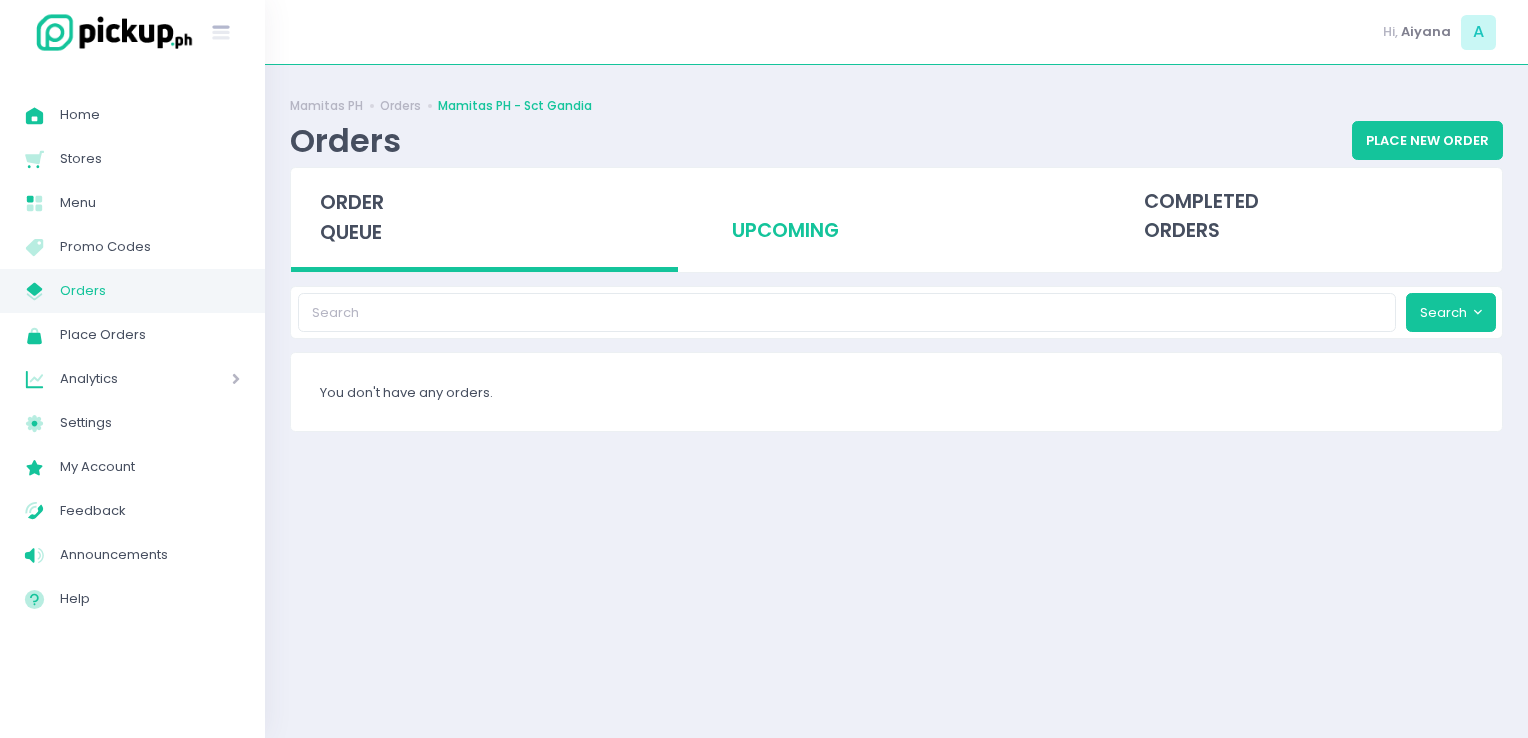 click on "upcoming" at bounding box center (896, 217) 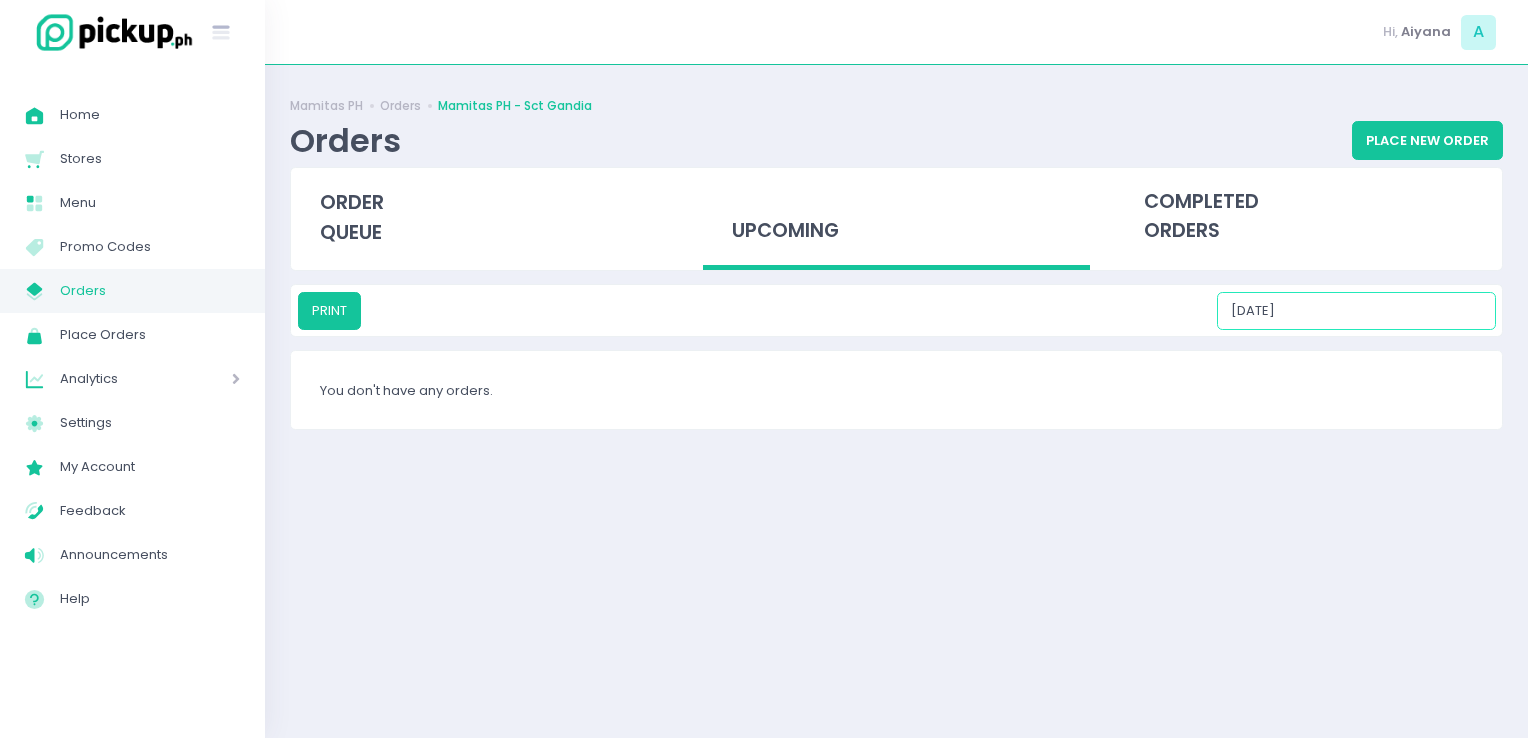 click on "07/12/2025" at bounding box center (1356, 311) 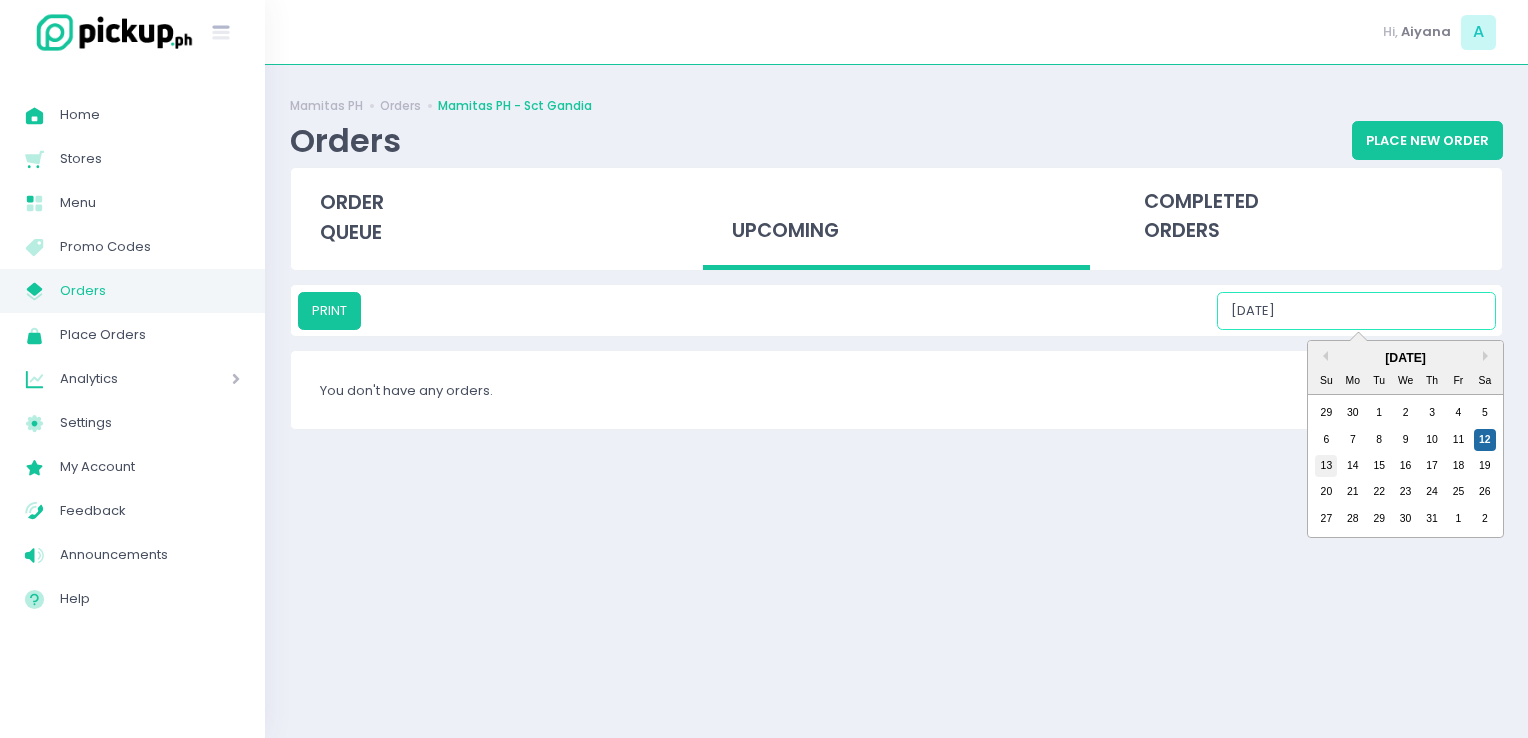 click on "13" at bounding box center (1326, 466) 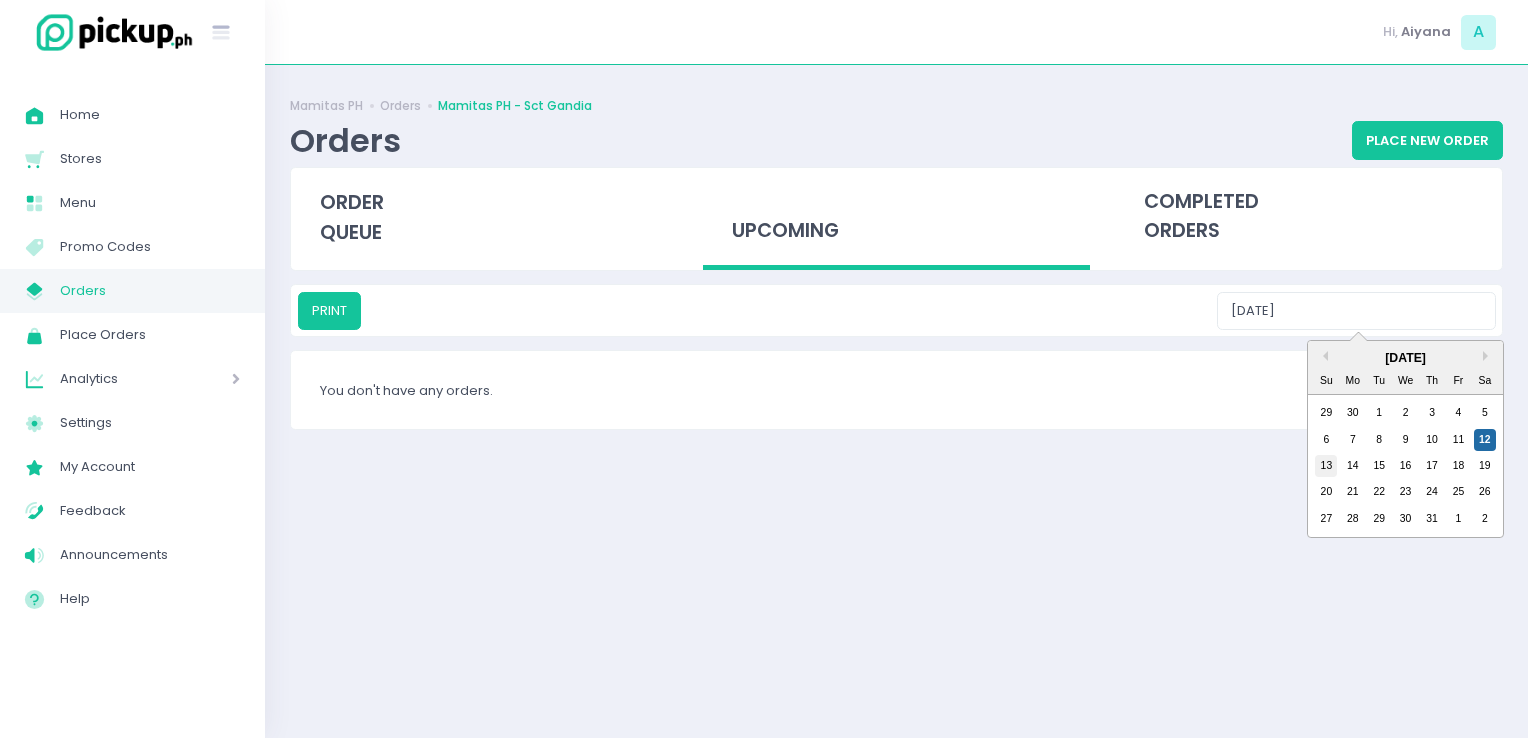 type on "07/13/2025" 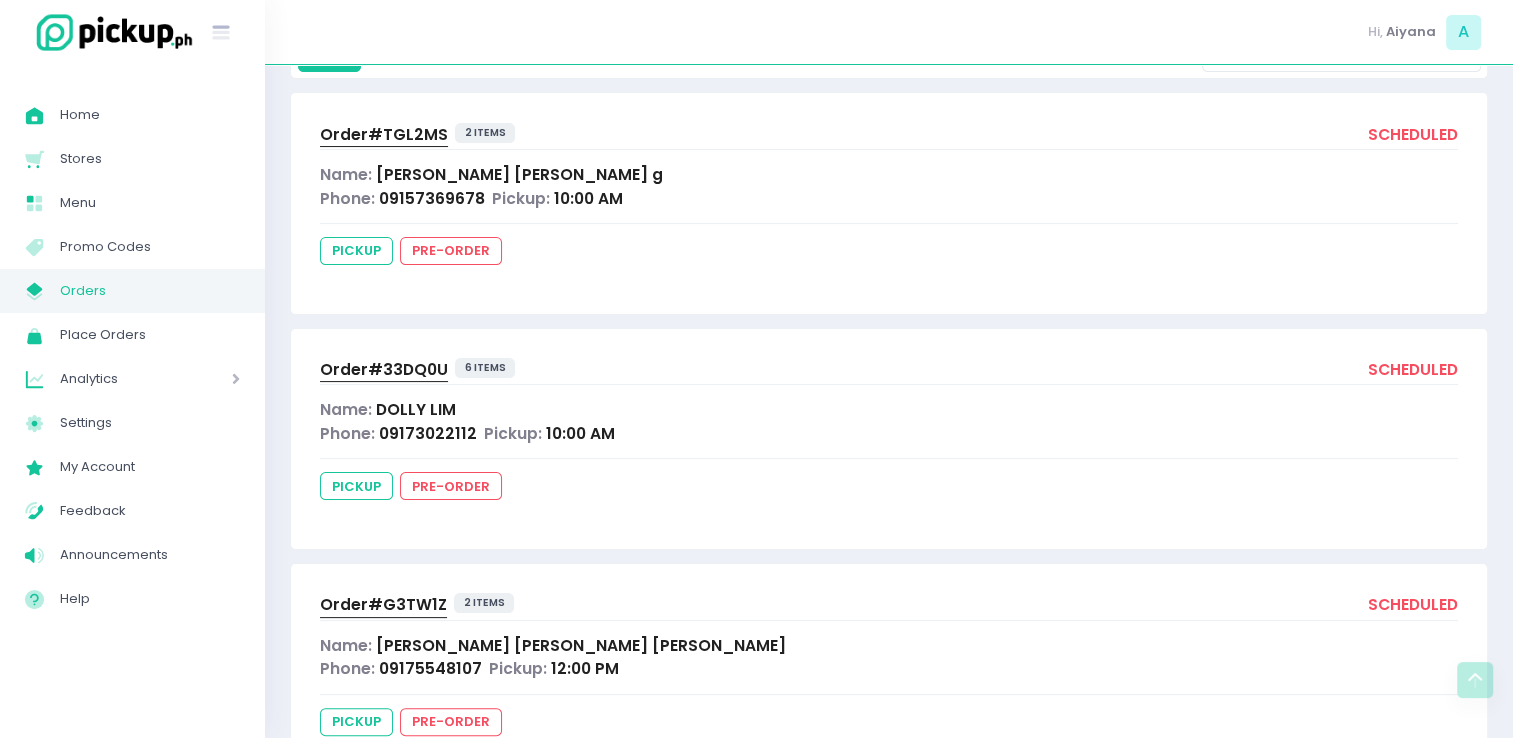 scroll, scrollTop: 239, scrollLeft: 0, axis: vertical 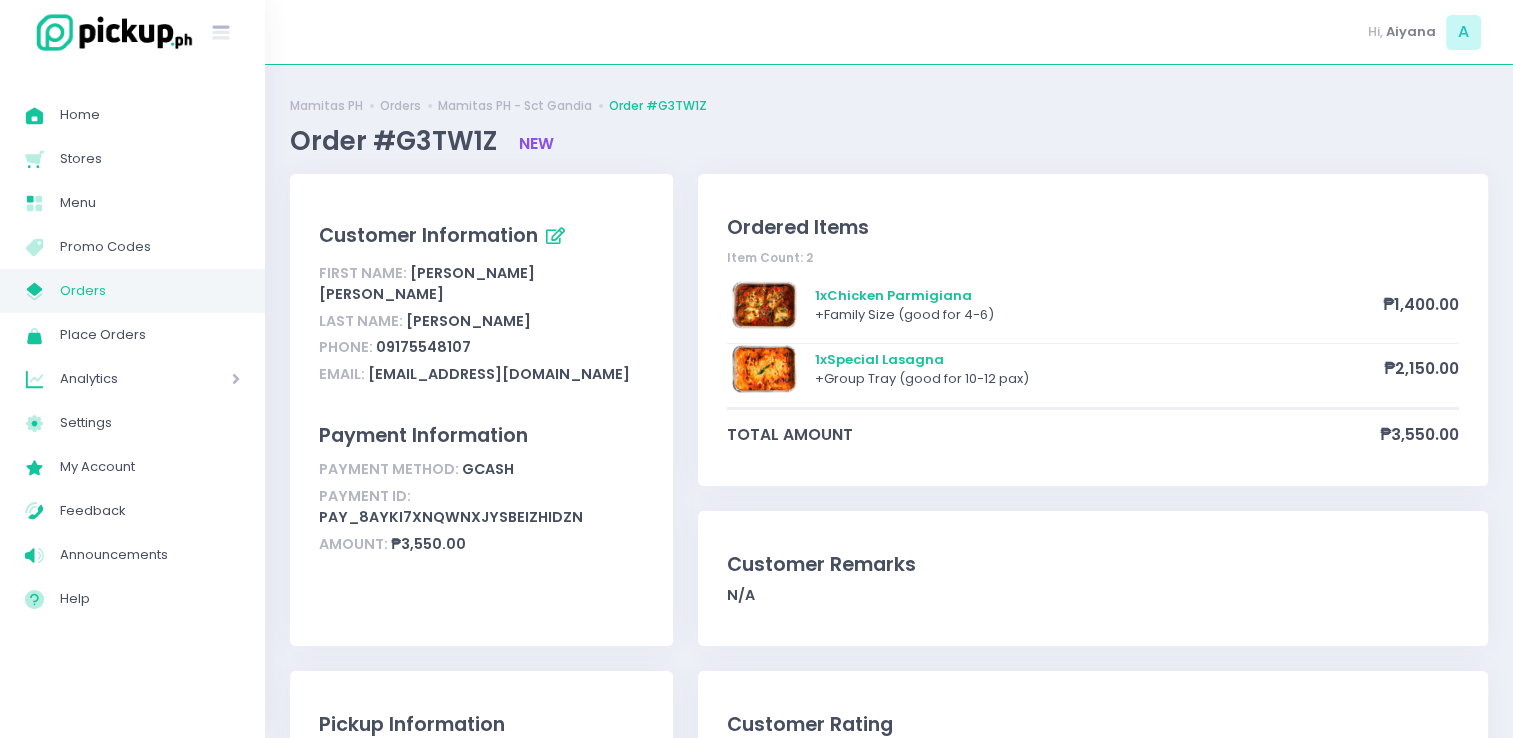 click on "Orders" at bounding box center (150, 291) 